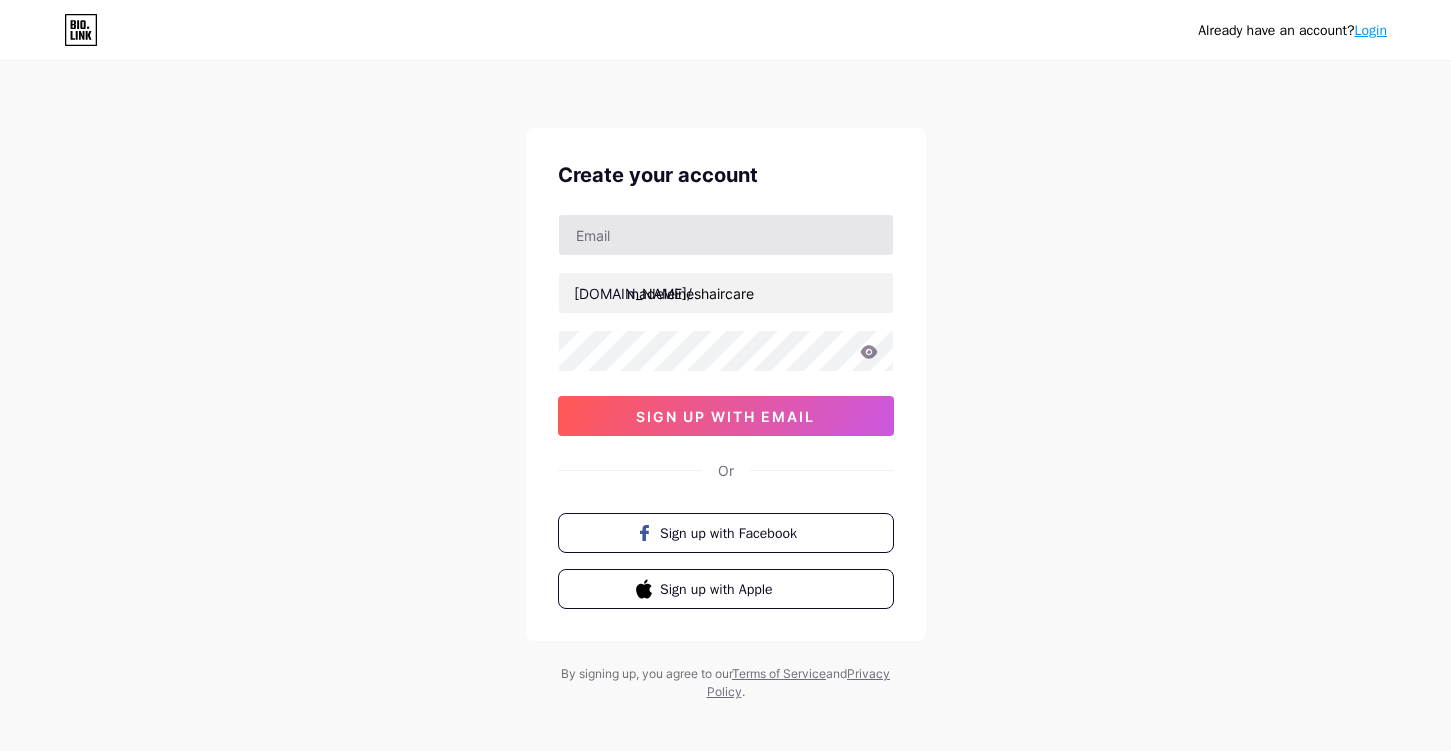 scroll, scrollTop: 0, scrollLeft: 0, axis: both 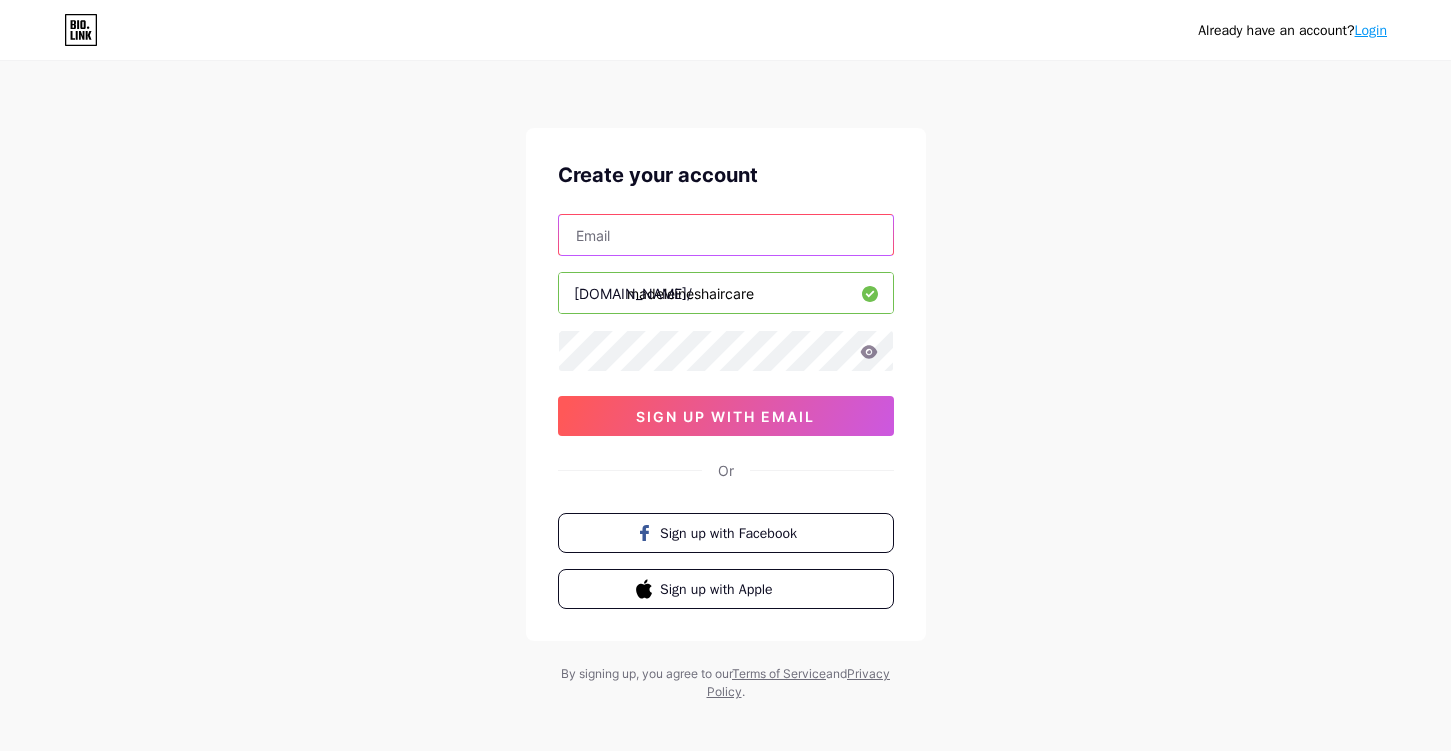 click at bounding box center [726, 235] 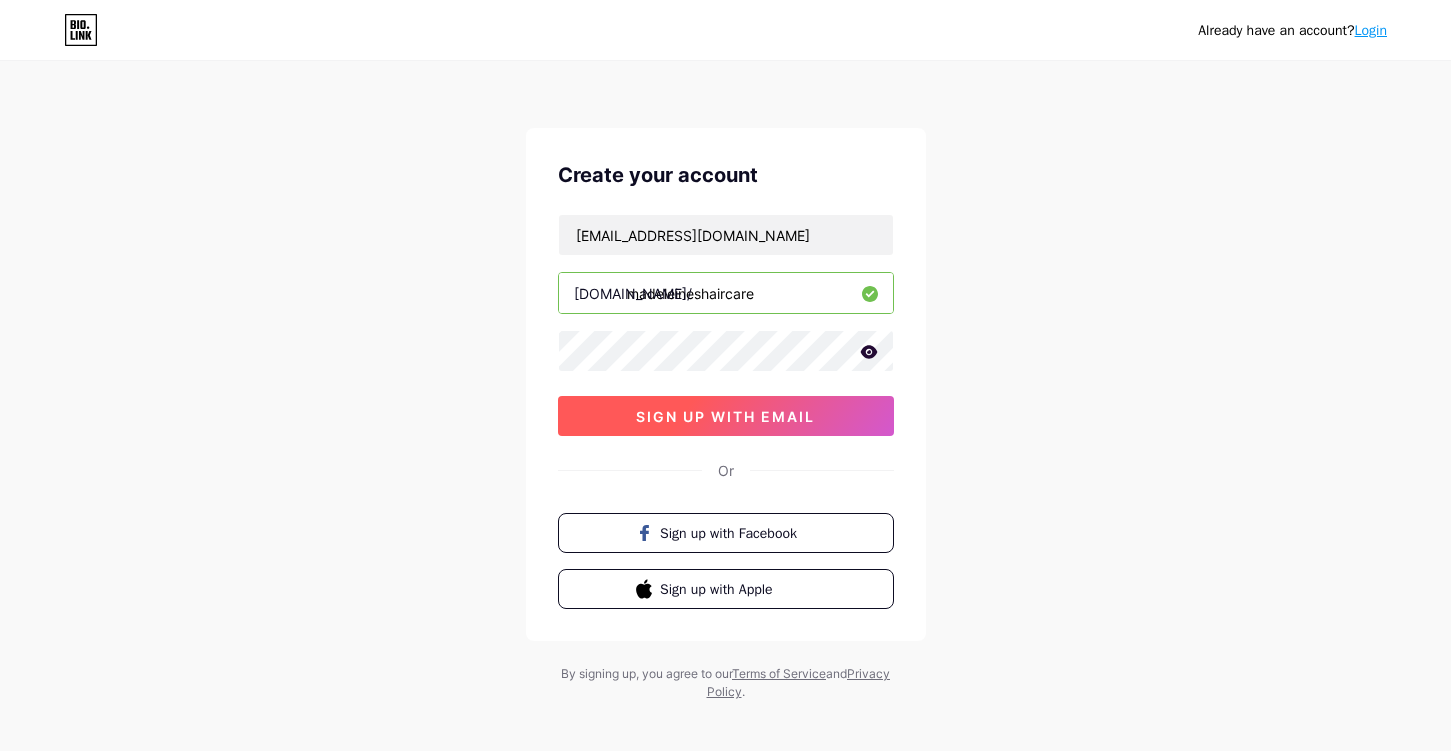click on "sign up with email" at bounding box center (725, 416) 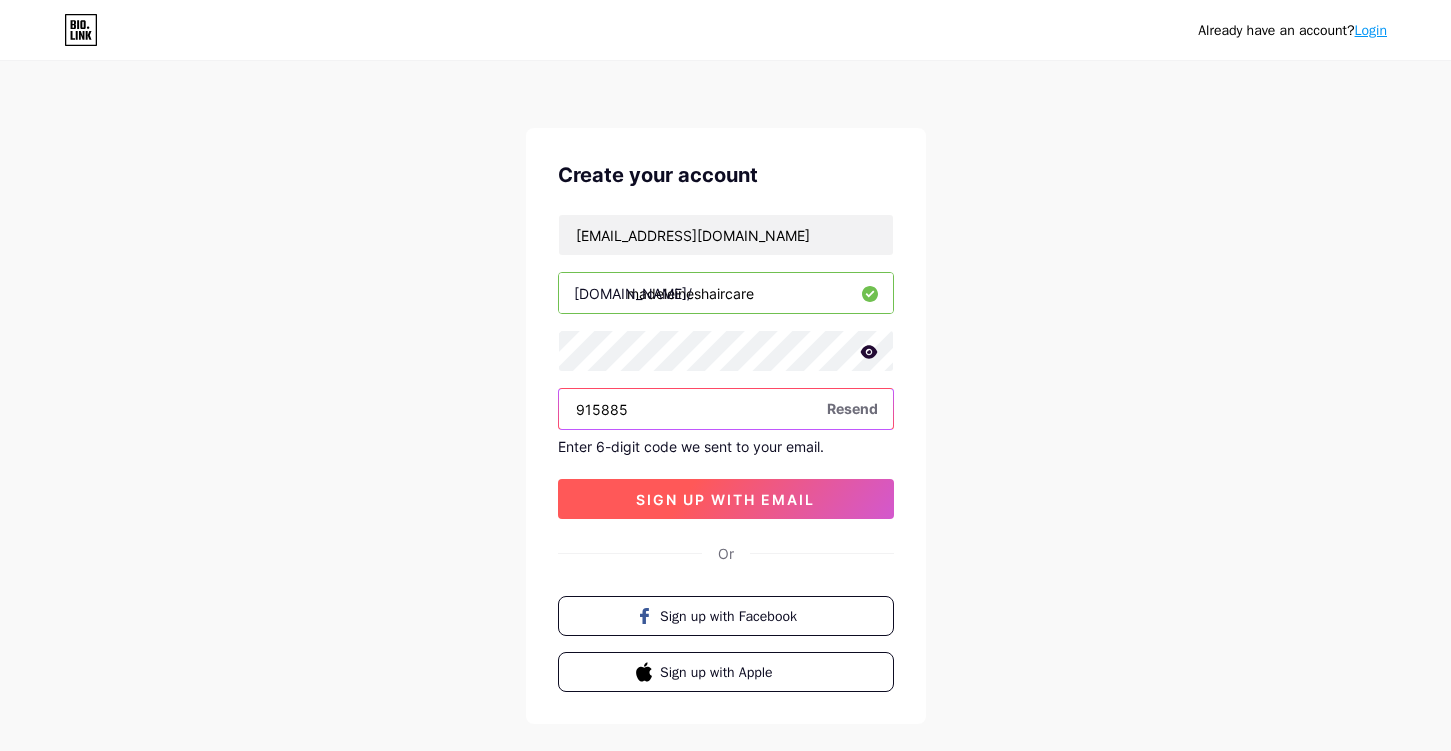 type on "915885" 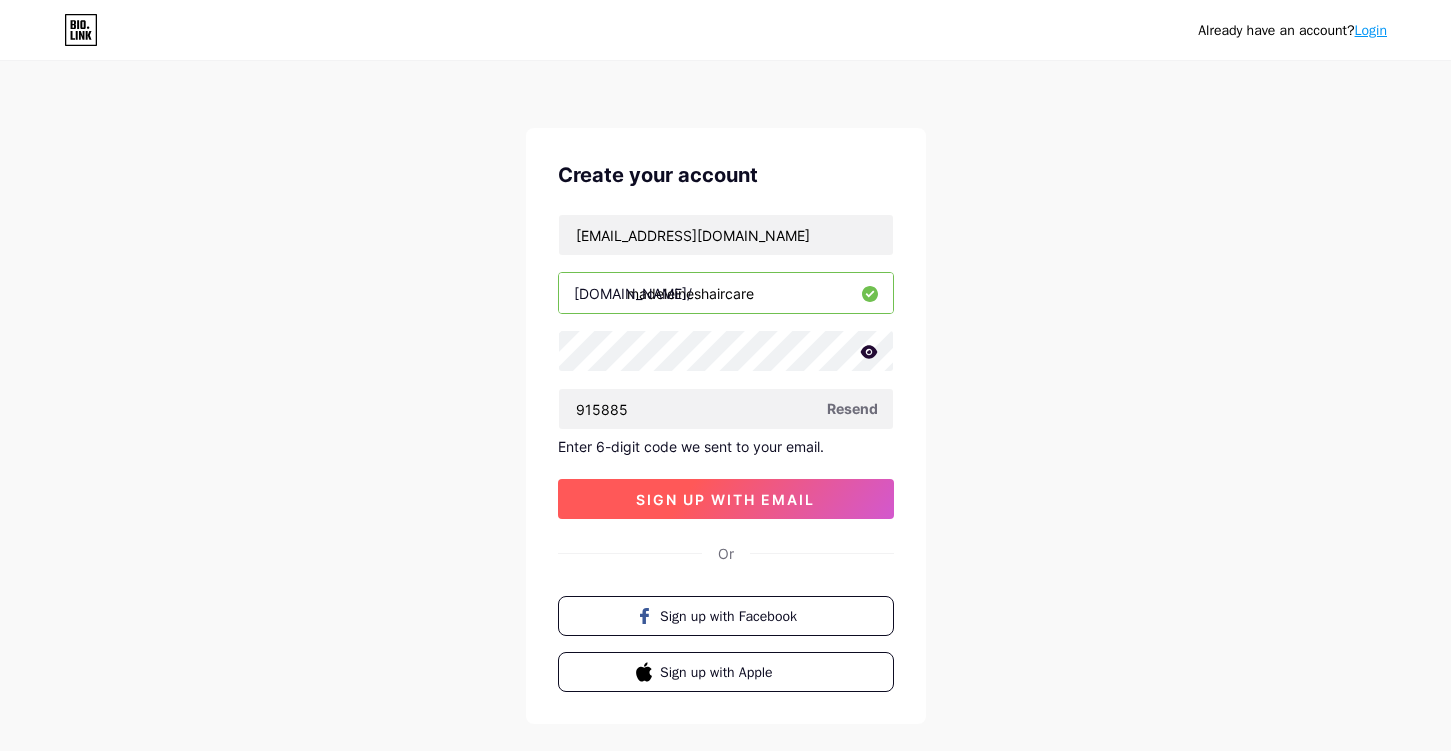 click on "sign up with email" at bounding box center [726, 499] 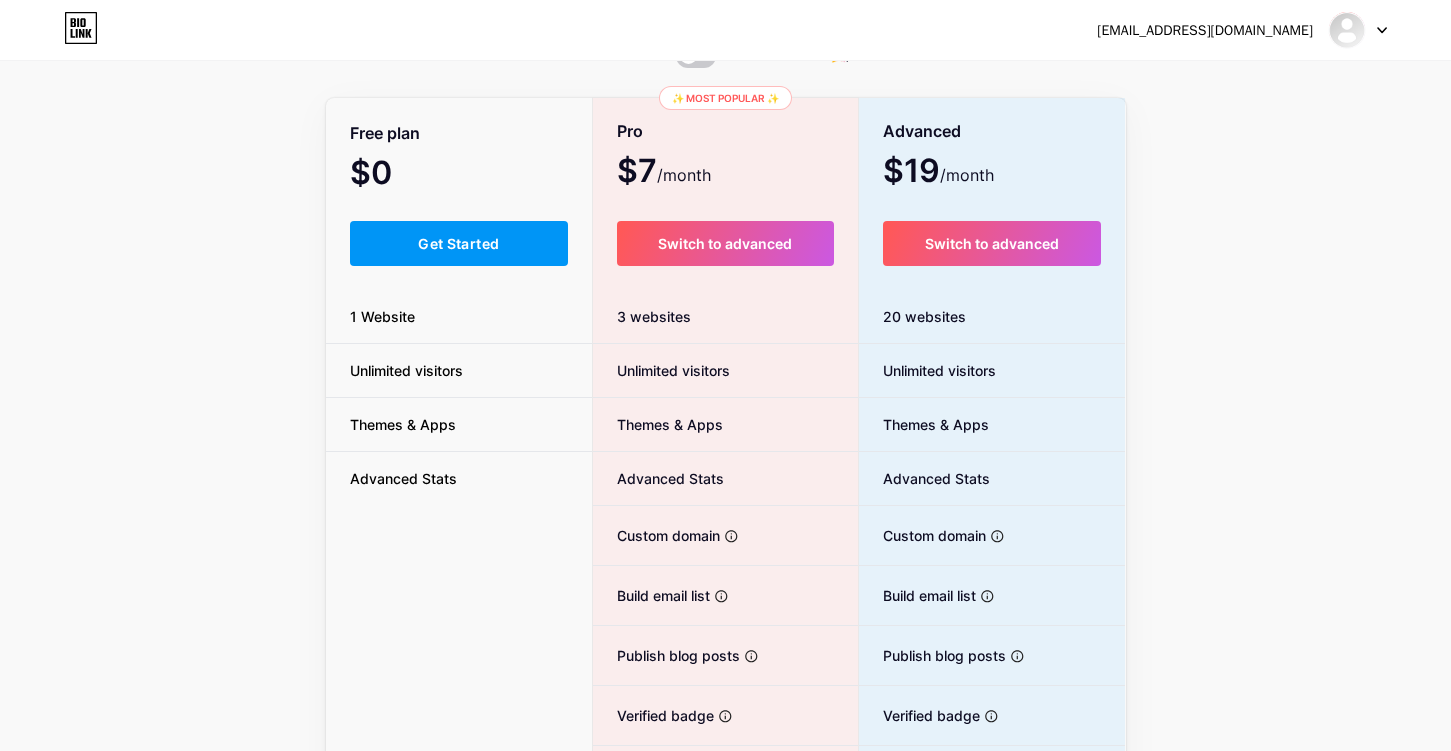 scroll, scrollTop: 97, scrollLeft: 0, axis: vertical 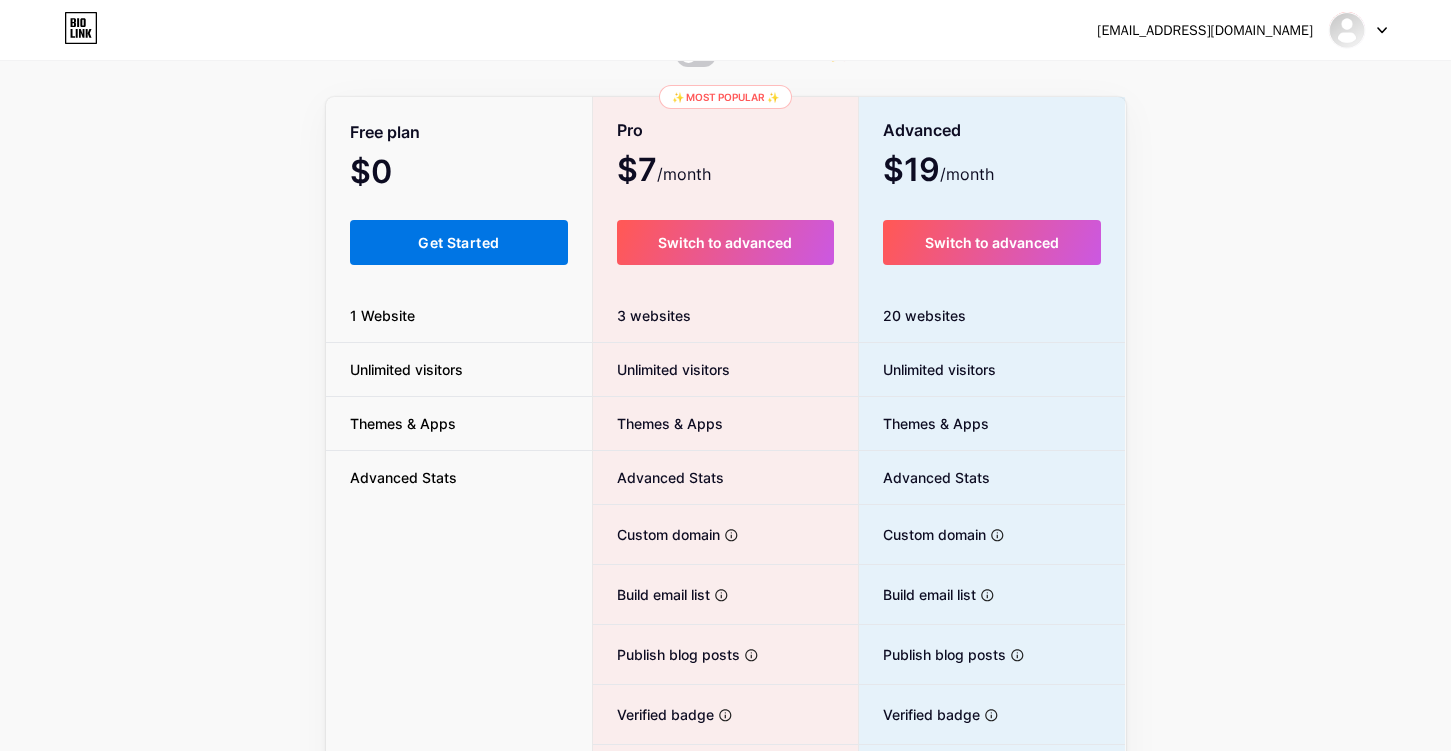 click on "Get Started" at bounding box center [458, 242] 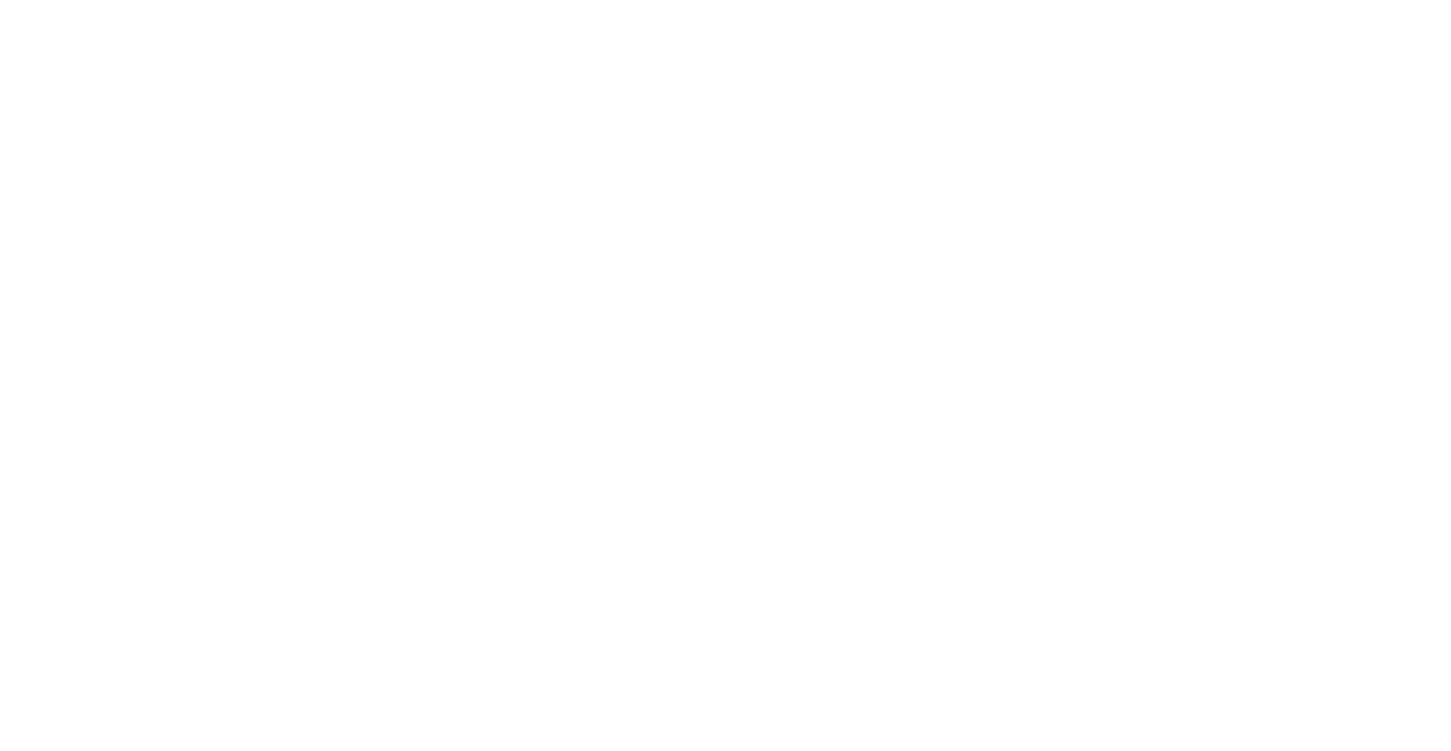 scroll, scrollTop: 0, scrollLeft: 0, axis: both 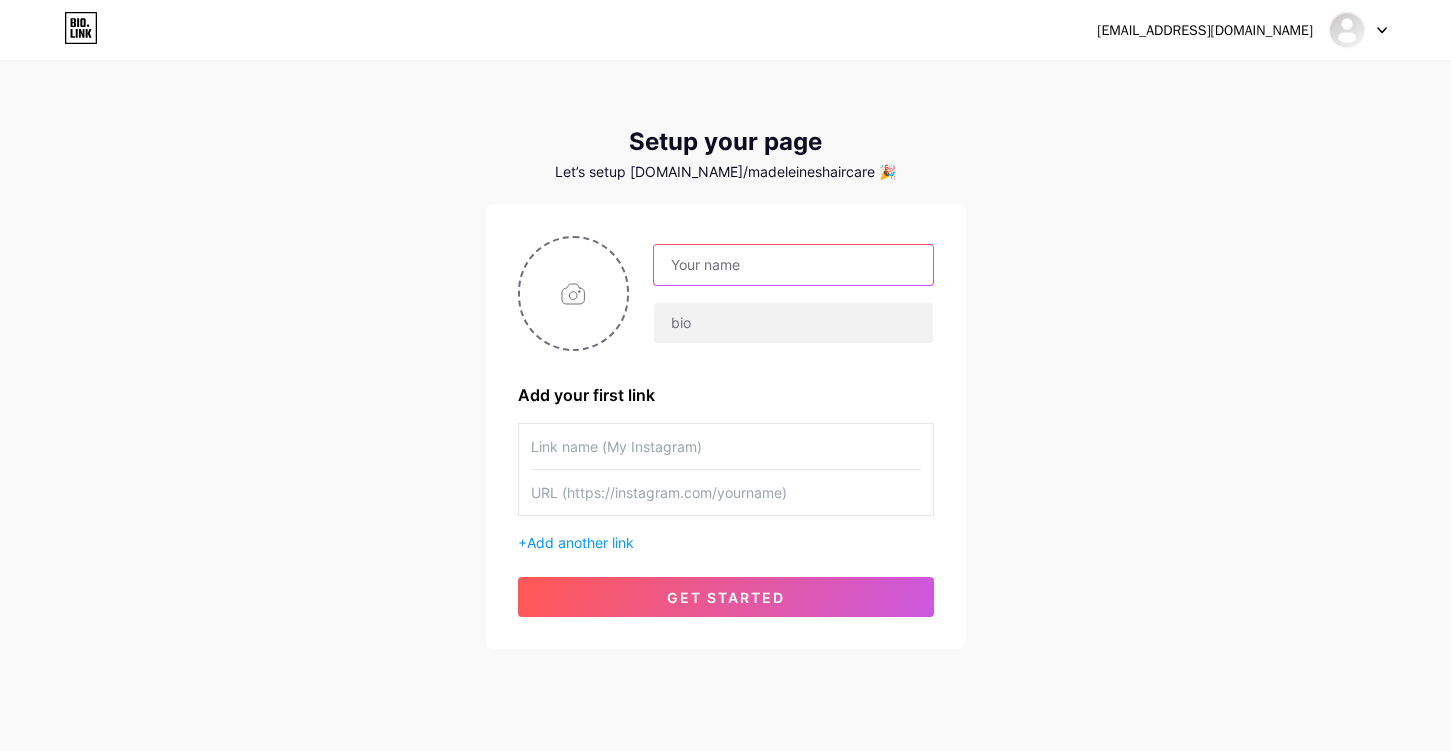 click at bounding box center (793, 265) 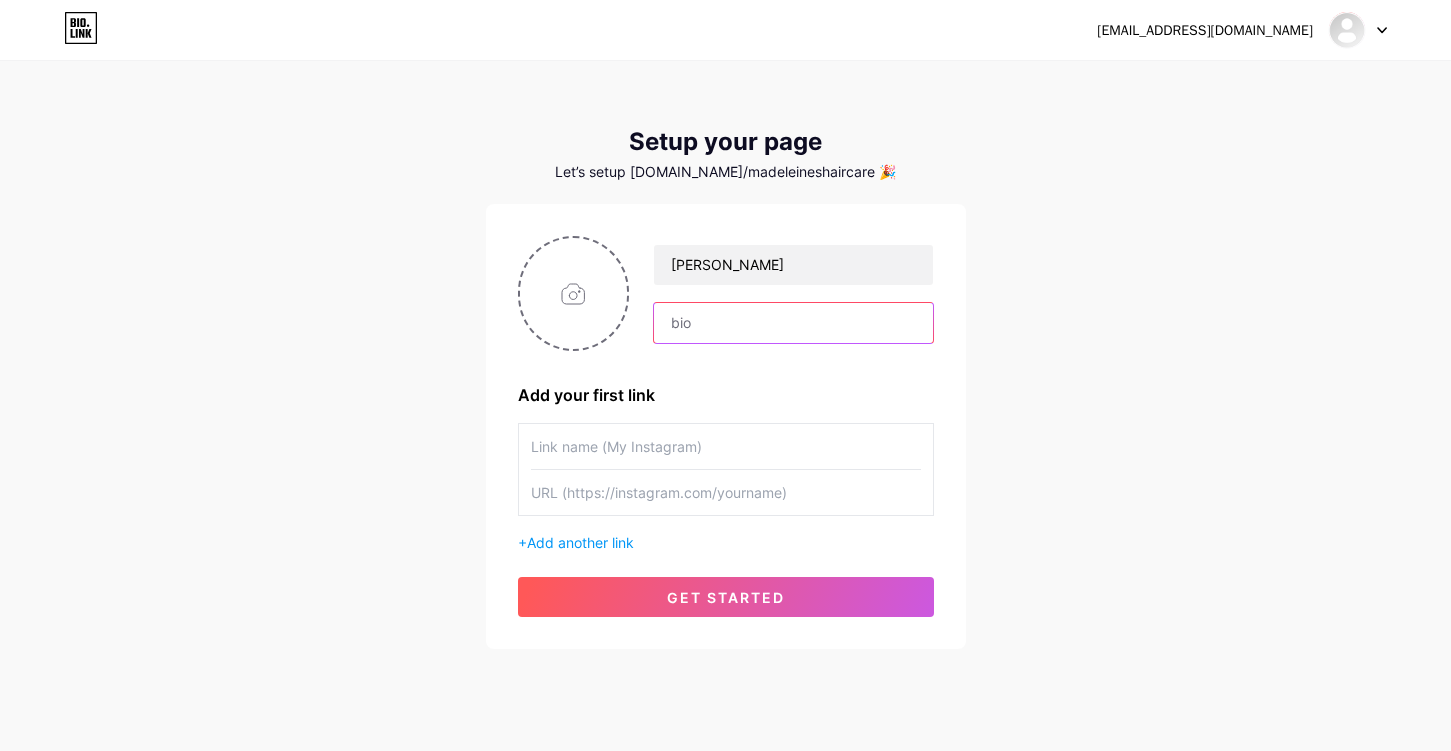 click at bounding box center [793, 323] 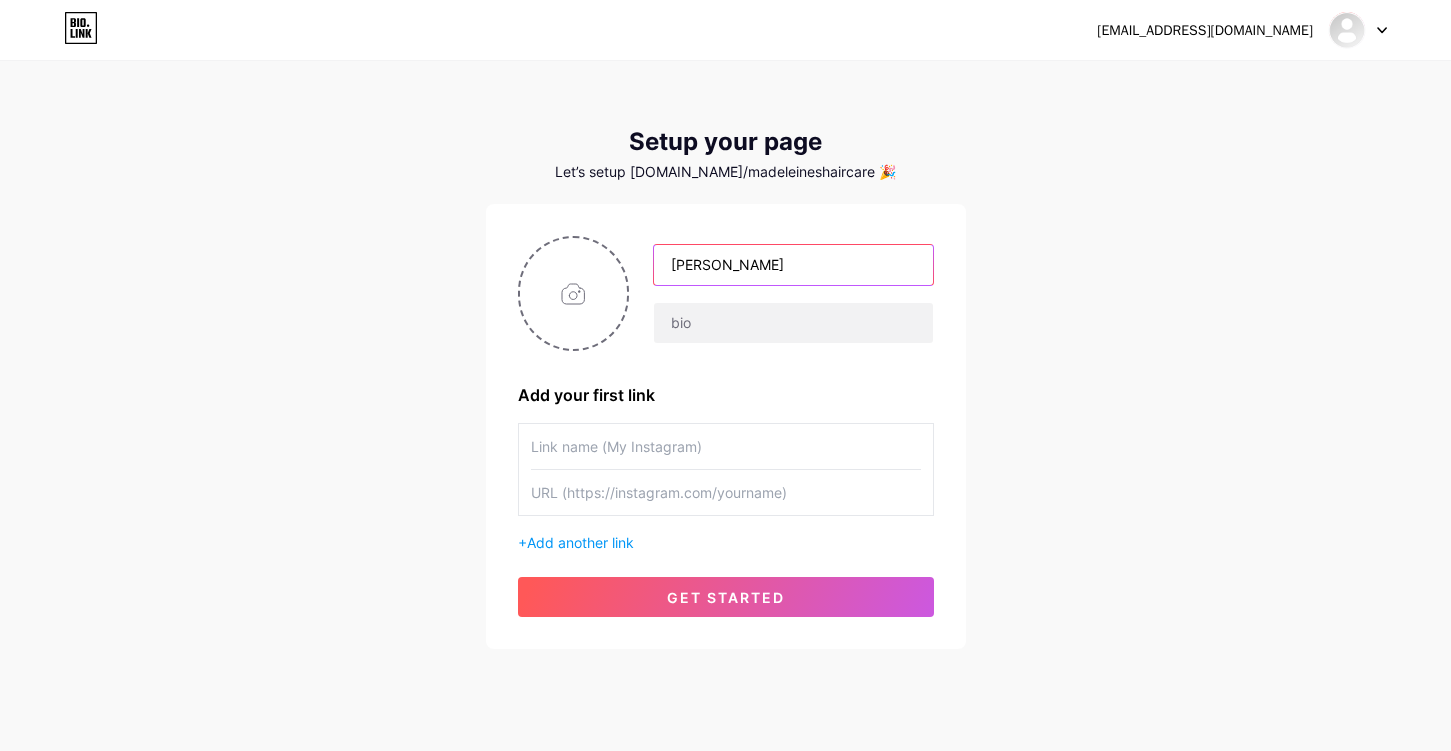 click on "[PERSON_NAME]" at bounding box center [793, 265] 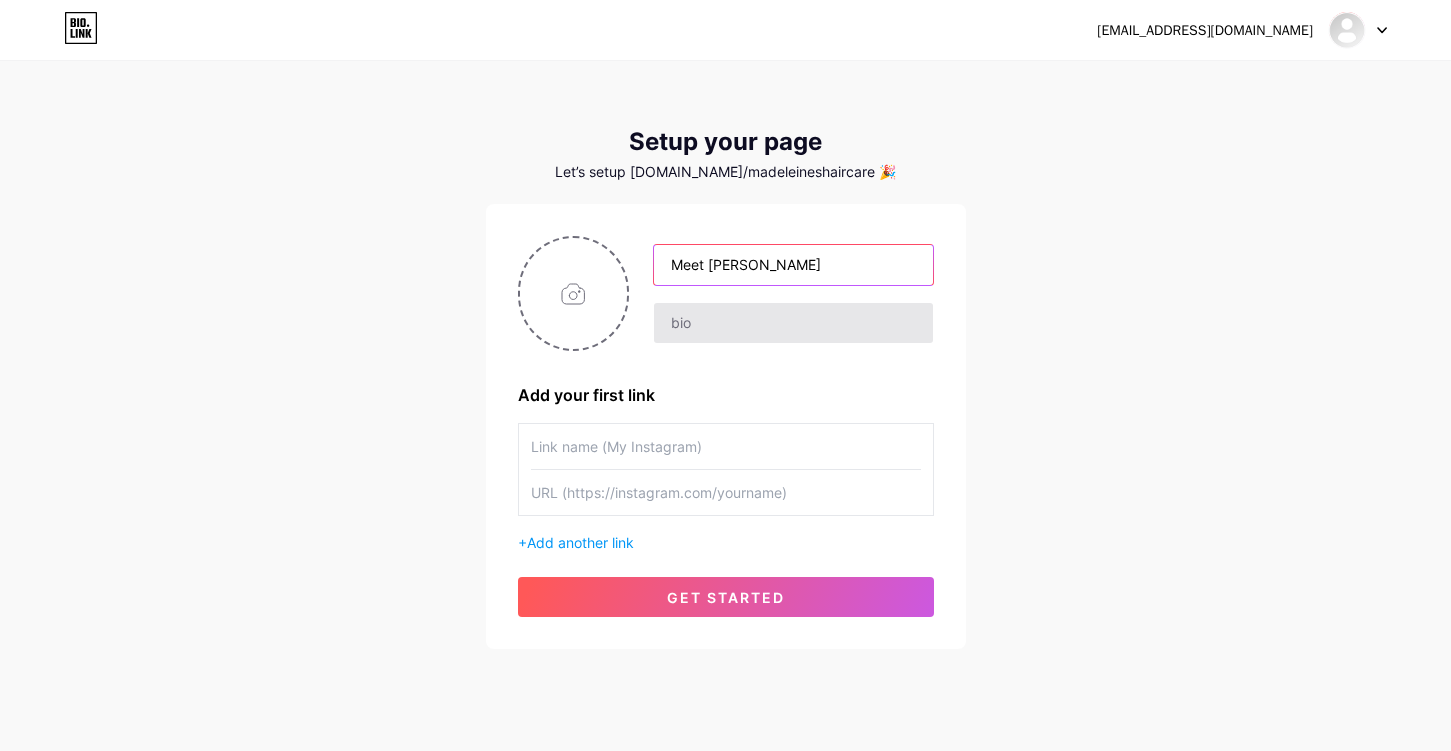 type on "Meet [PERSON_NAME]" 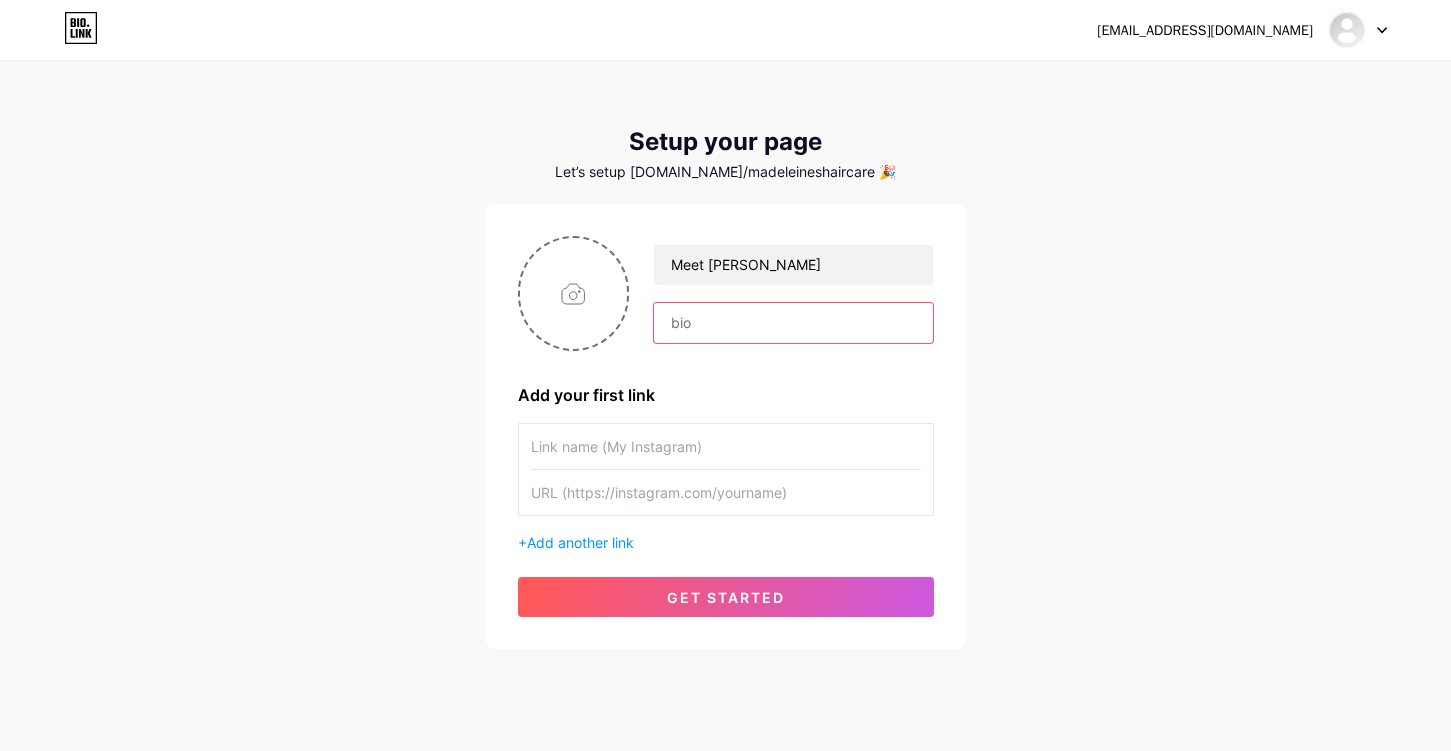 click at bounding box center [793, 323] 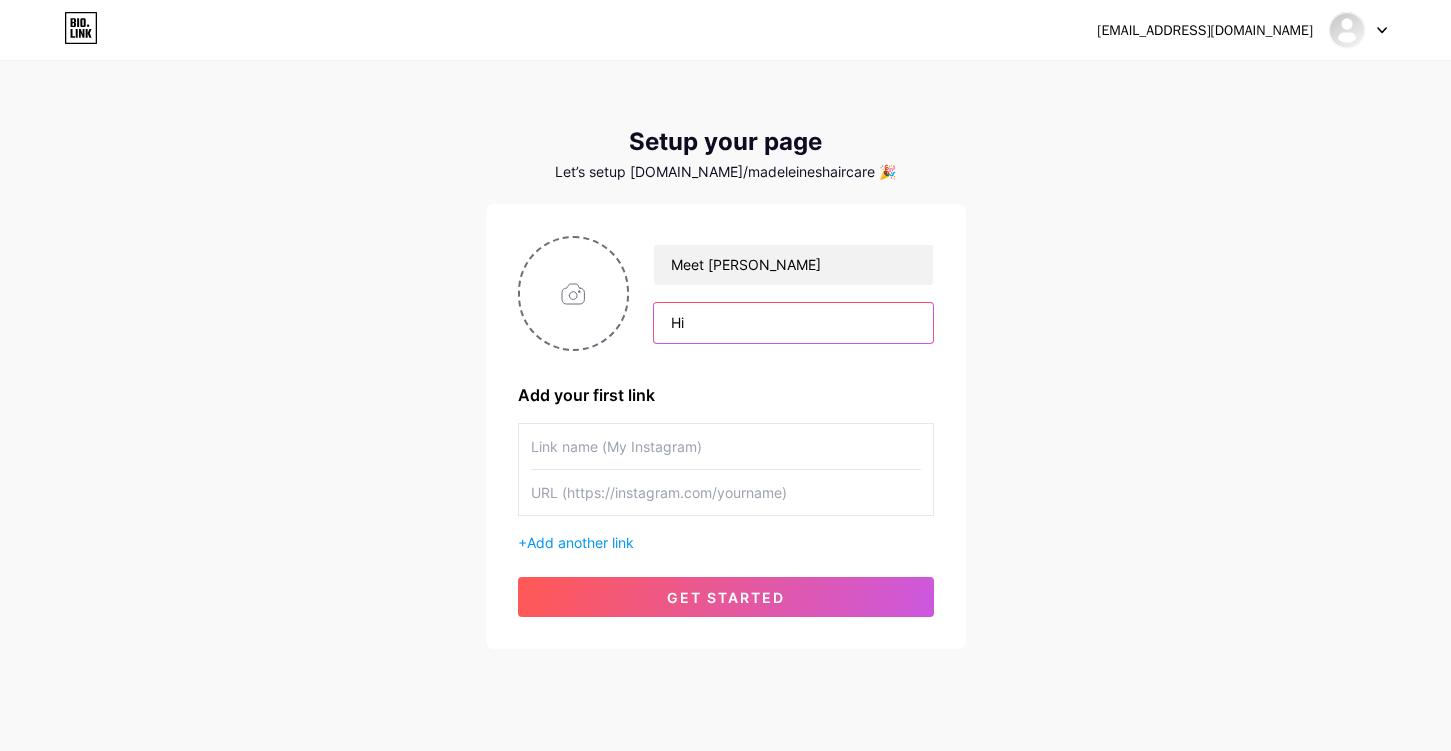 type on "H" 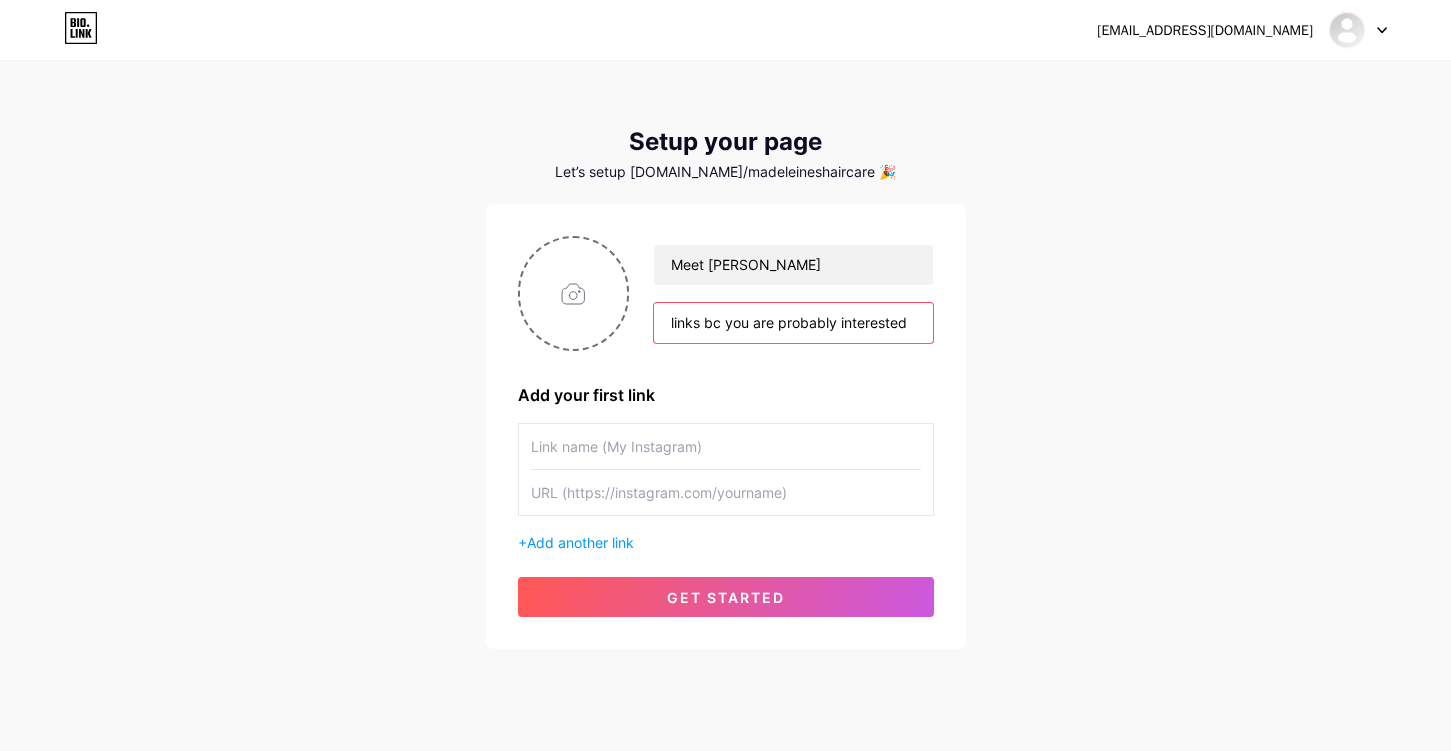 click on "links bc you are probably interested" at bounding box center (793, 323) 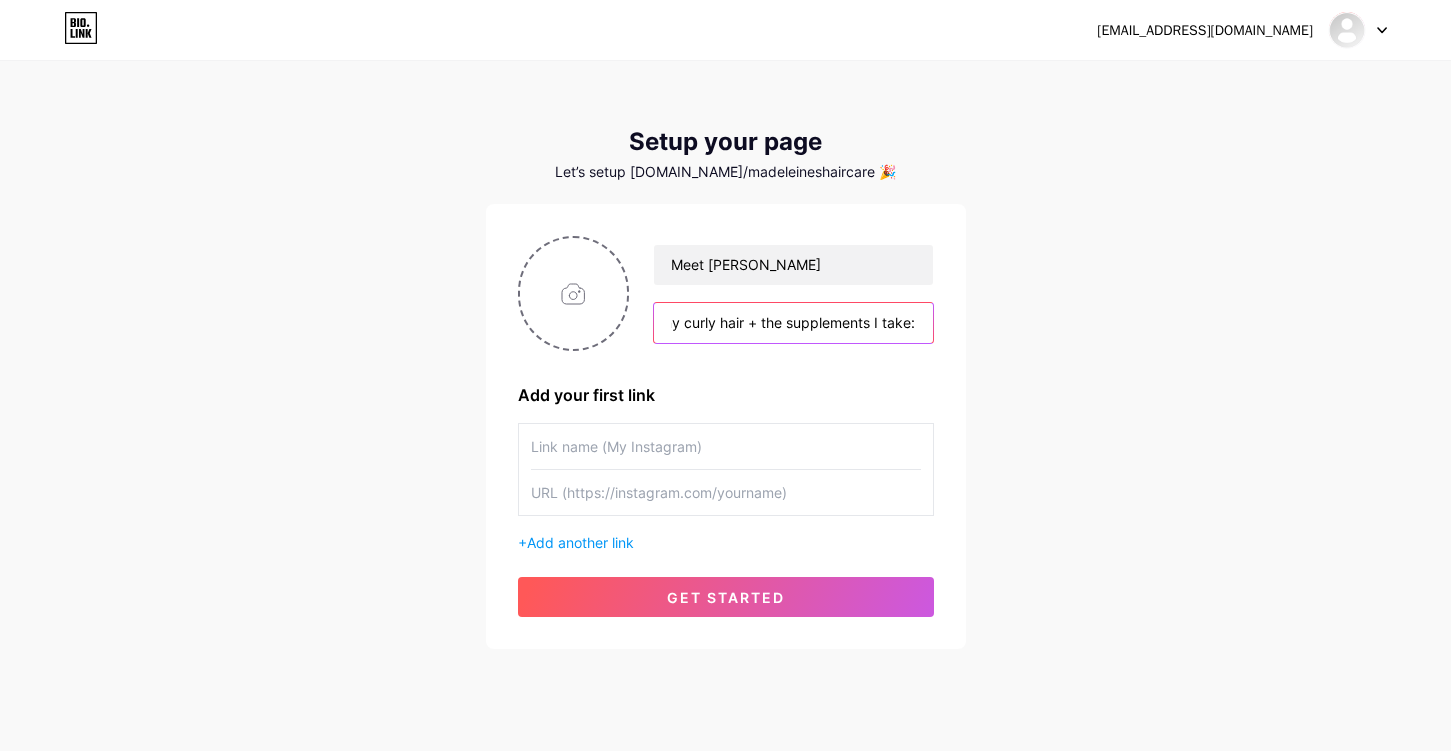 scroll, scrollTop: 0, scrollLeft: 434, axis: horizontal 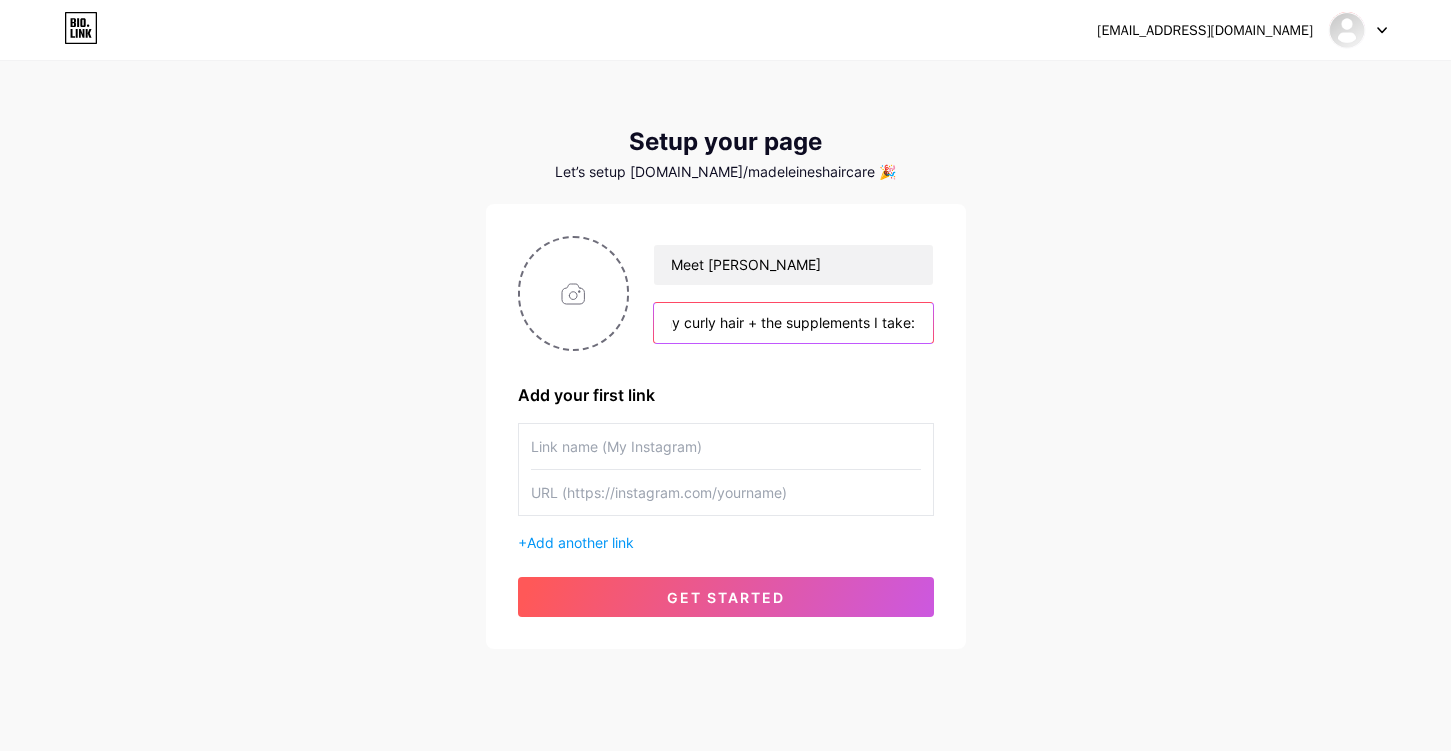type on "links bc you want to know all my hair care details, what i use on my curly hair + the supplements I take:" 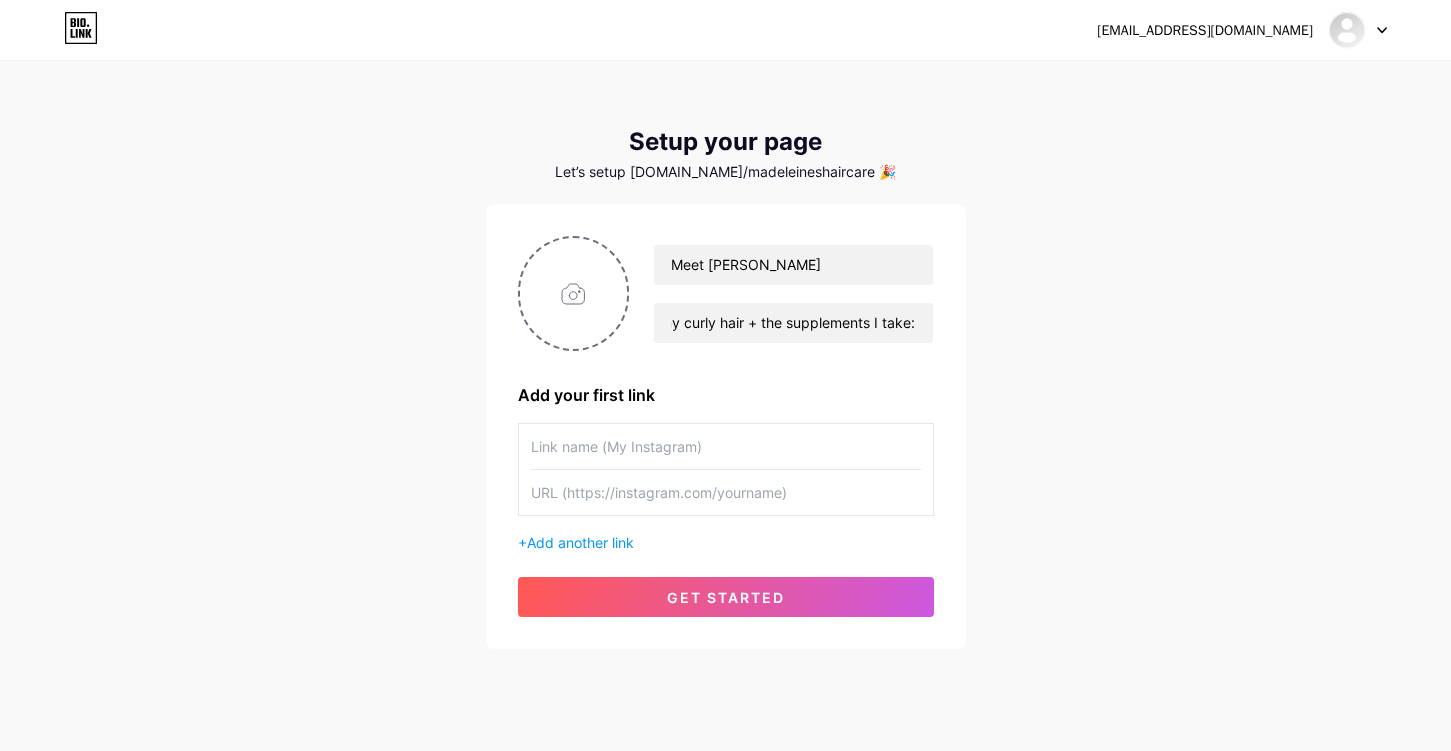 click at bounding box center [726, 446] 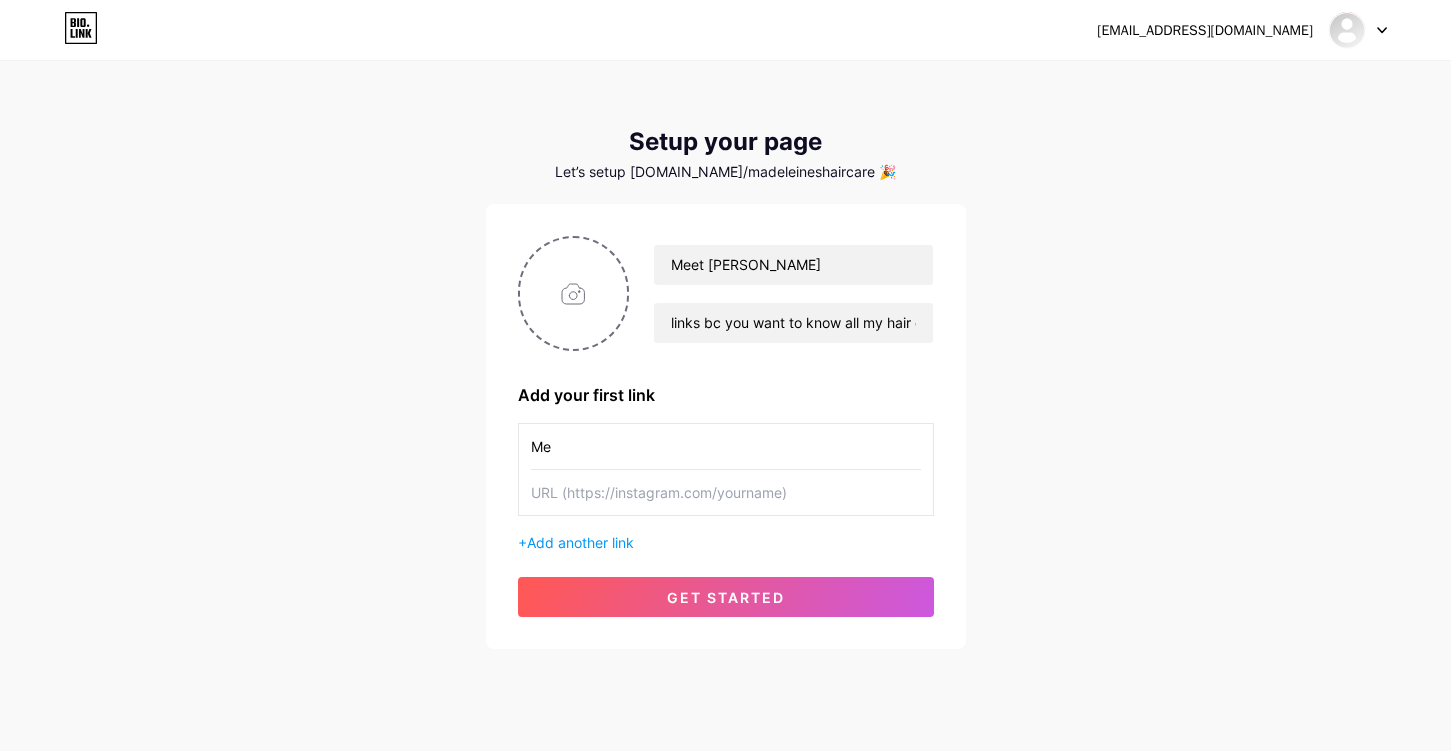 type on "M" 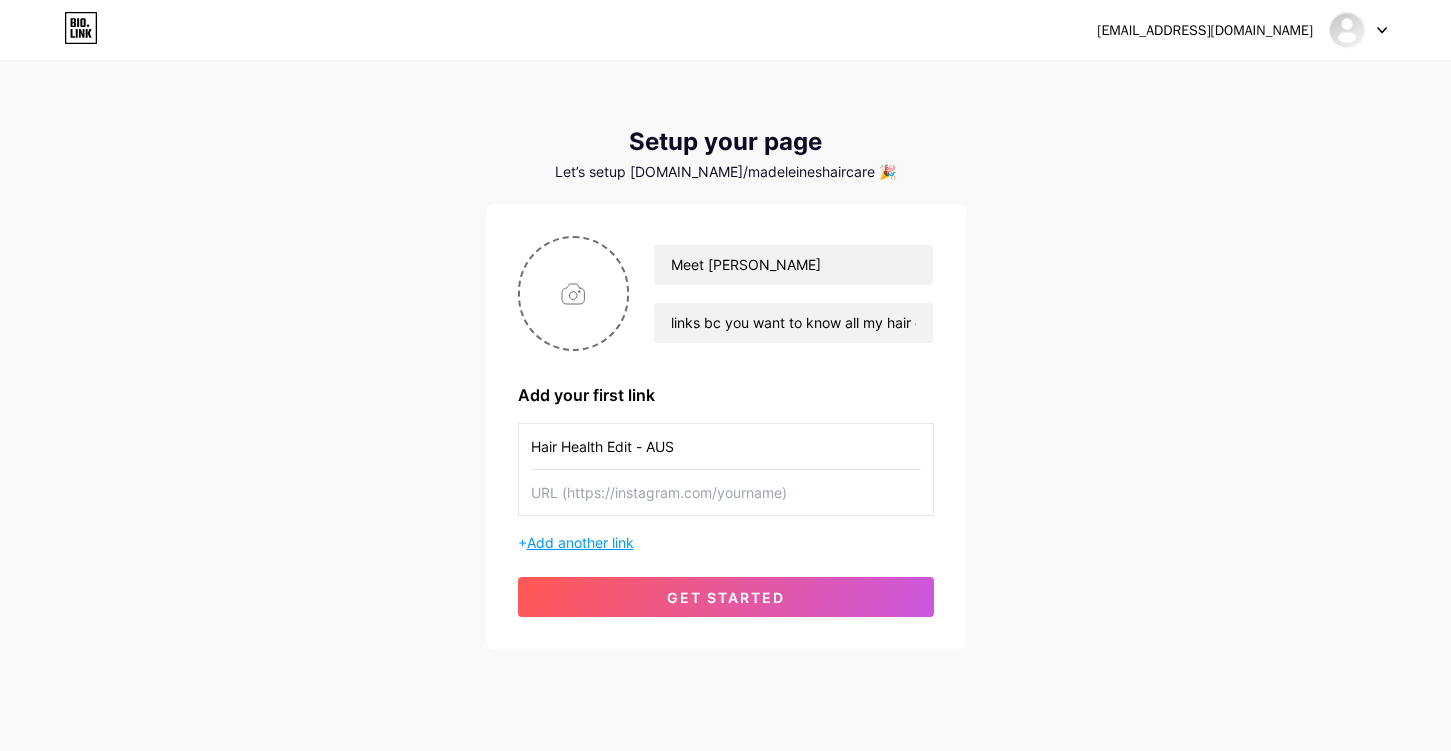type on "Hair Health Edit - AUS" 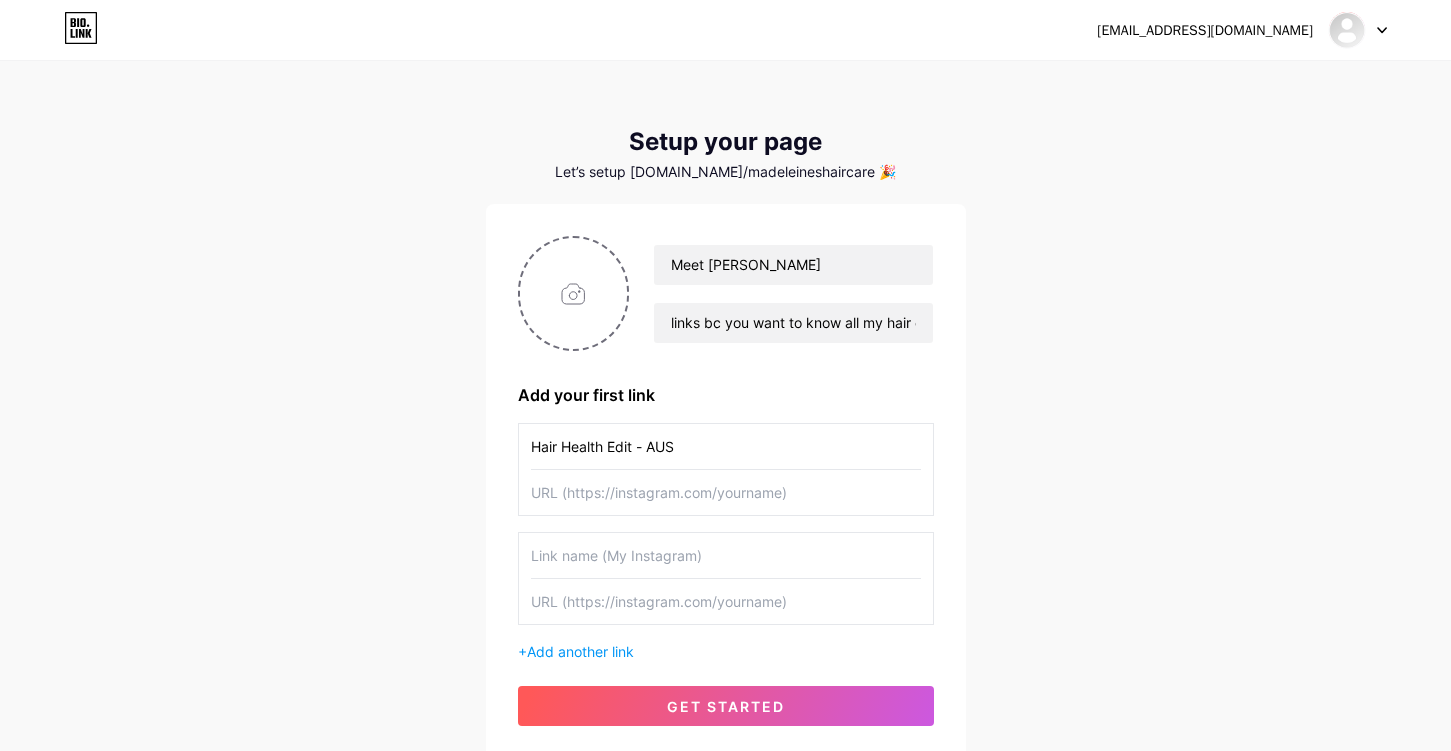 click at bounding box center [726, 555] 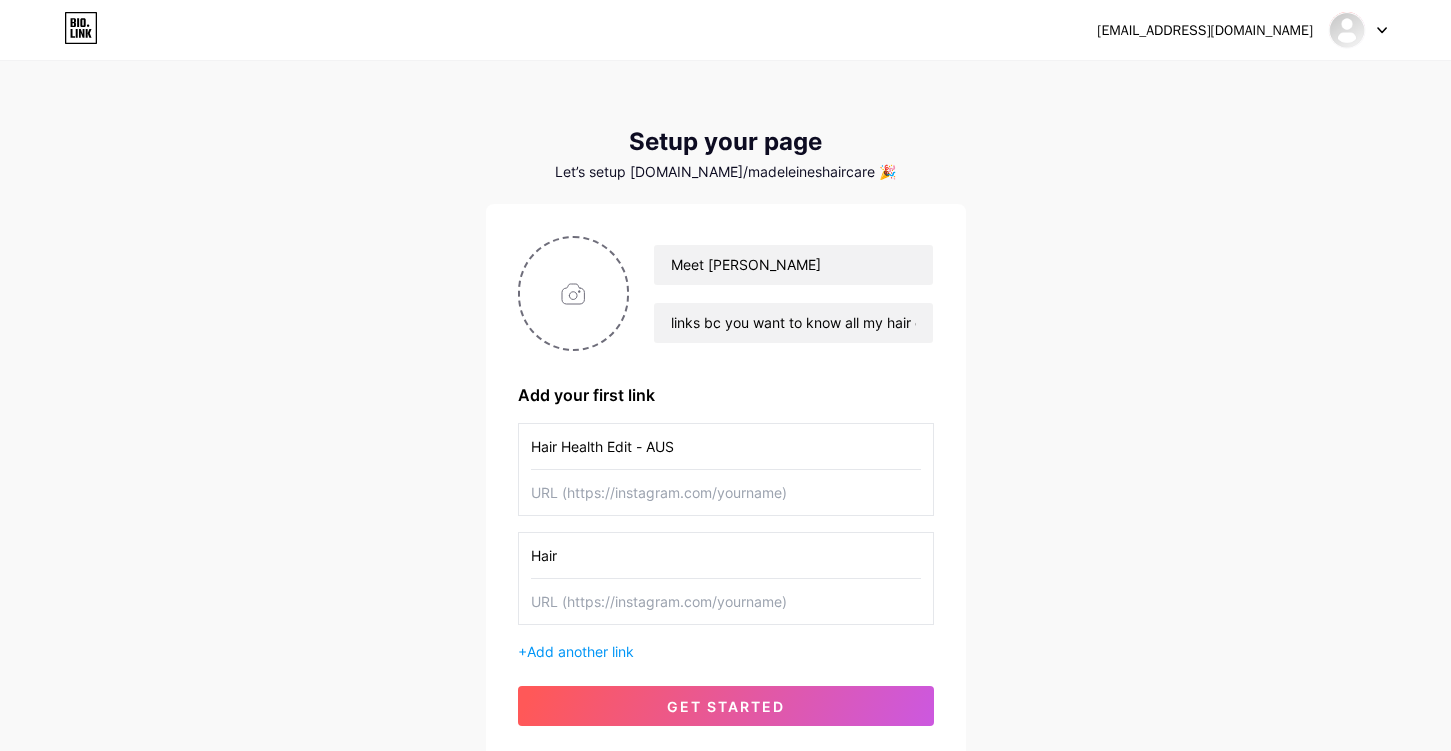 drag, startPoint x: 687, startPoint y: 439, endPoint x: 484, endPoint y: 440, distance: 203.00246 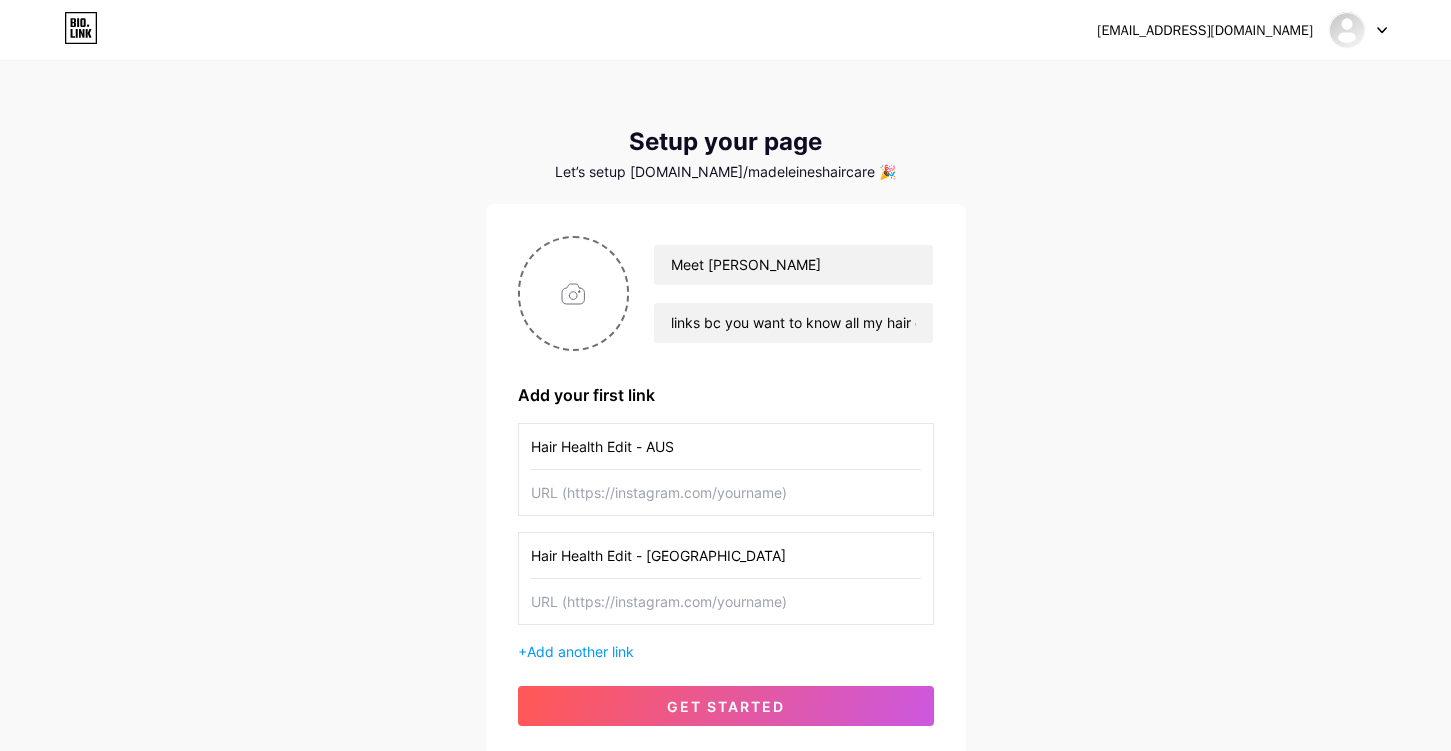 type on "Hair Health Edit - [GEOGRAPHIC_DATA]" 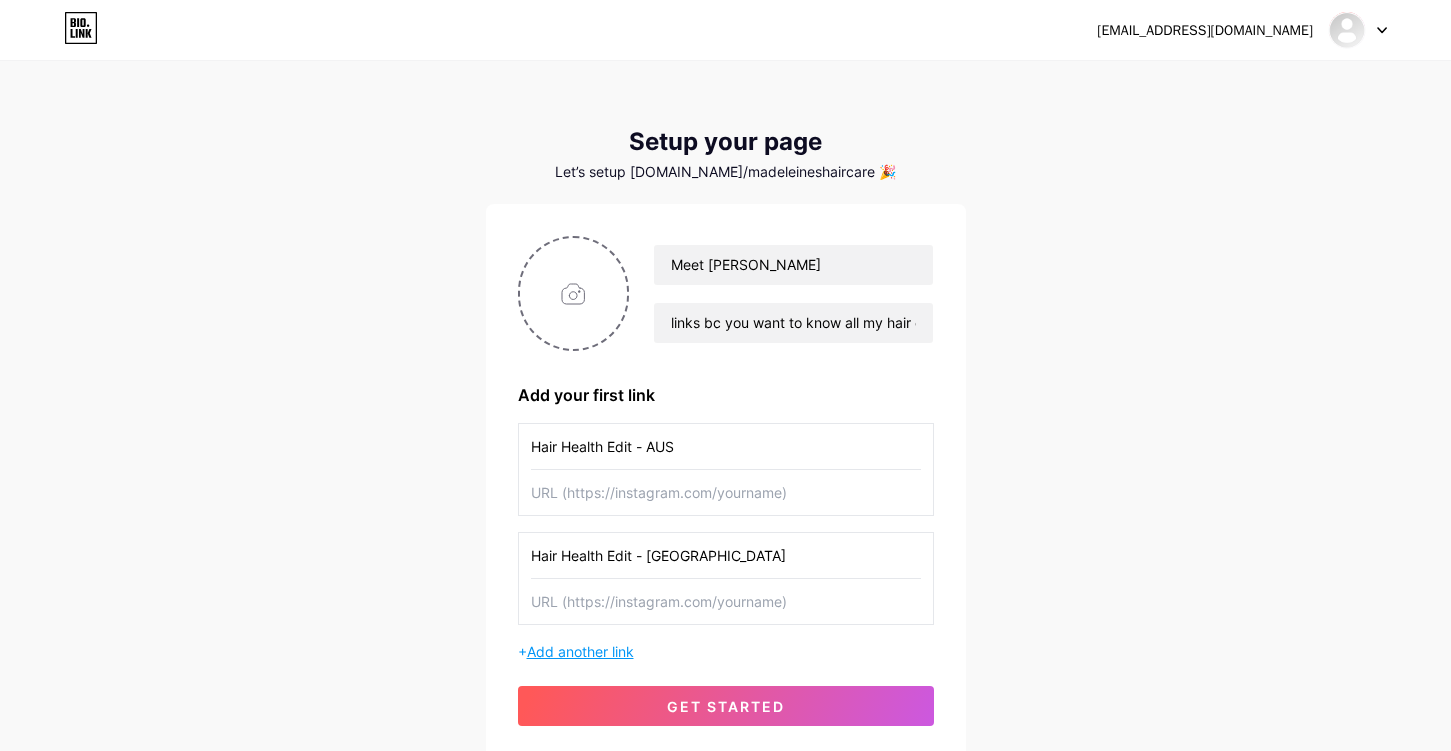 click on "Add another link" at bounding box center (580, 651) 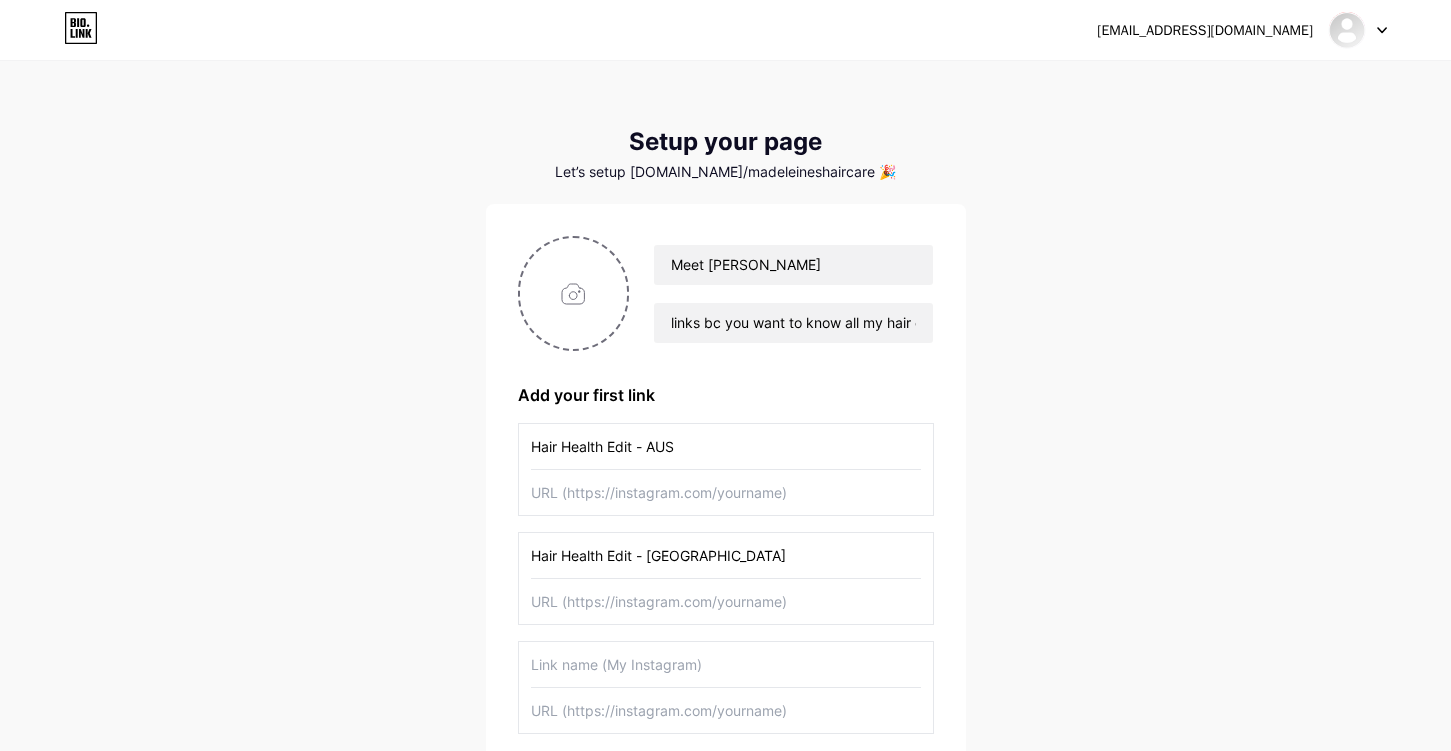 click at bounding box center [726, 664] 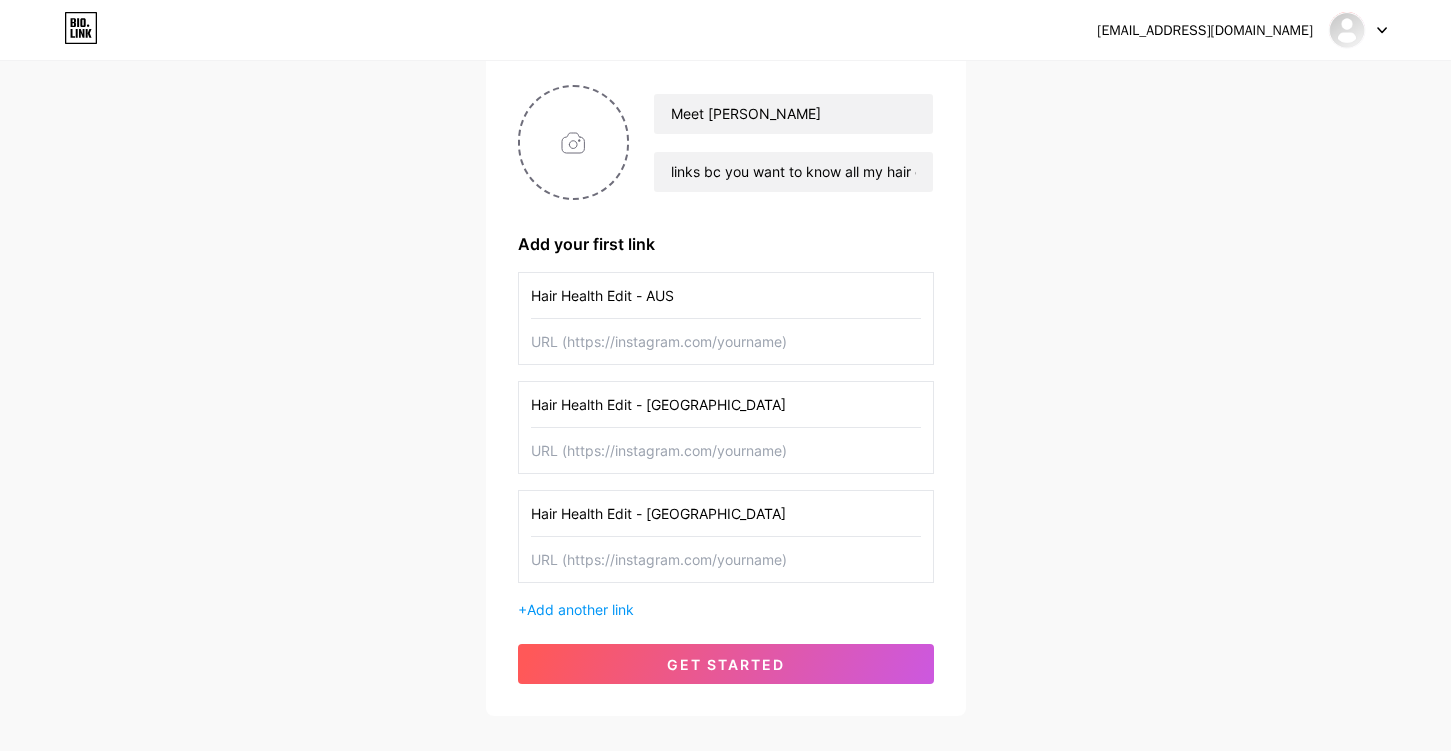 scroll, scrollTop: 155, scrollLeft: 0, axis: vertical 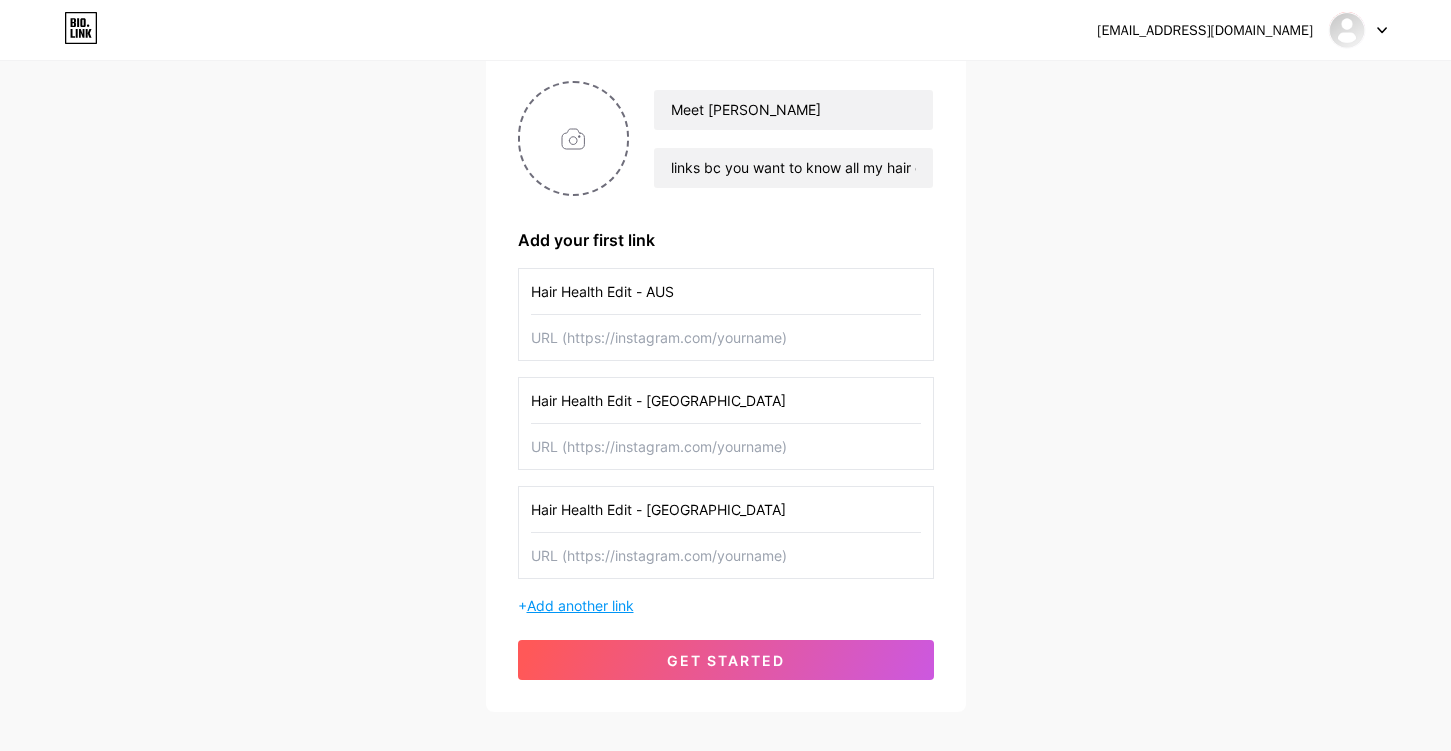 type on "Hair Health Edit - [GEOGRAPHIC_DATA]" 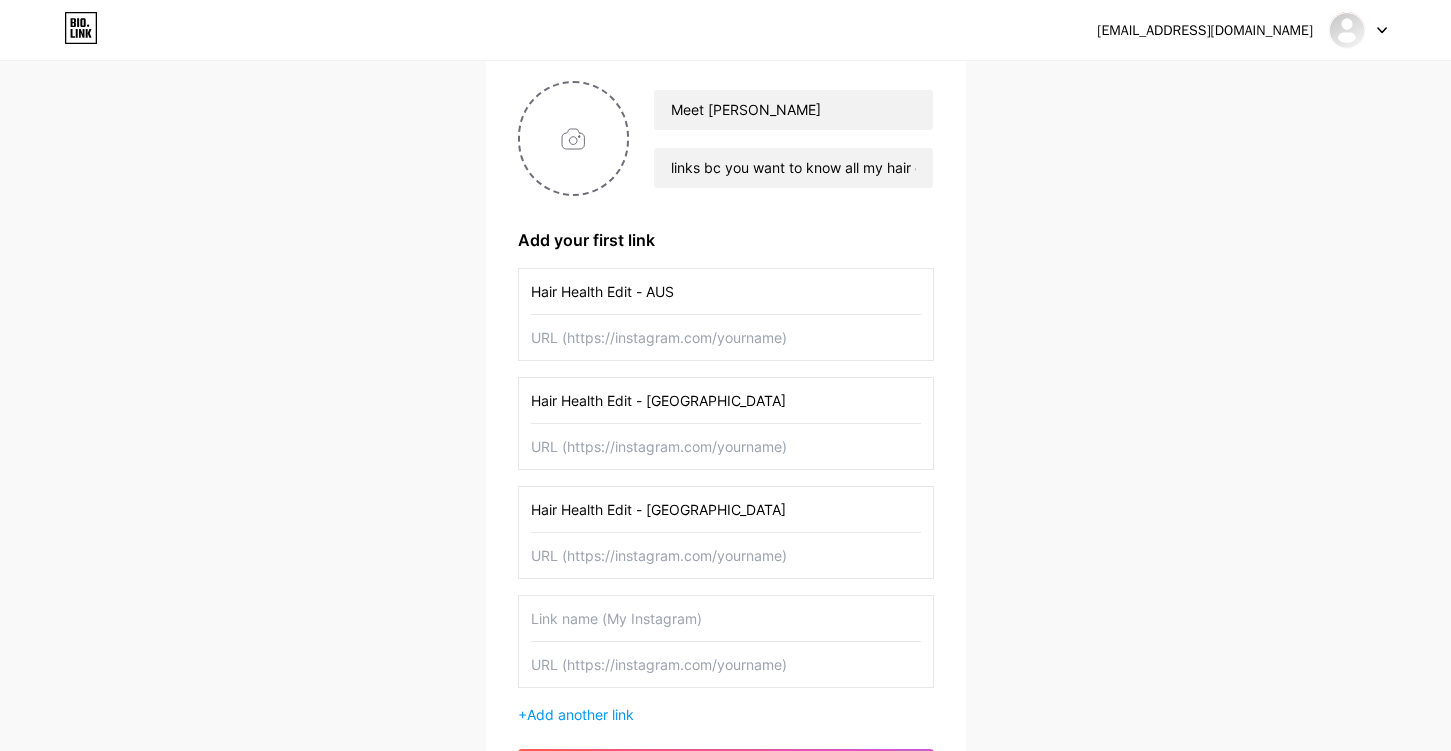 click at bounding box center (726, 618) 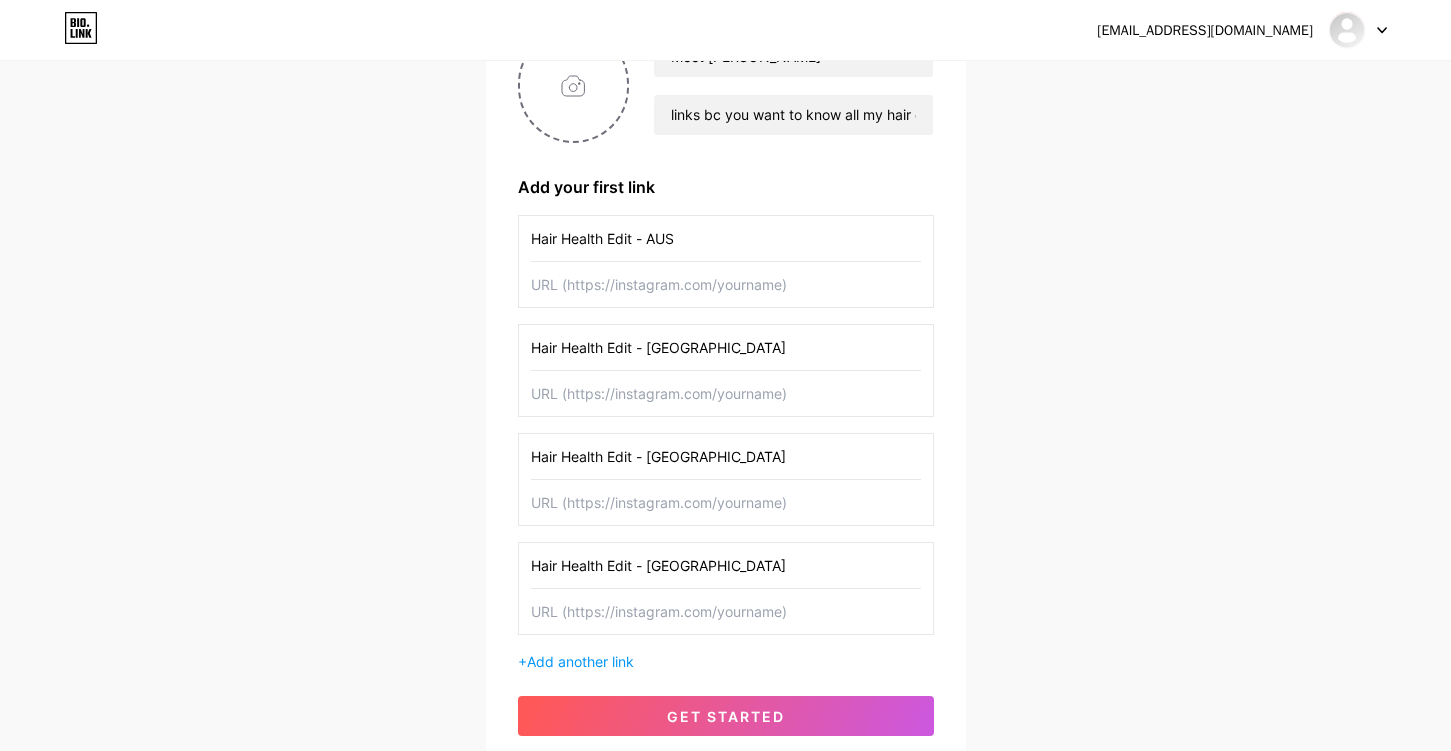 scroll, scrollTop: 218, scrollLeft: 0, axis: vertical 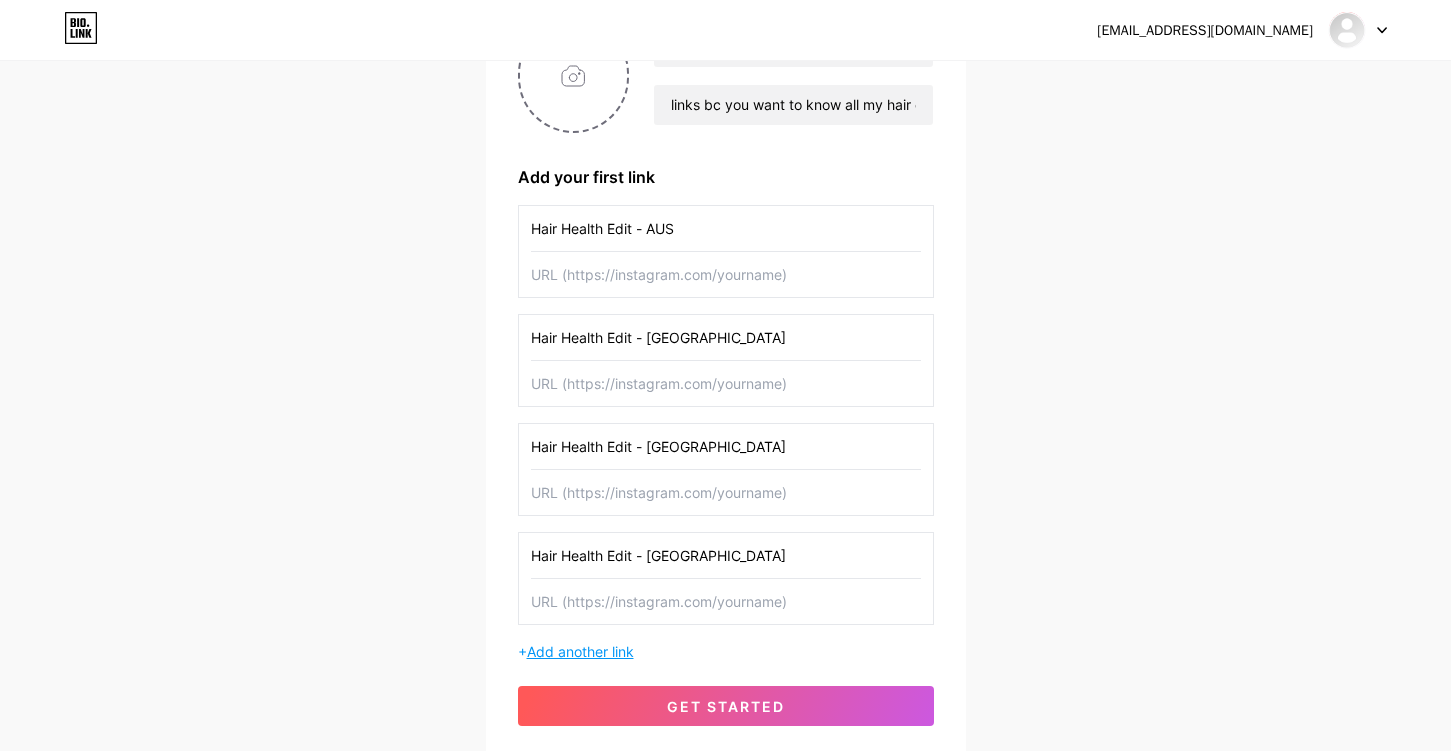 type on "Hair Health Edit - [GEOGRAPHIC_DATA]" 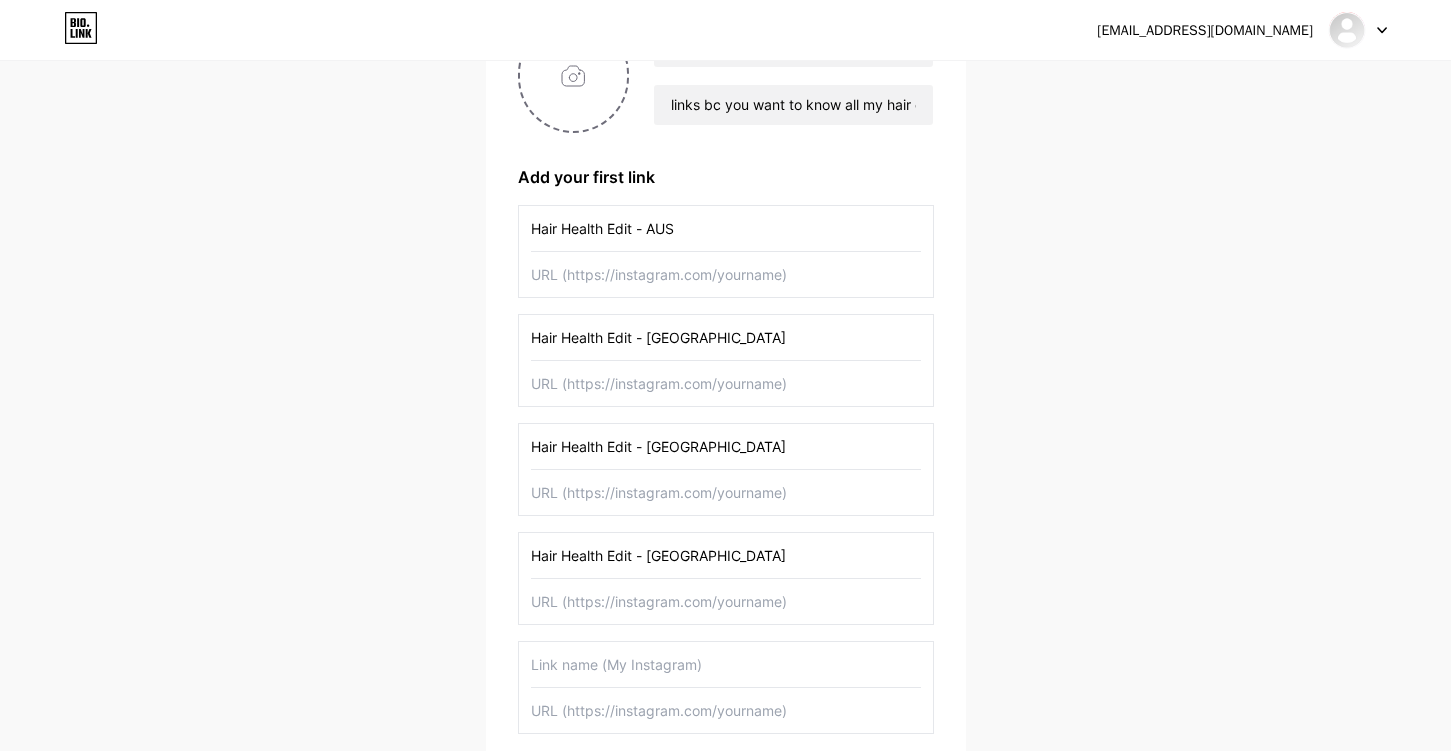 click at bounding box center [726, 664] 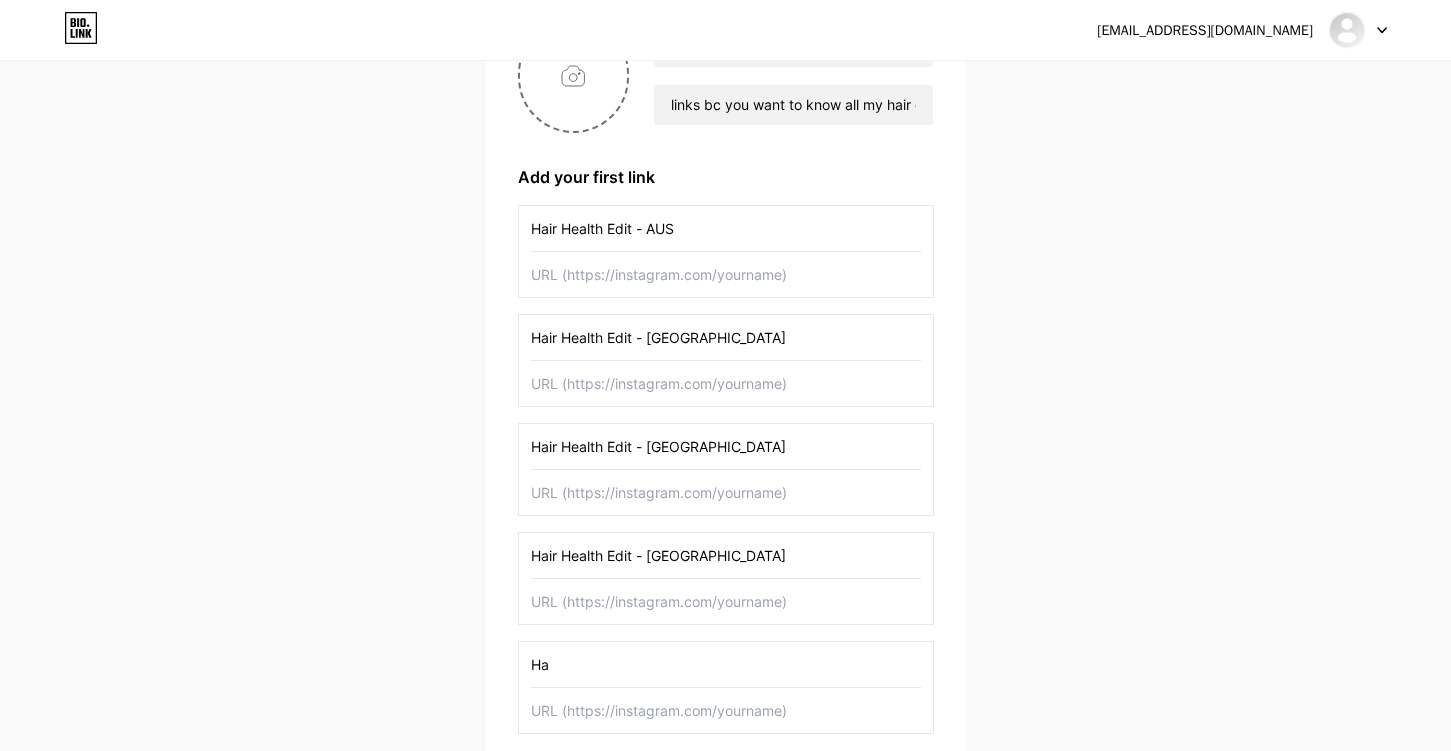 type on "H" 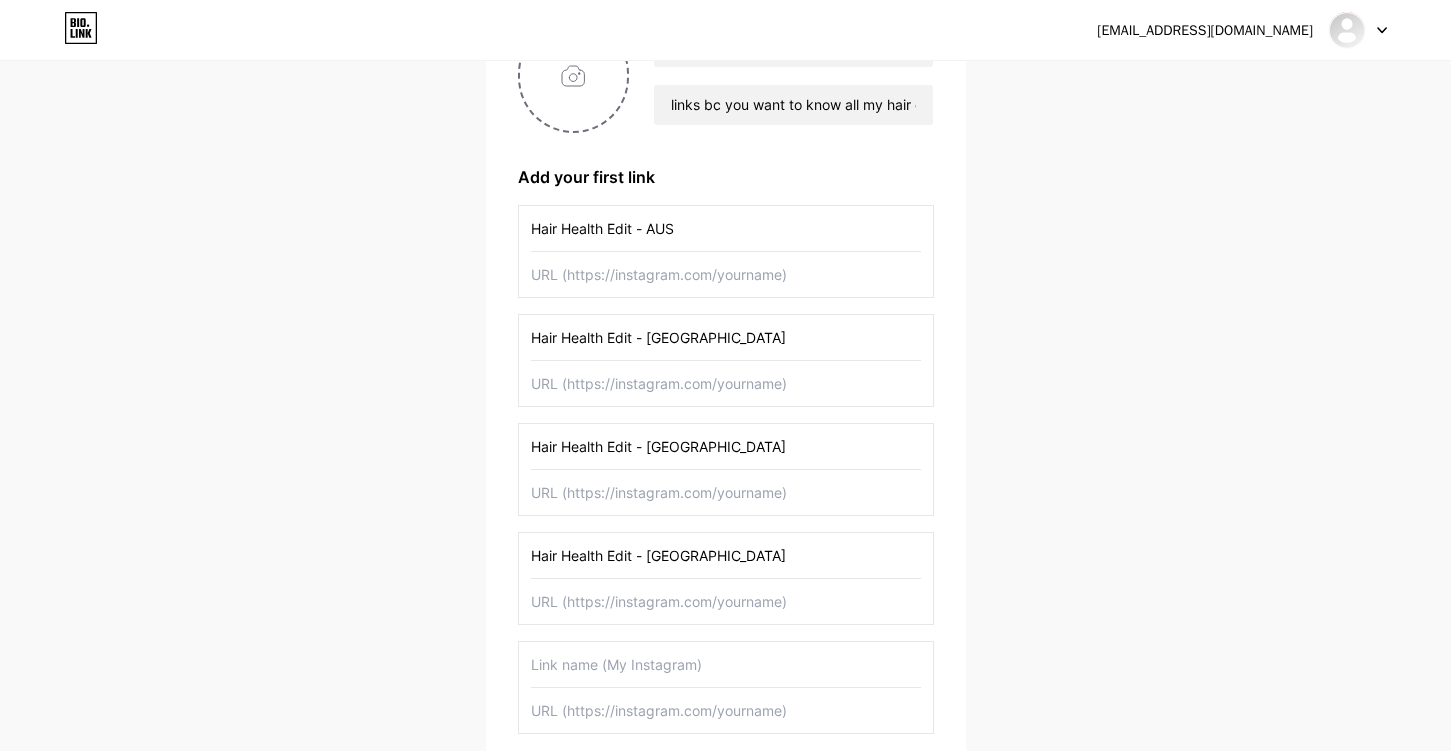 paste on "Hair Health Edit - AUS" 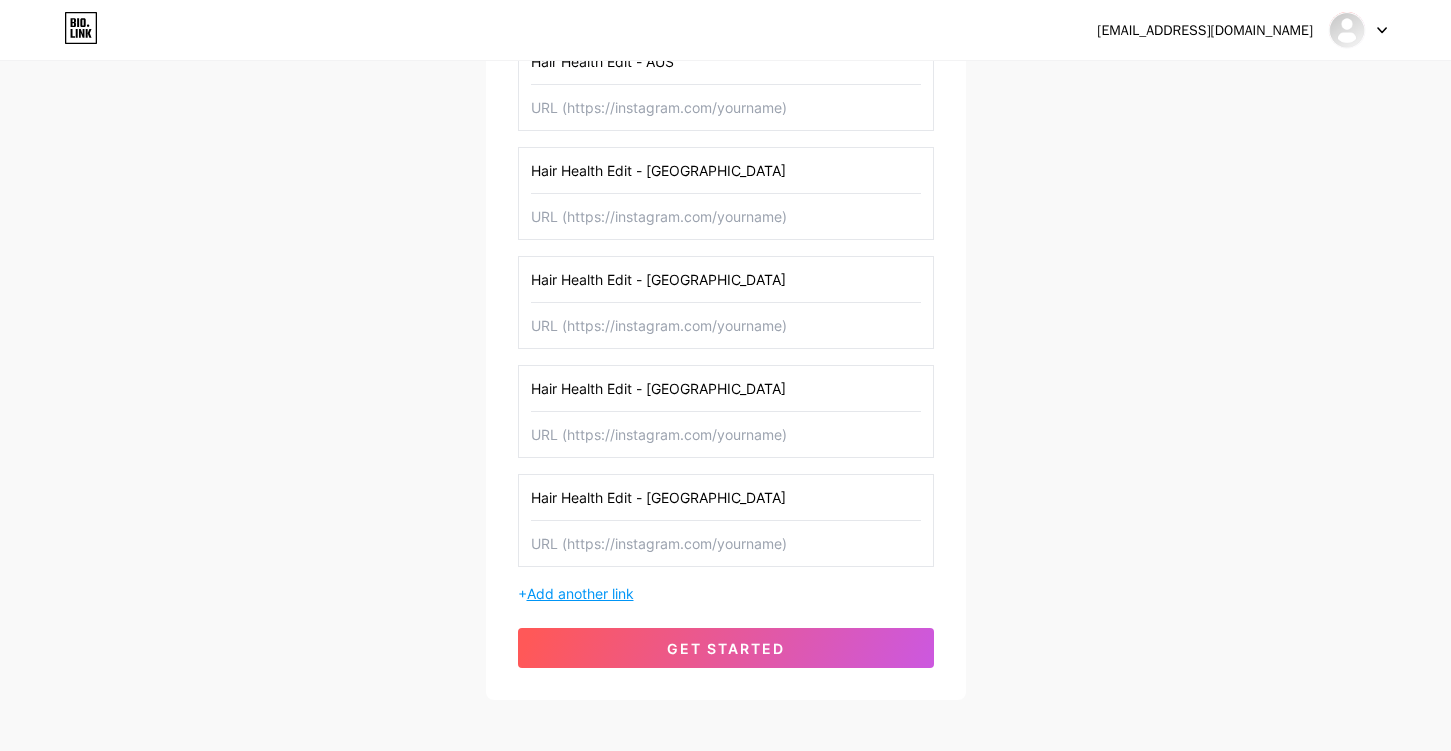 scroll, scrollTop: 387, scrollLeft: 0, axis: vertical 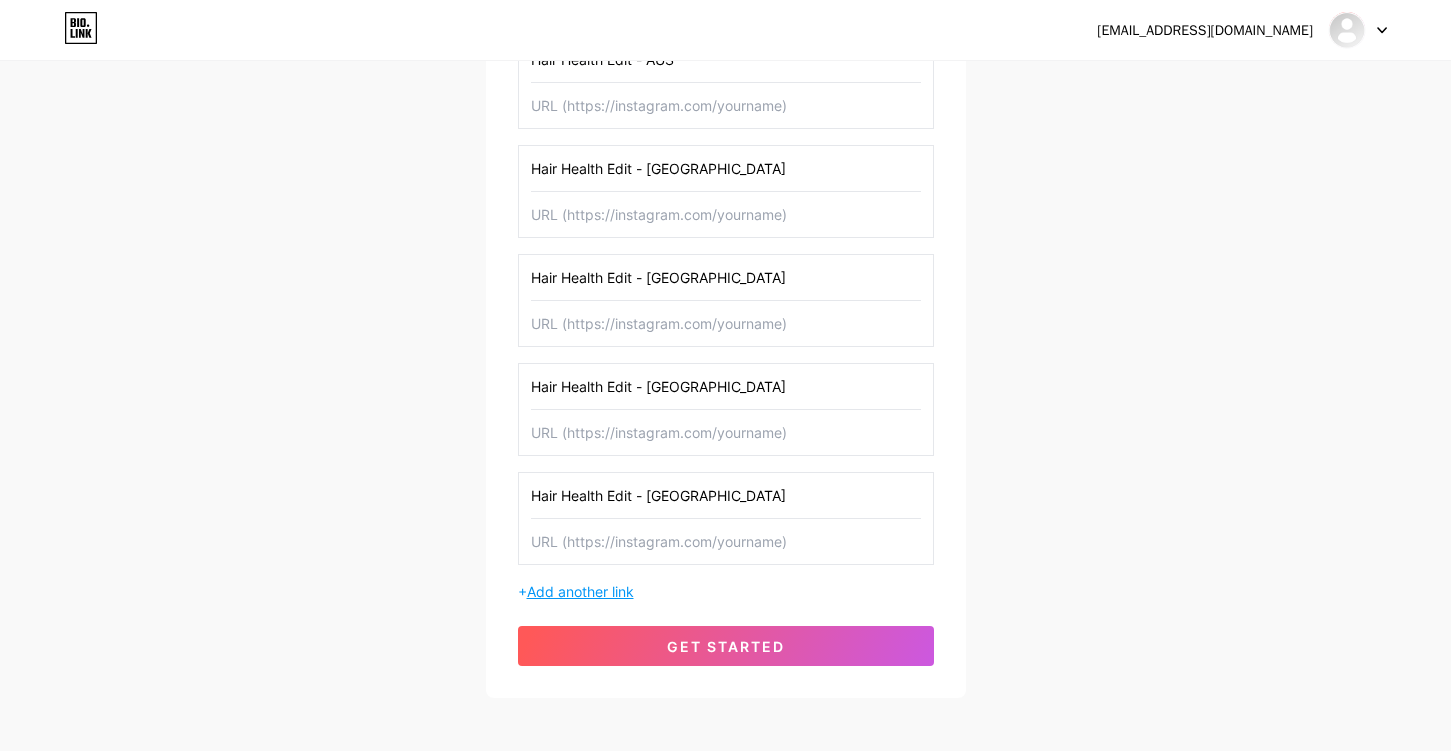 type on "Hair Health Edit - [GEOGRAPHIC_DATA]" 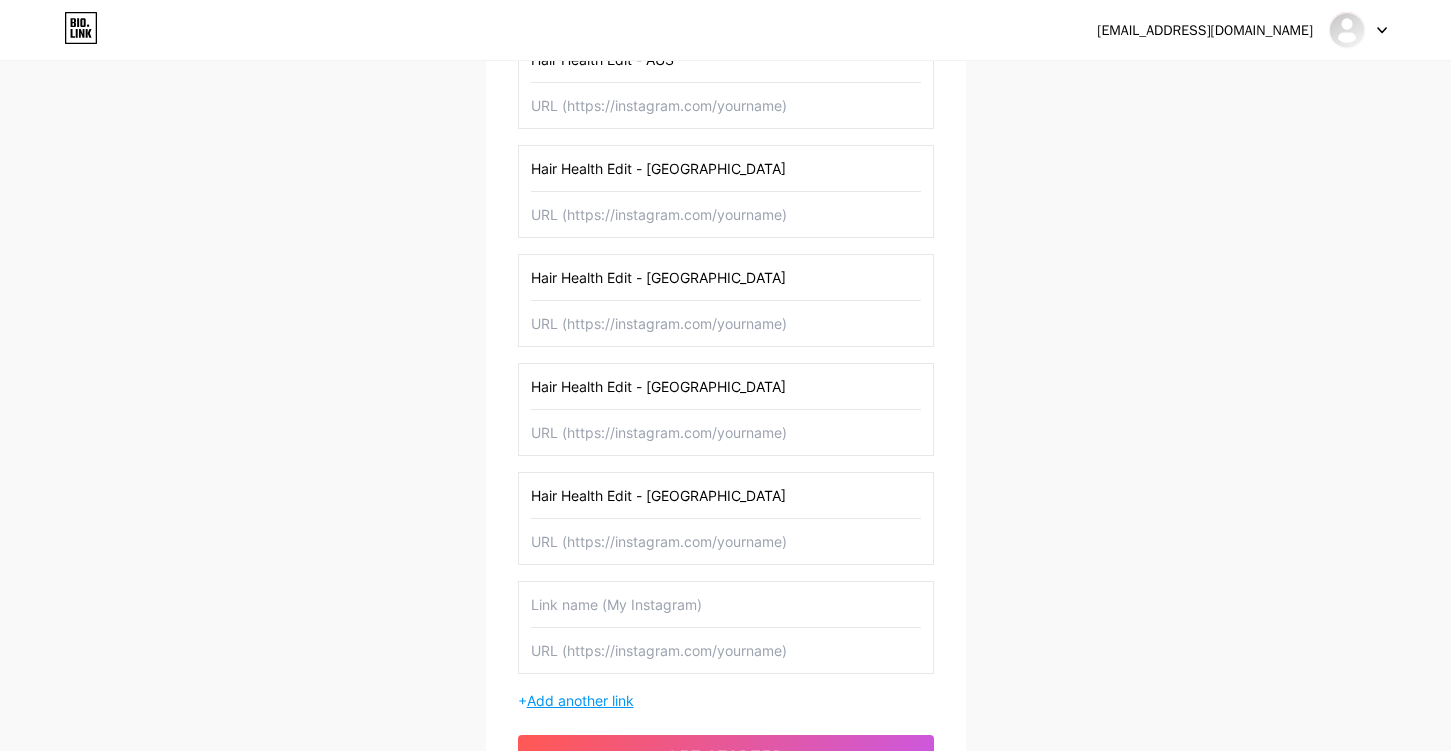 click at bounding box center (726, 604) 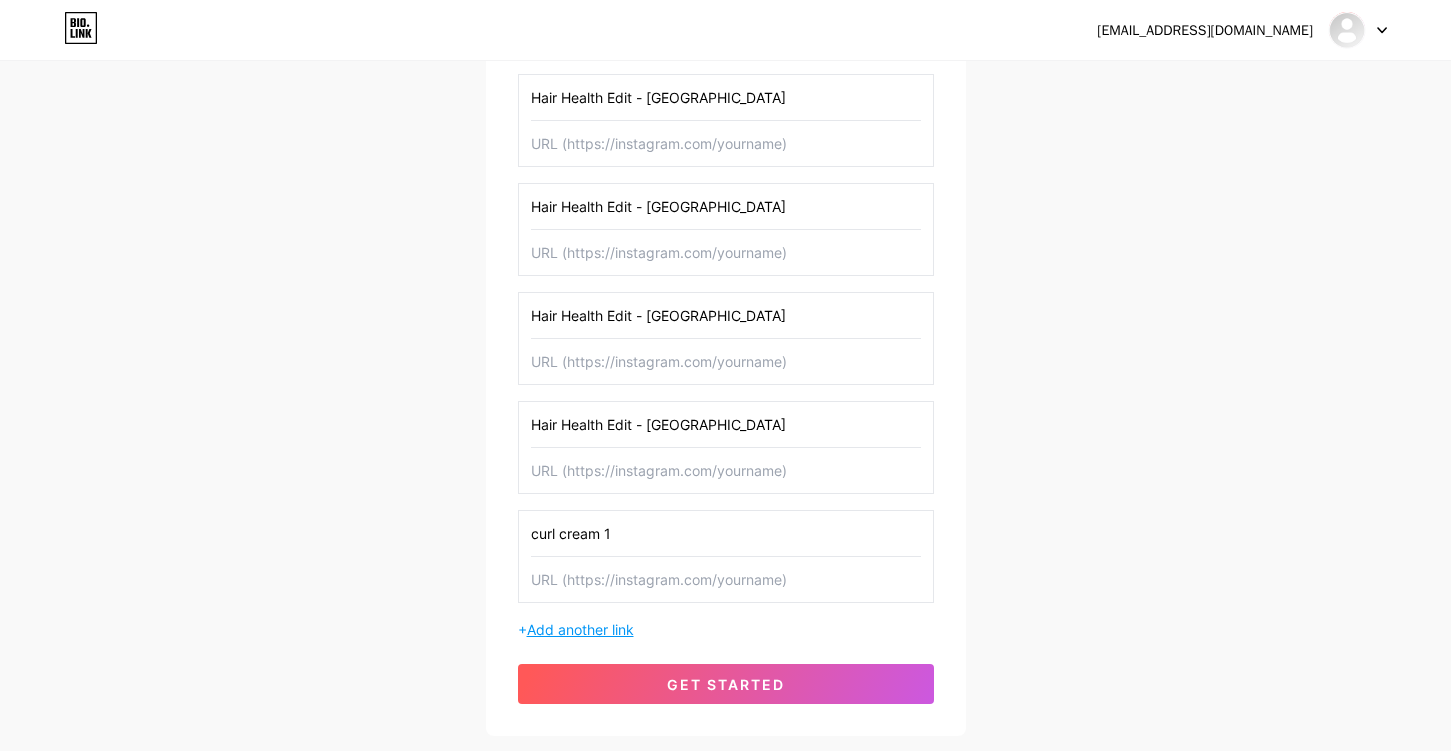 scroll, scrollTop: 475, scrollLeft: 0, axis: vertical 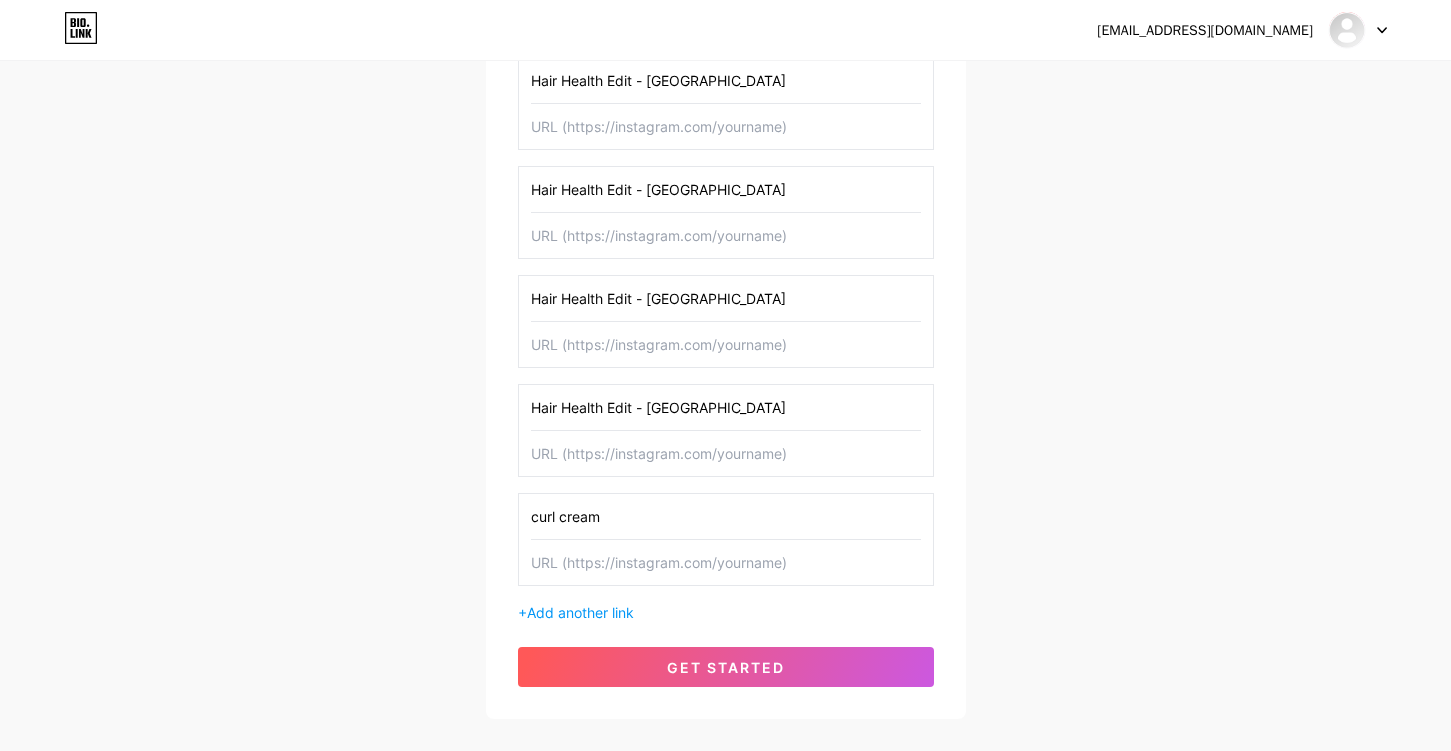 click on "curl cream" at bounding box center (726, 516) 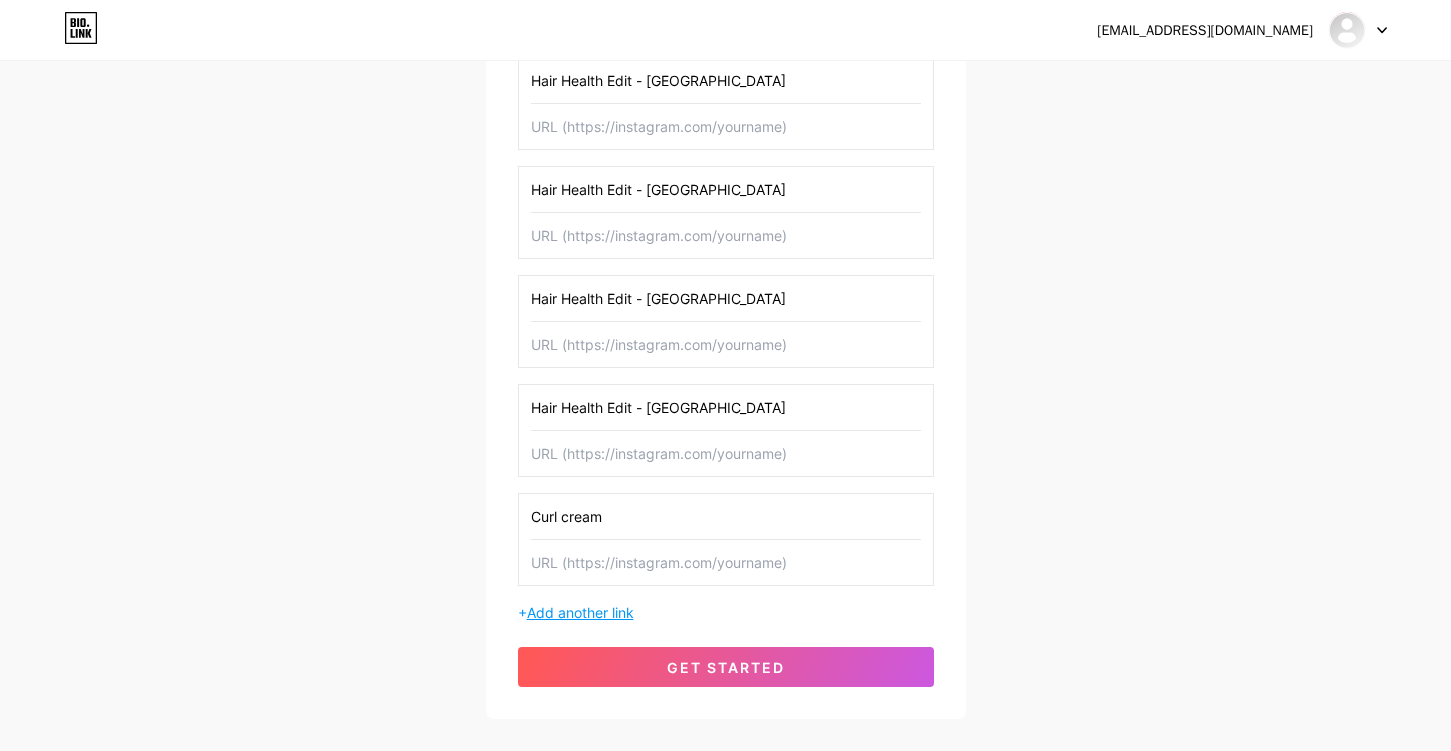type on "Curl cream" 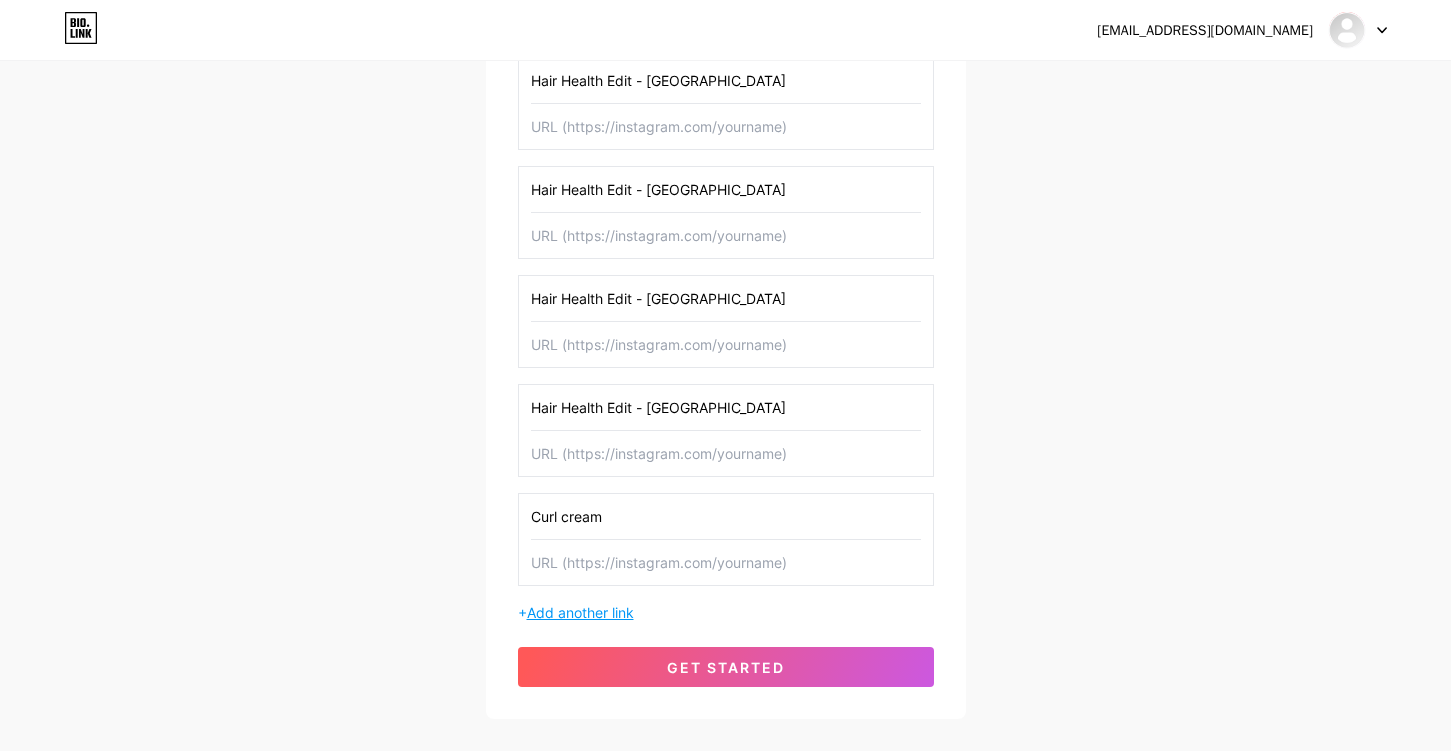 click on "Add another link" at bounding box center (580, 612) 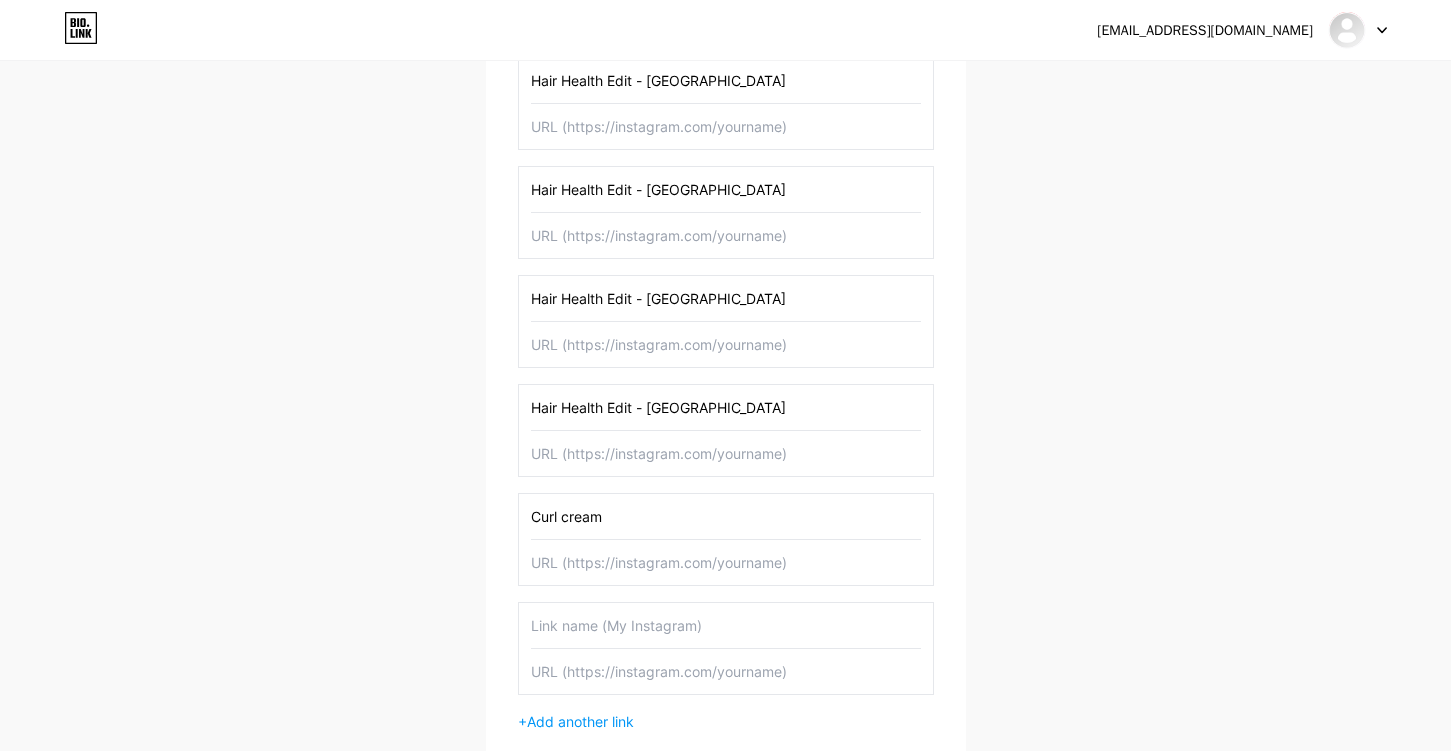 click at bounding box center [726, 625] 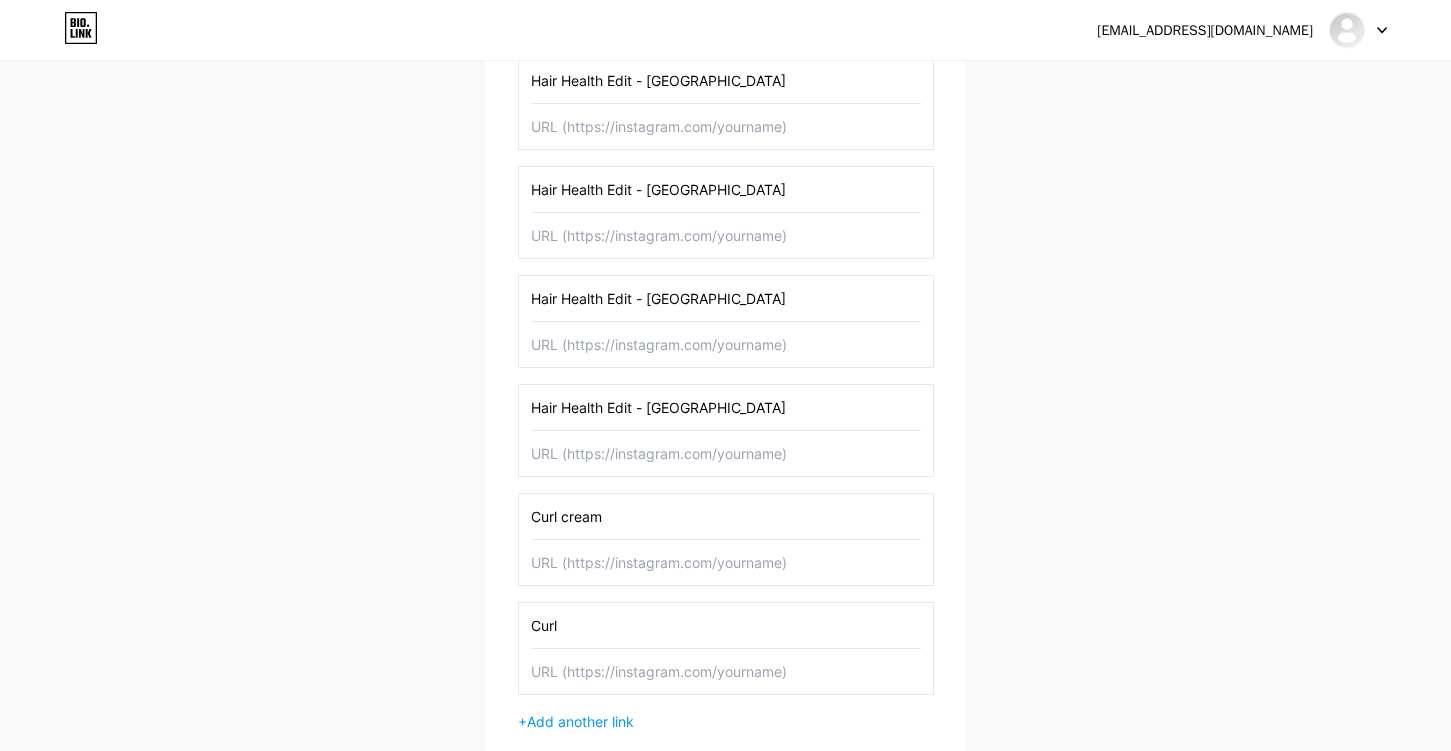 type on "Curl" 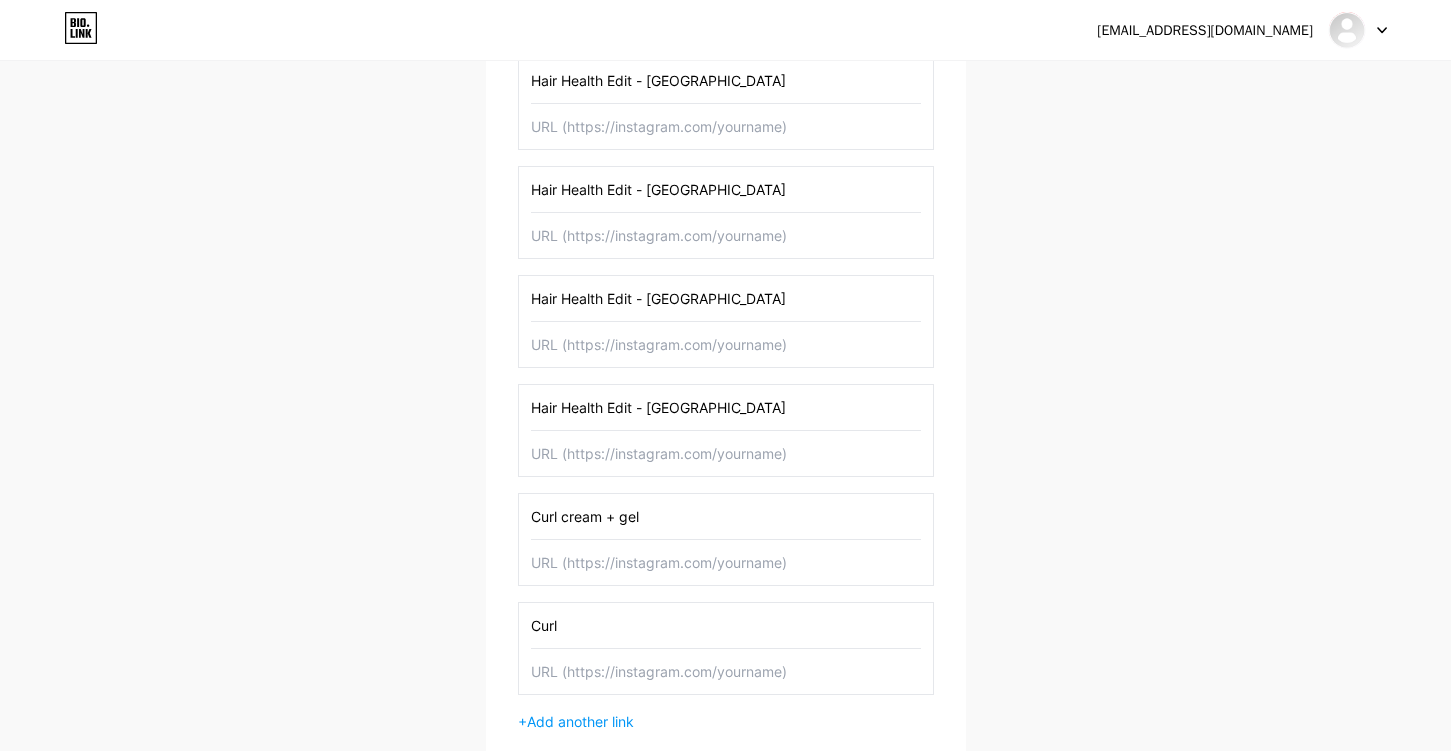 type on "Curl cream + gel" 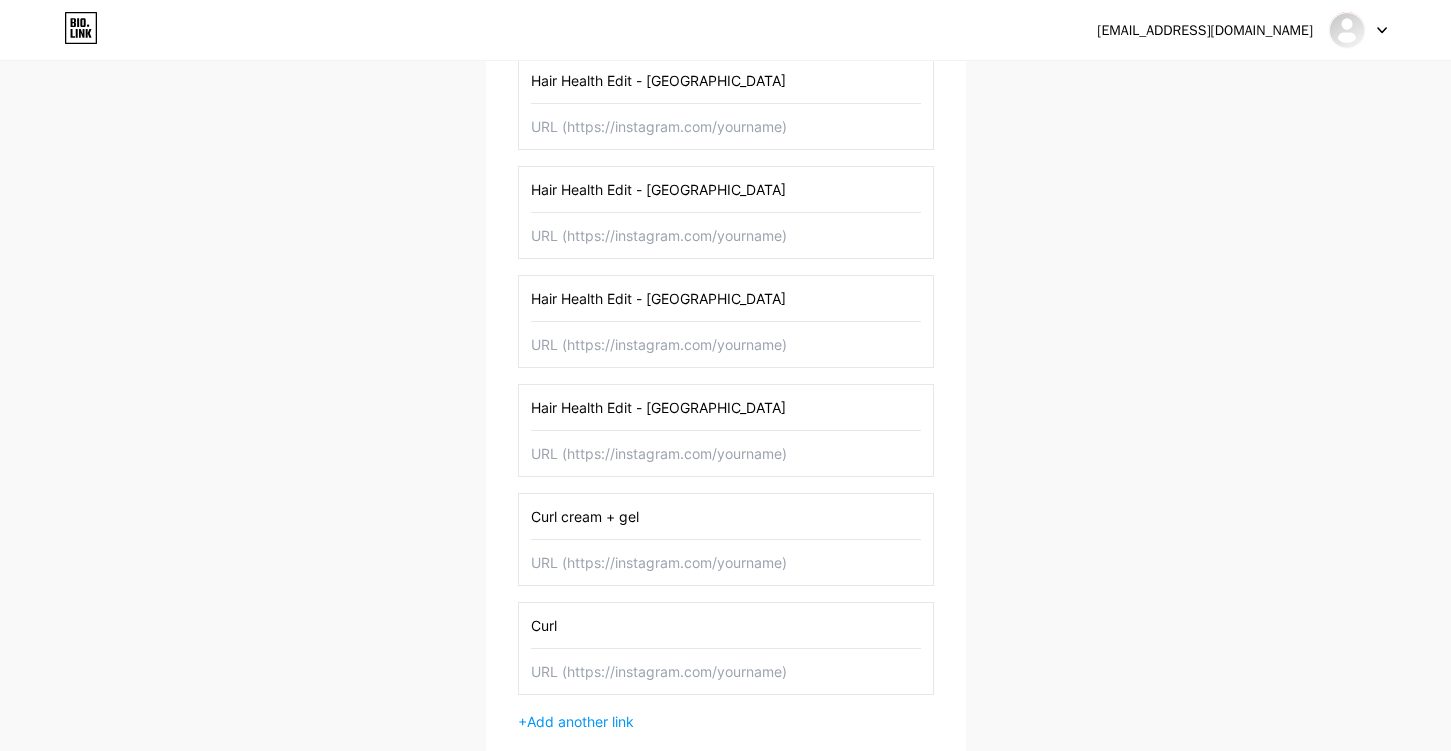 click on "Curl" at bounding box center (726, 625) 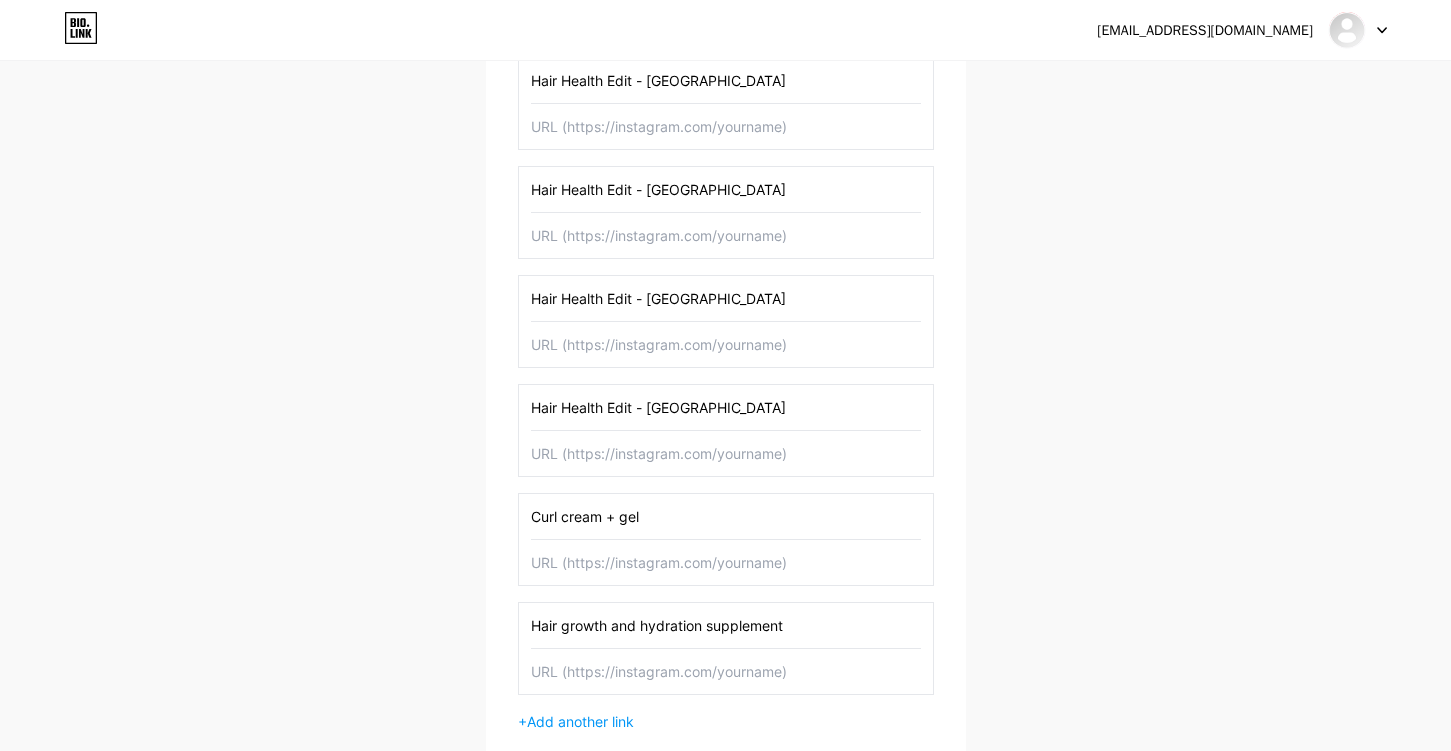 type on "Hair growth and hydration supplement" 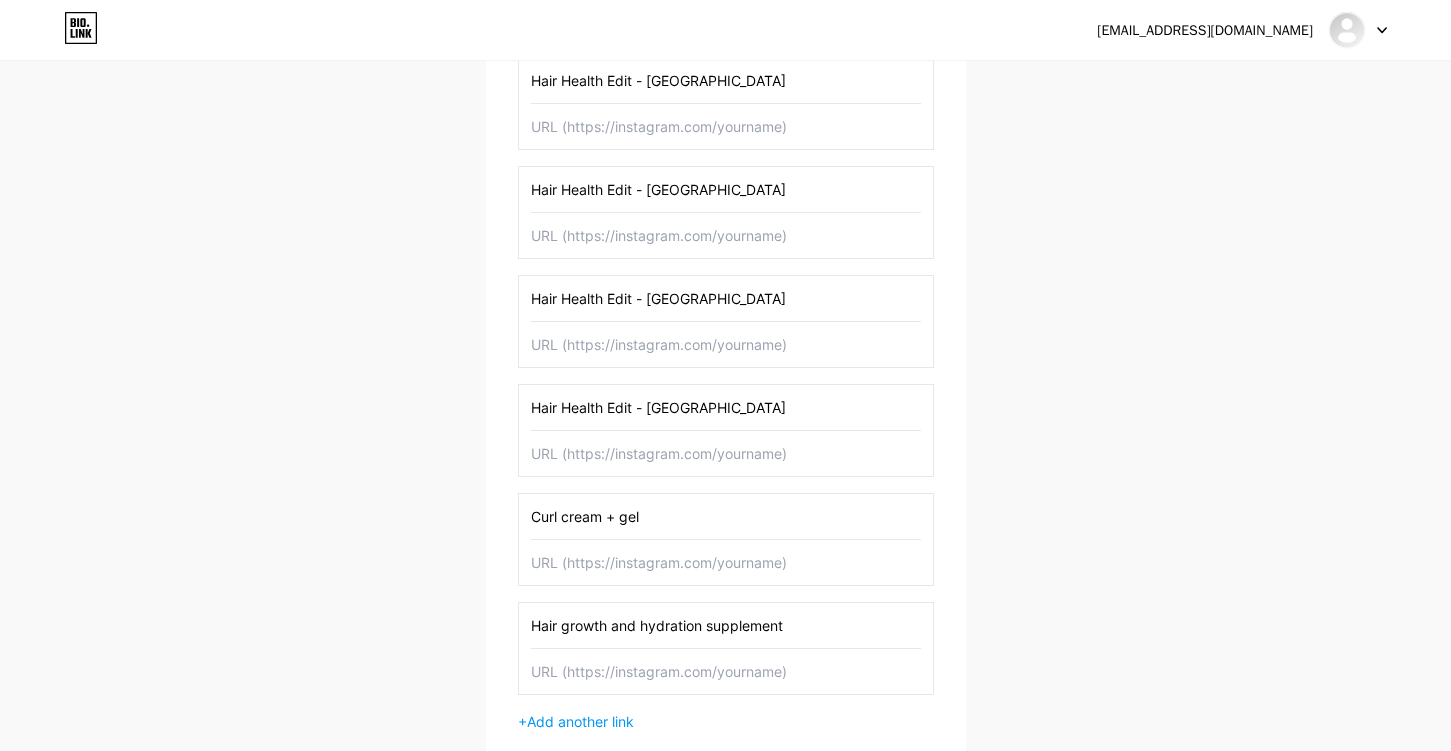 click at bounding box center (726, 671) 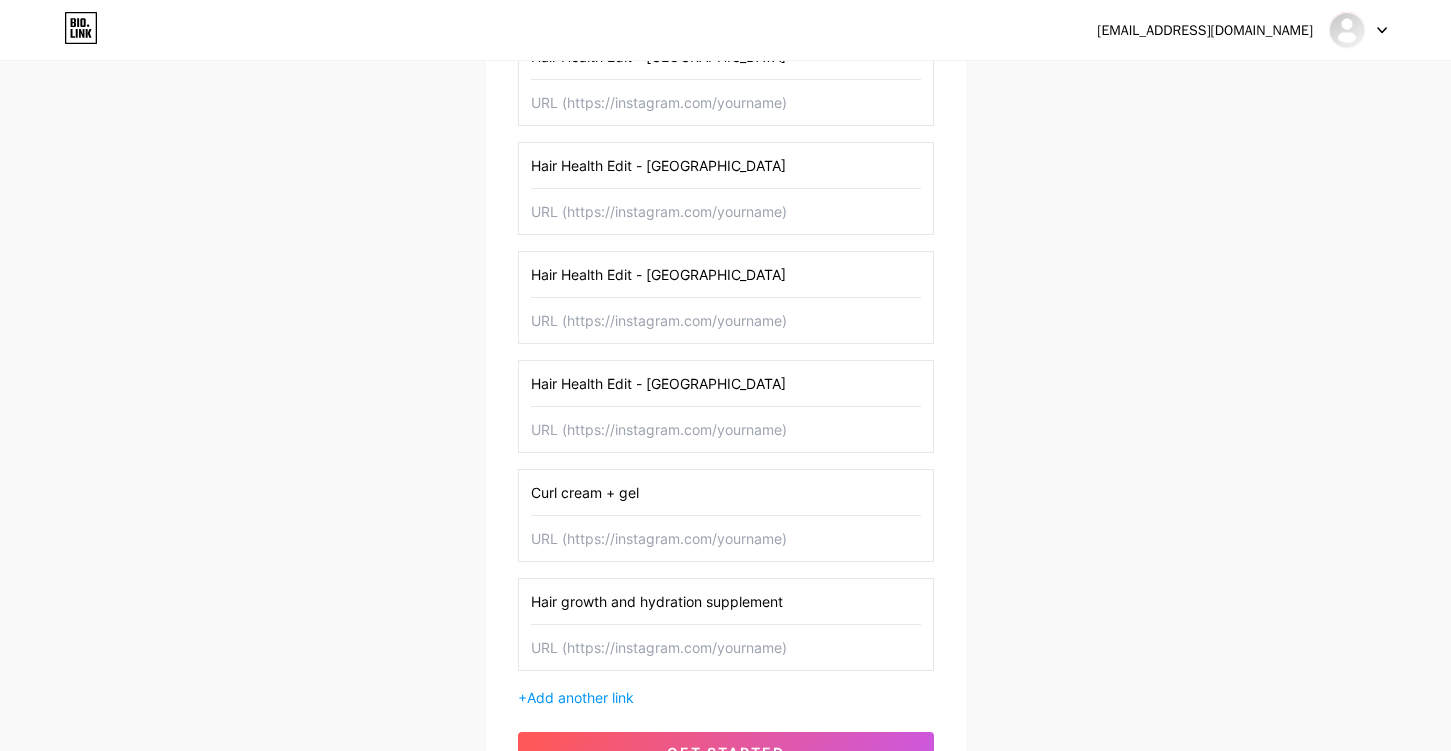 scroll, scrollTop: 495, scrollLeft: 0, axis: vertical 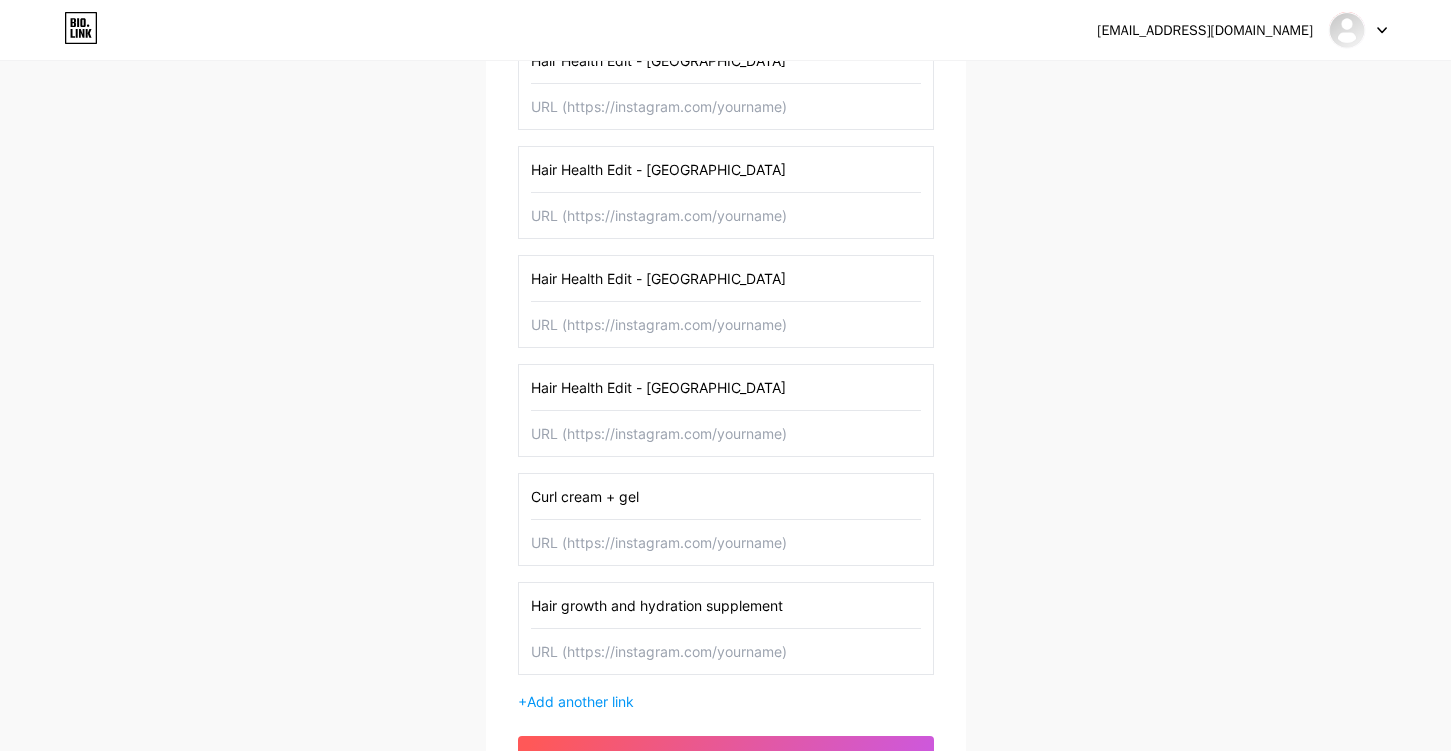 paste on "[URL][DOMAIN_NAME]" 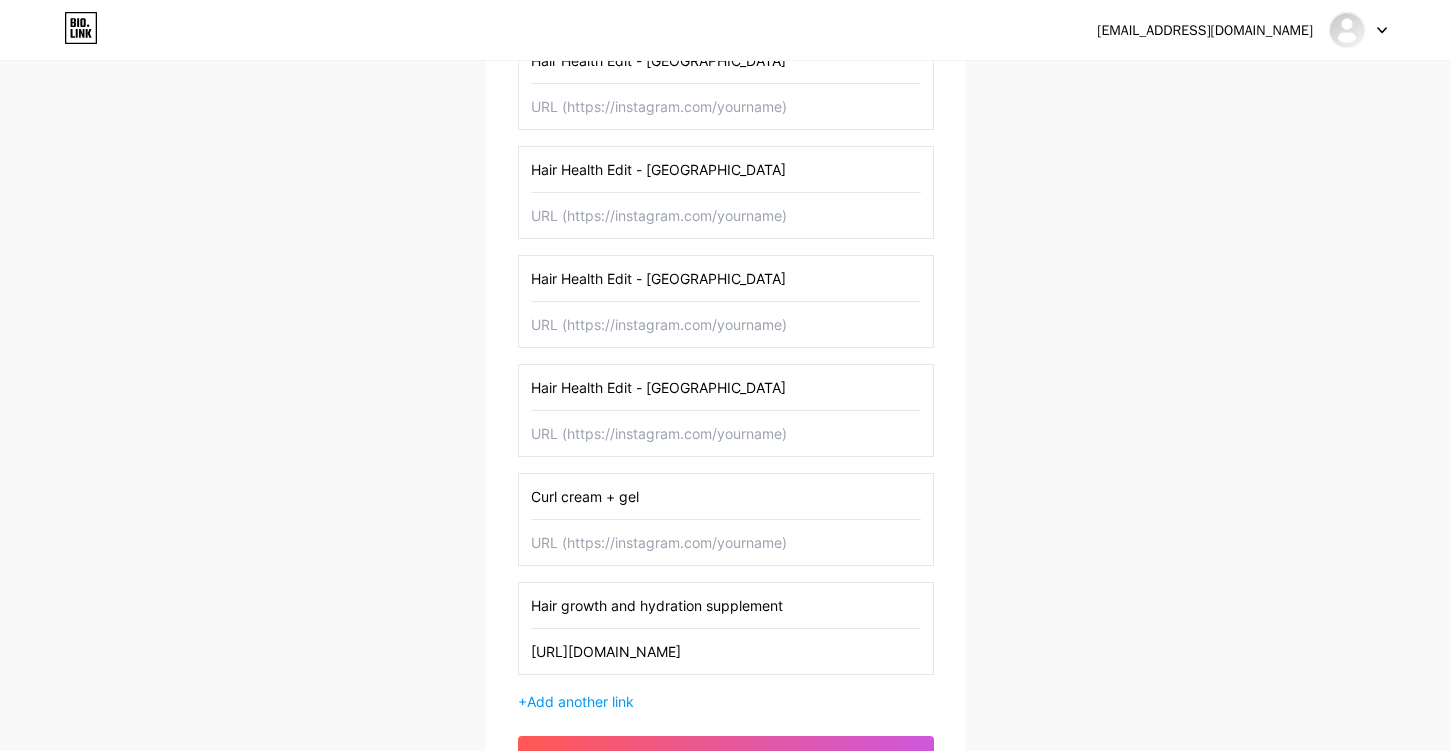 scroll, scrollTop: 0, scrollLeft: 429, axis: horizontal 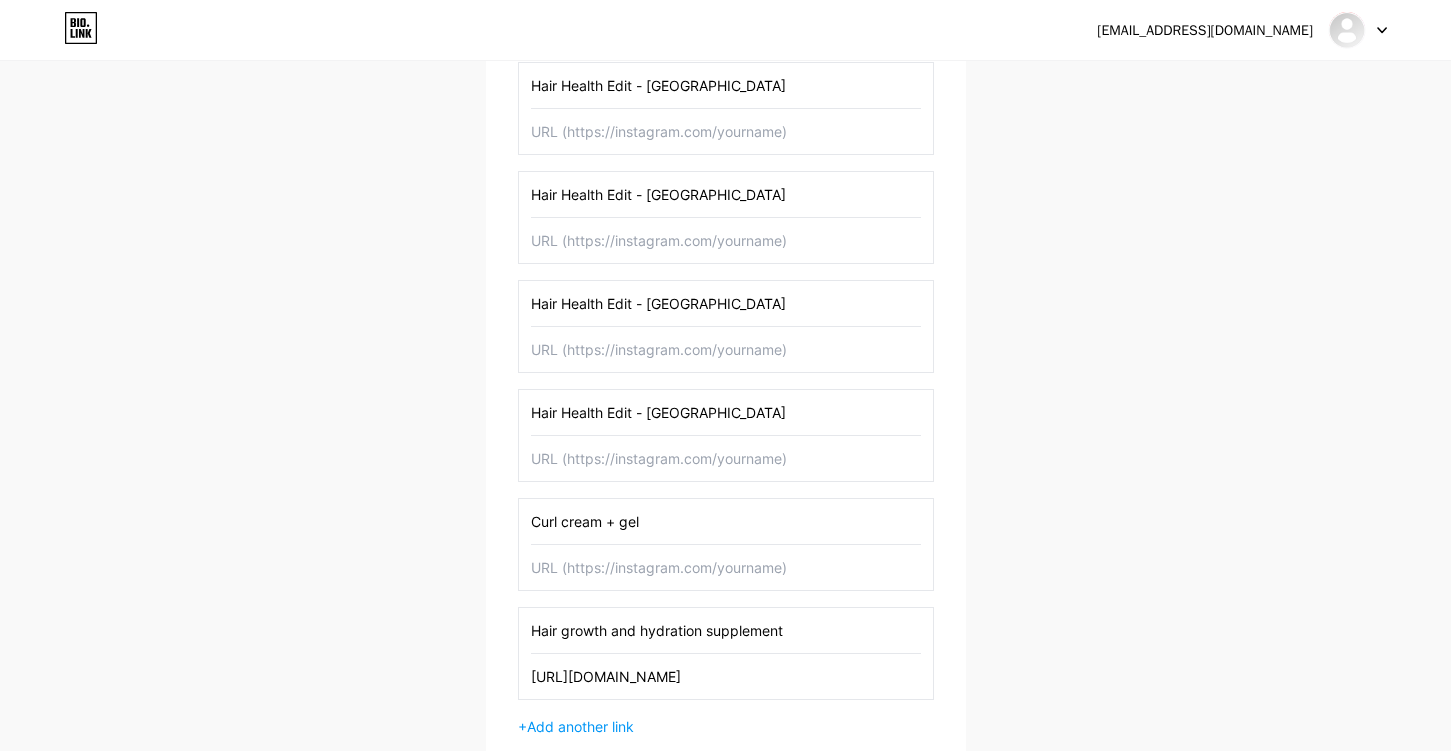 type on "[URL][DOMAIN_NAME]" 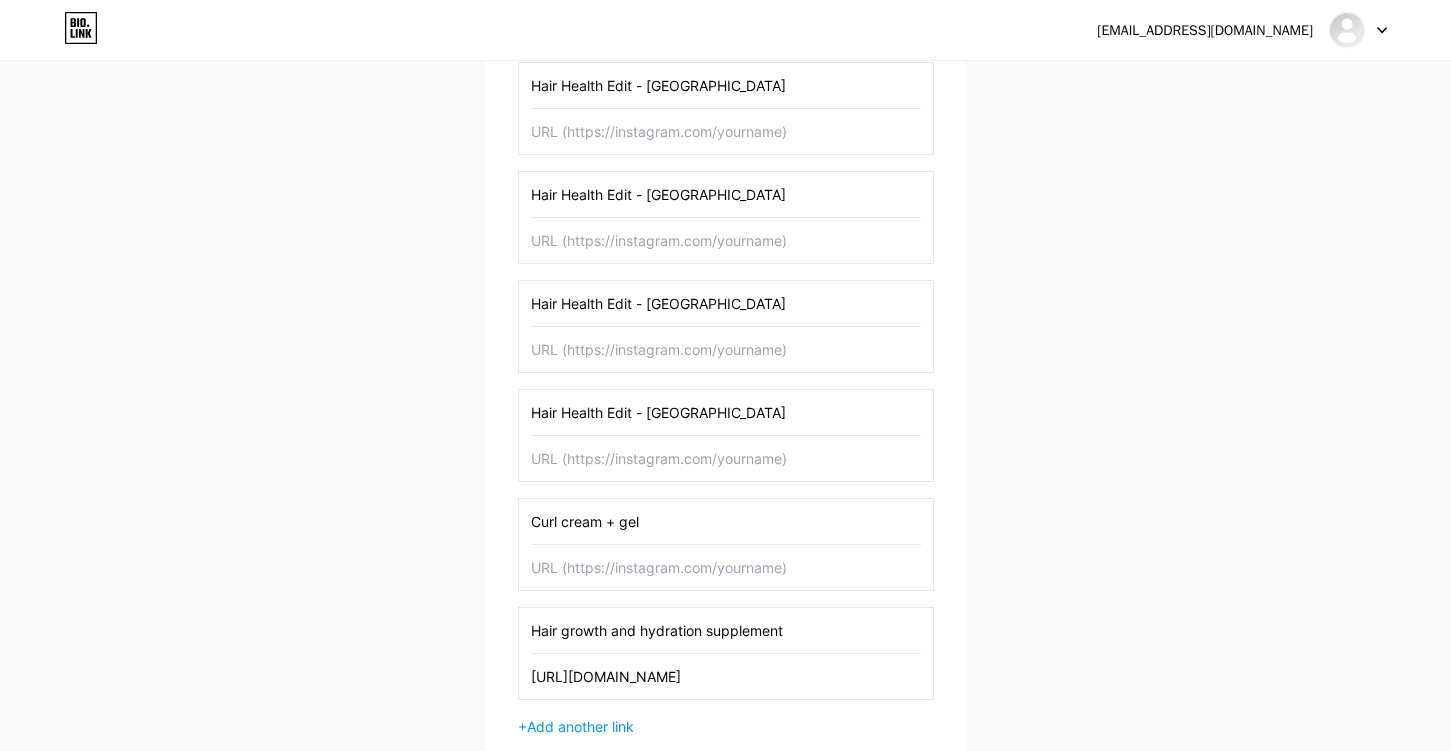 scroll, scrollTop: 0, scrollLeft: 0, axis: both 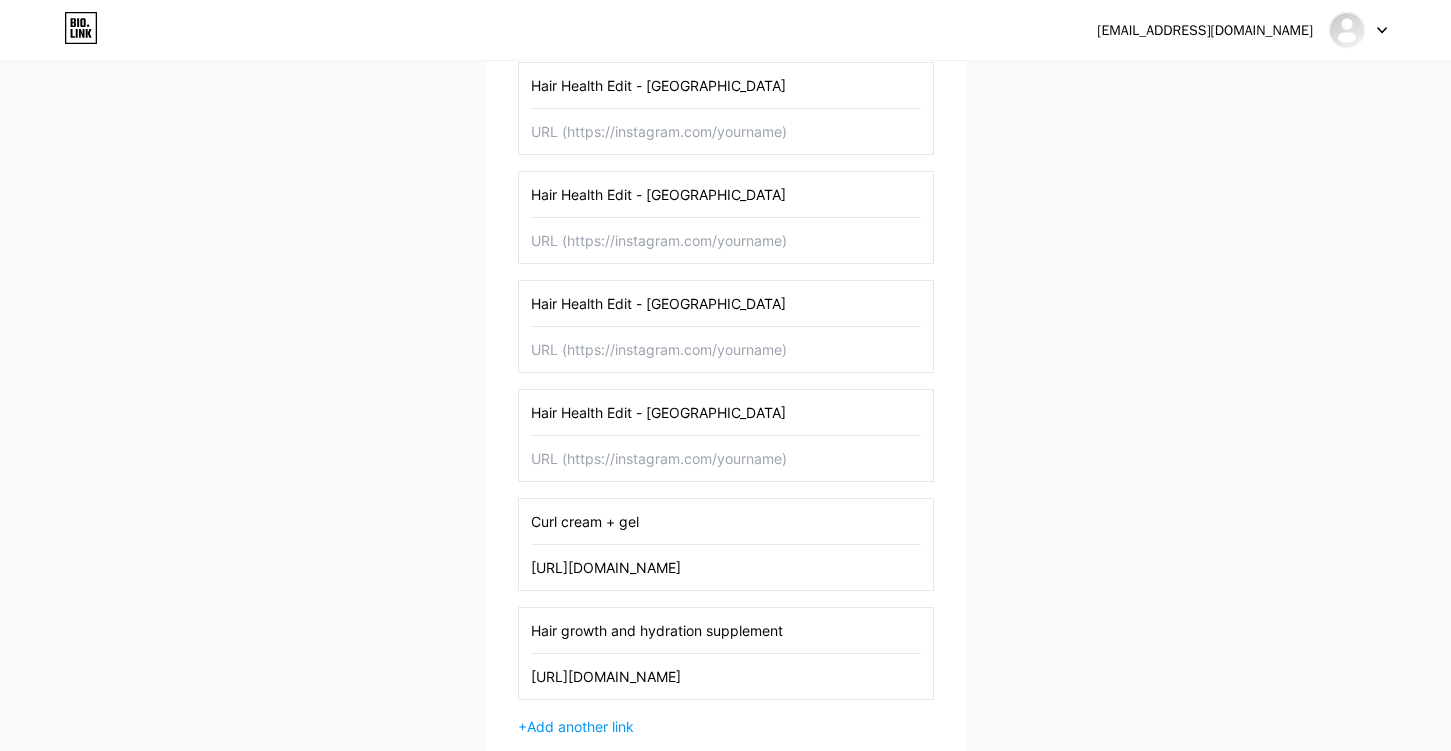 type on "[URL][DOMAIN_NAME]" 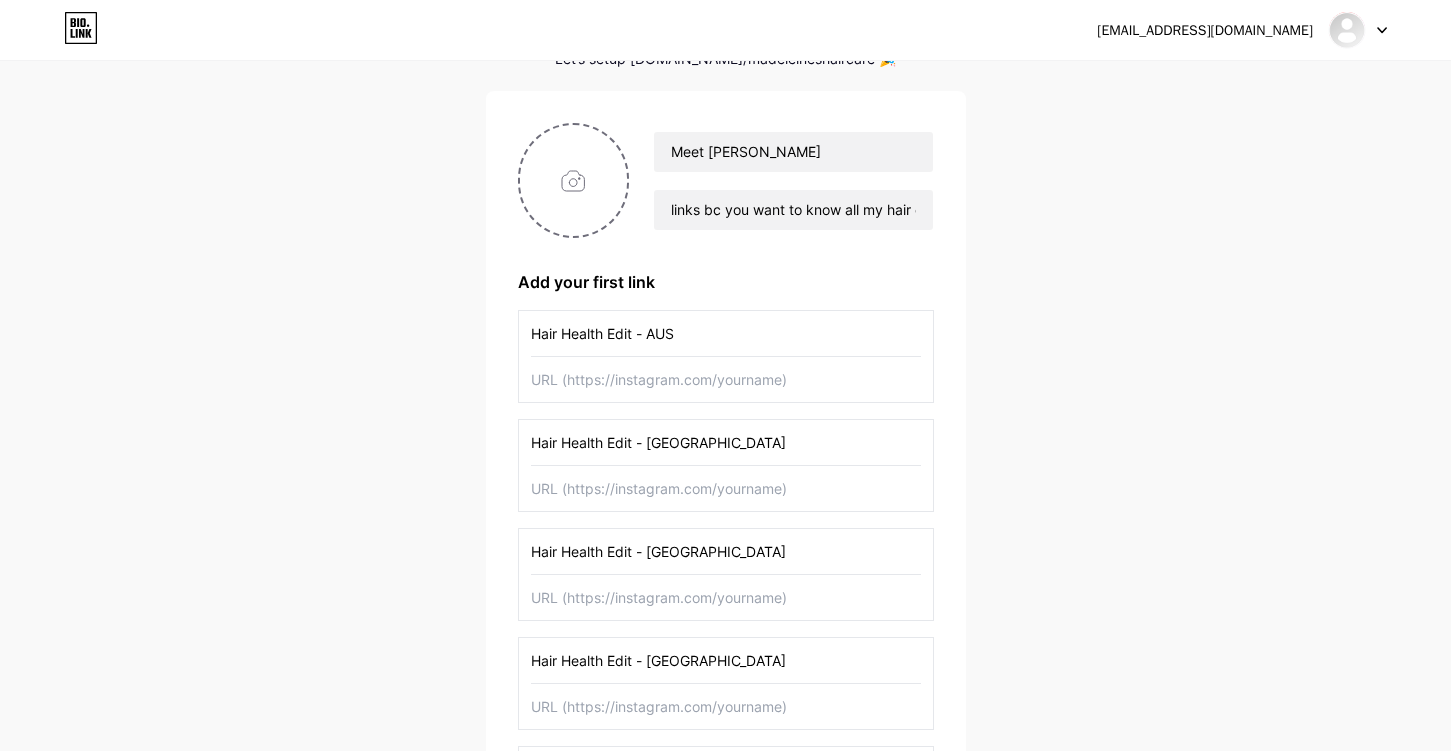 scroll, scrollTop: 0, scrollLeft: 0, axis: both 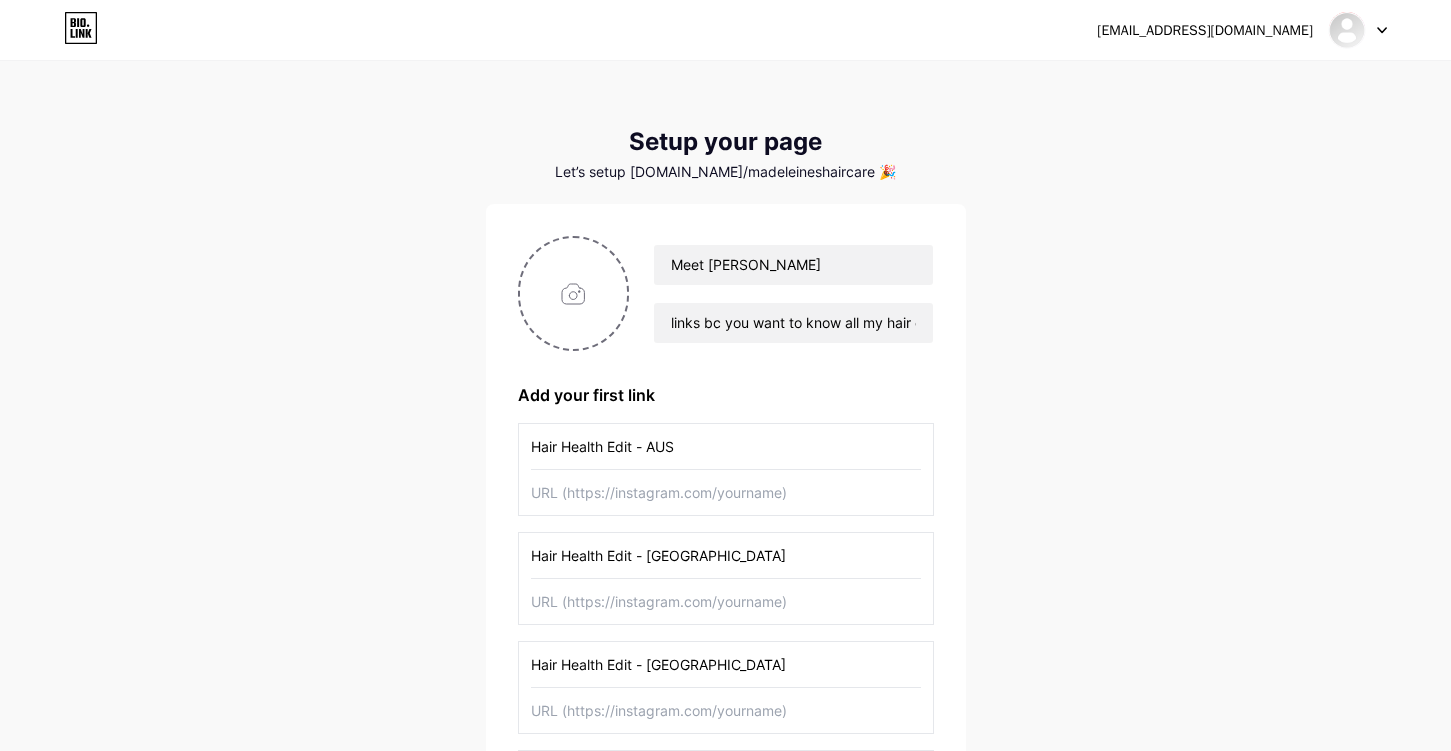 click at bounding box center [726, 492] 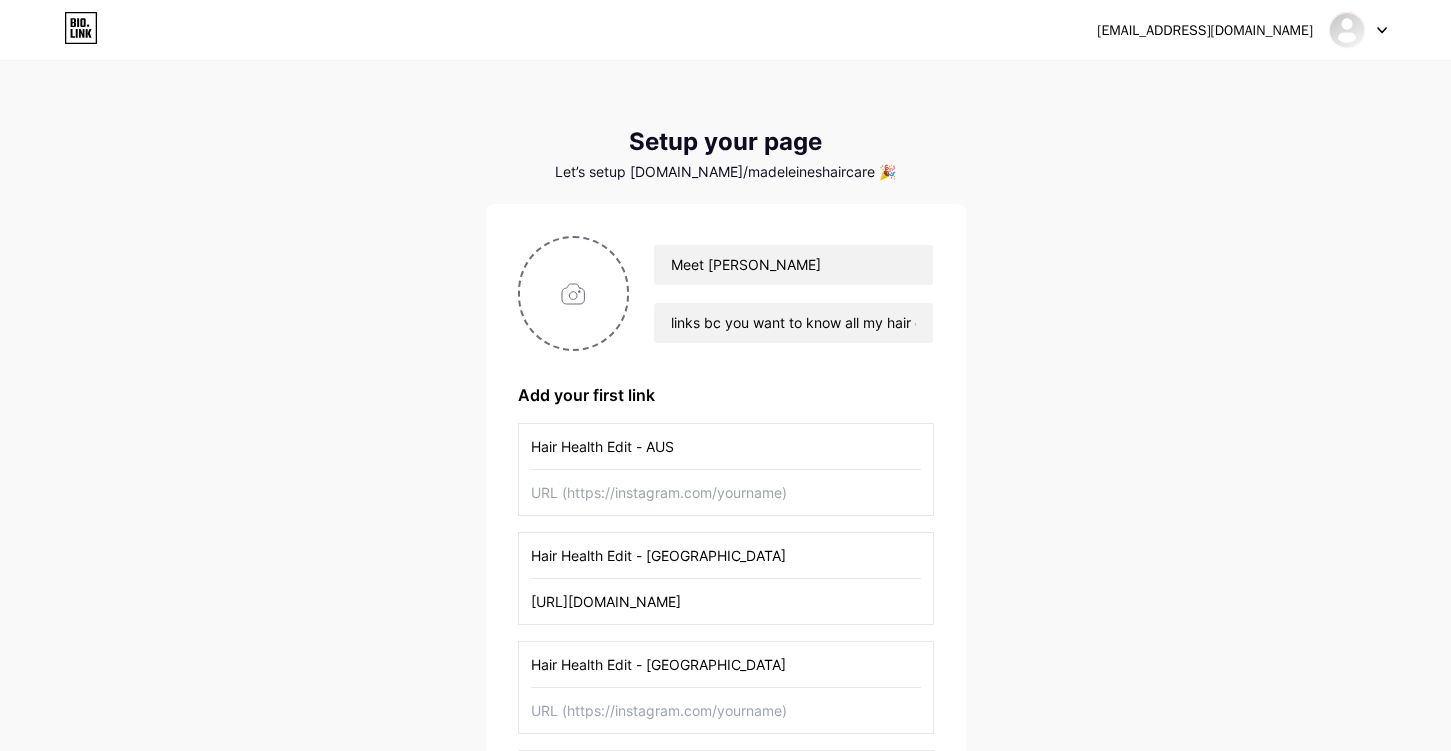 scroll, scrollTop: 0, scrollLeft: 181, axis: horizontal 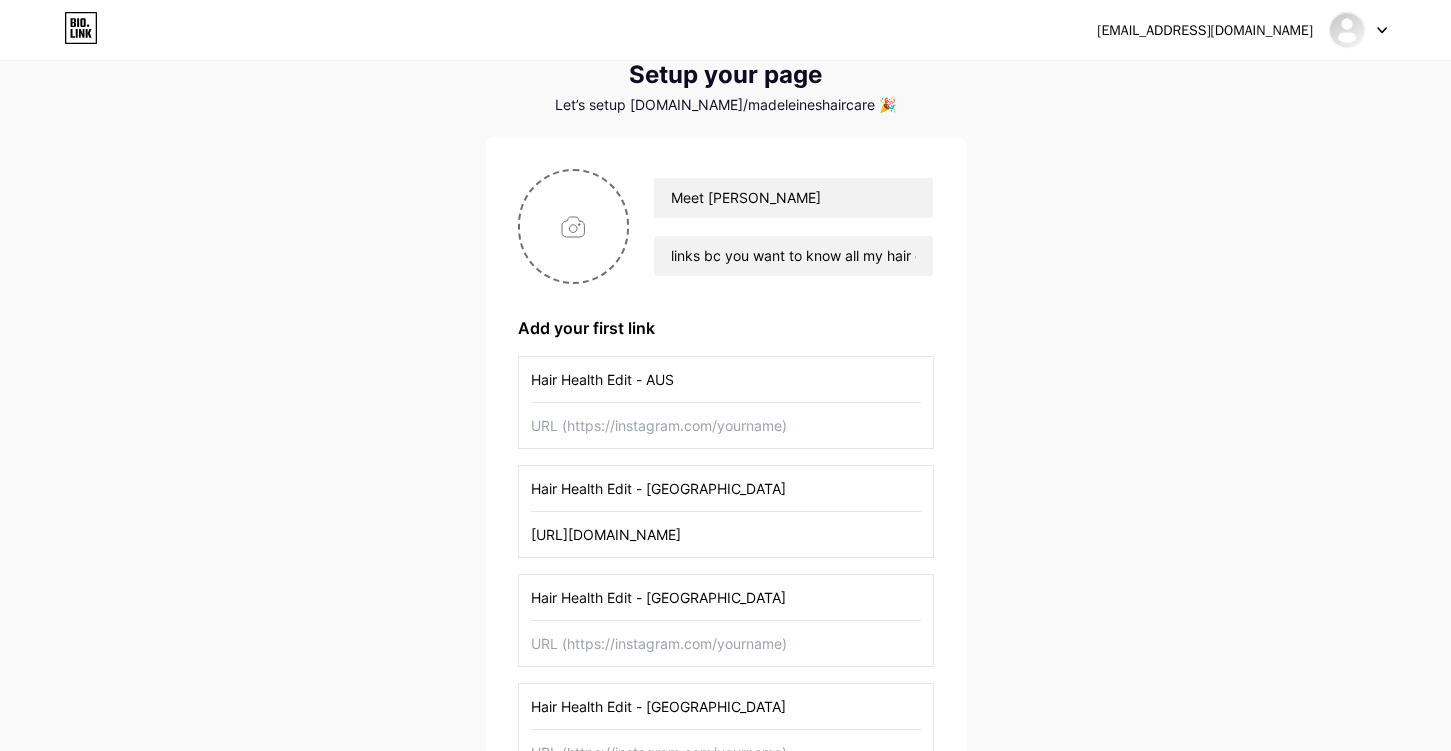 type on "[URL][DOMAIN_NAME]" 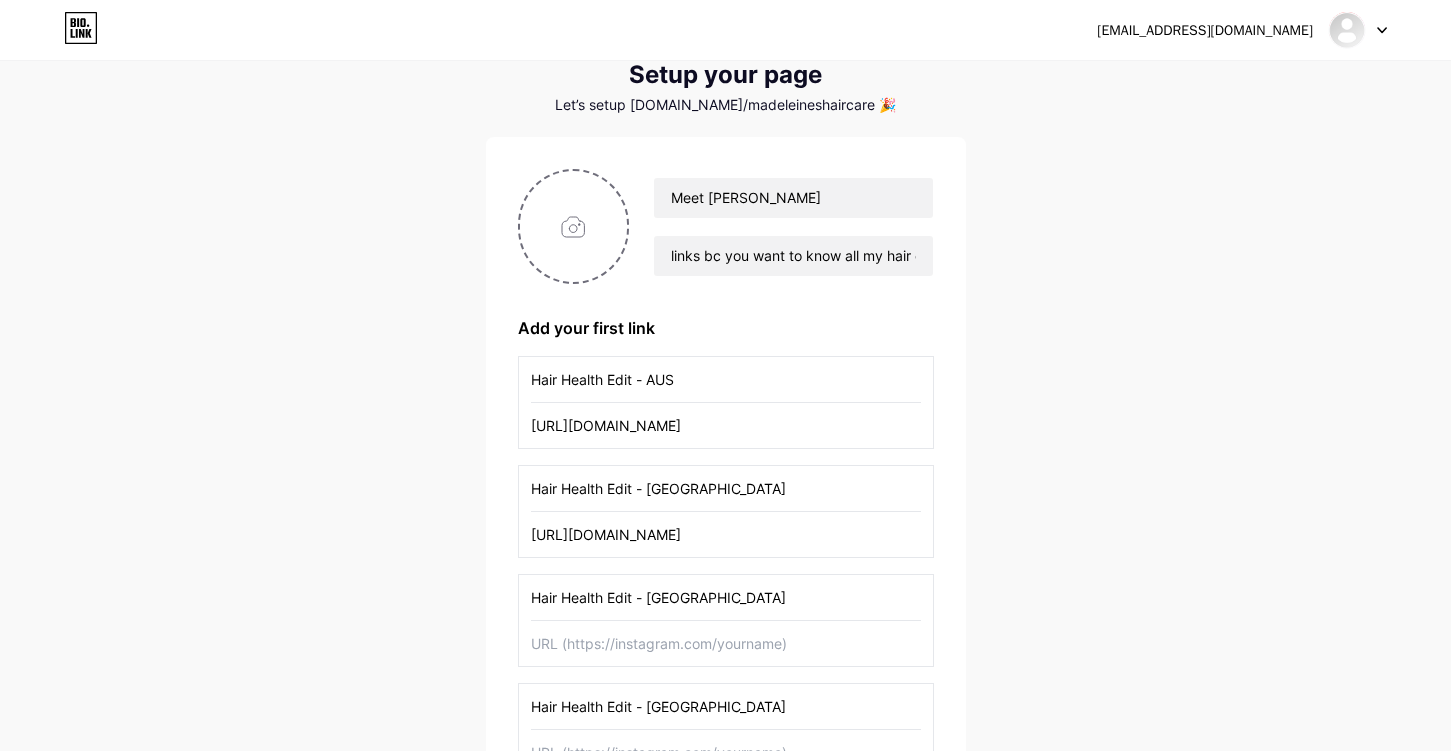 scroll, scrollTop: 0, scrollLeft: 181, axis: horizontal 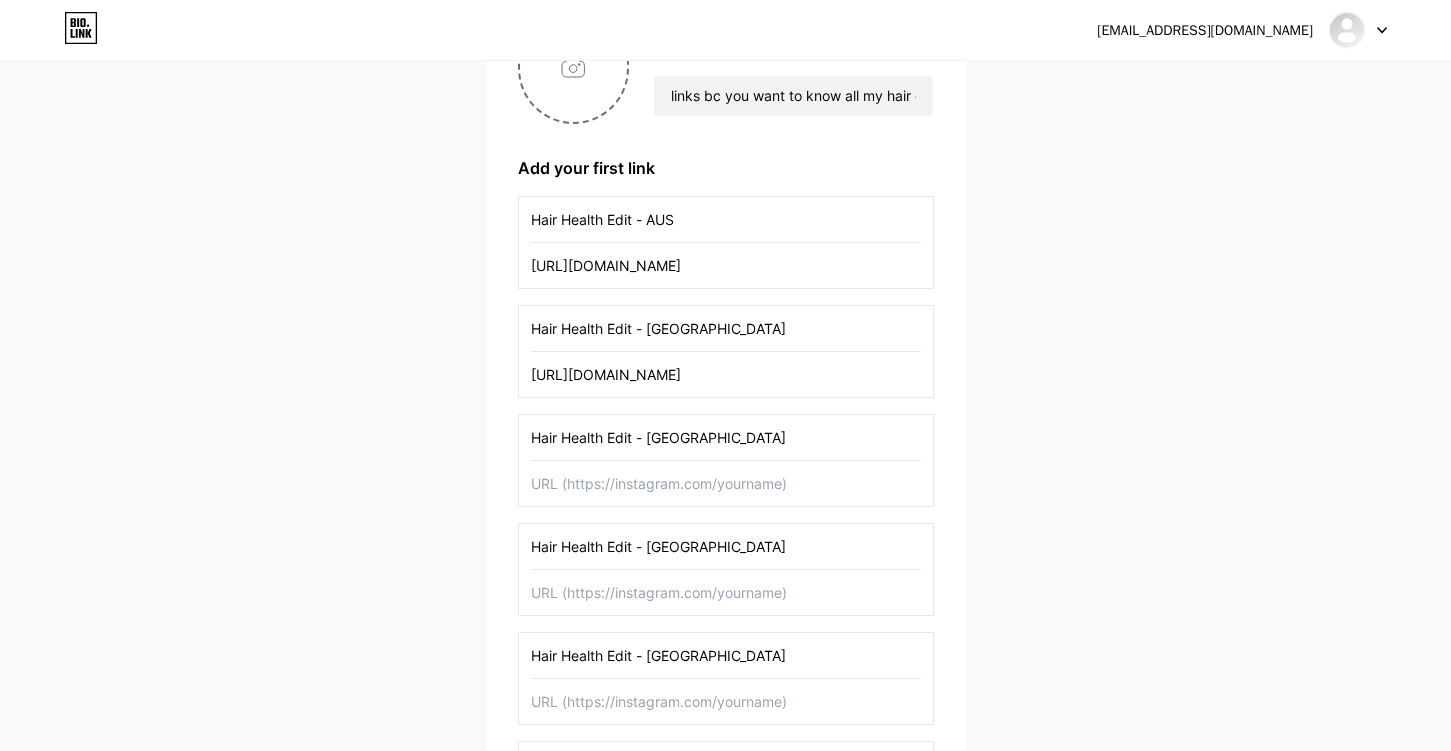 type on "[URL][DOMAIN_NAME]" 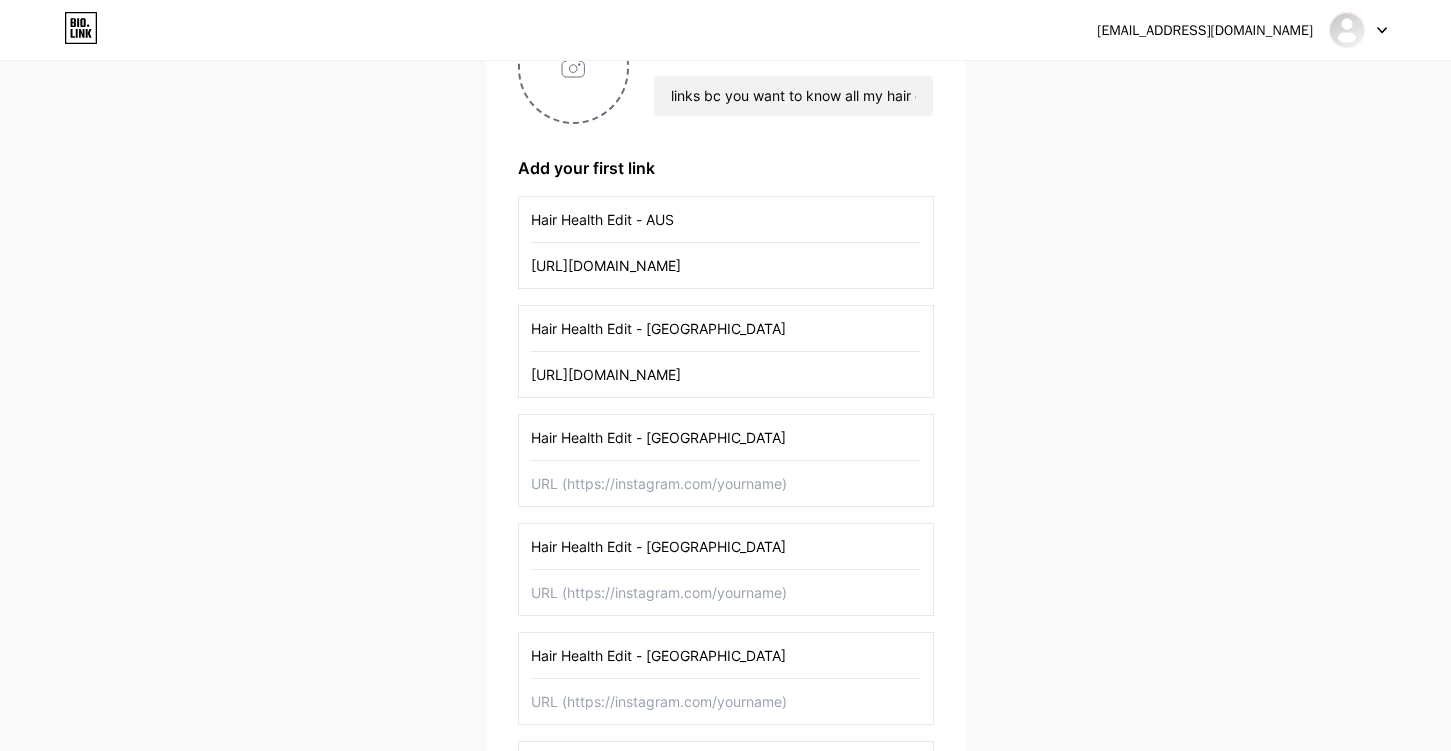 paste on "[URL][DOMAIN_NAME]" 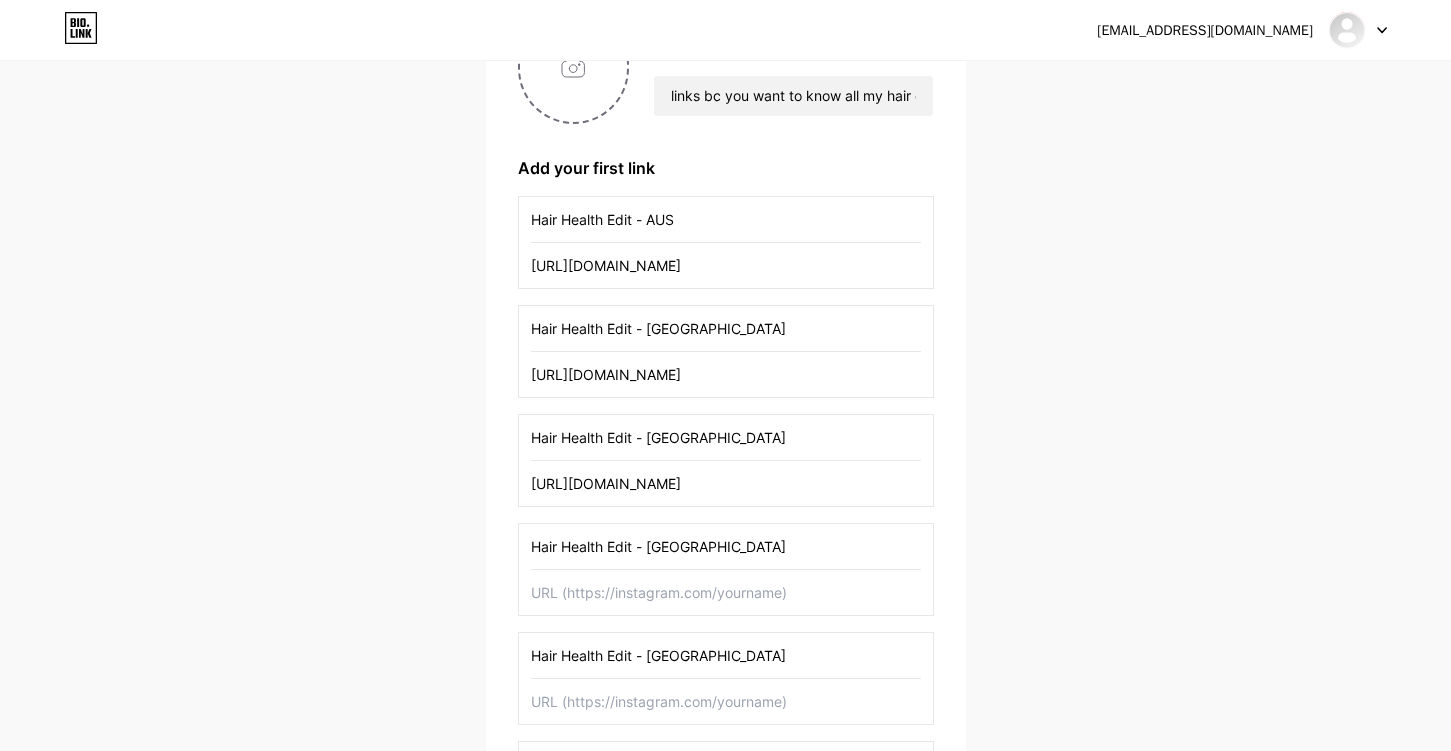 scroll, scrollTop: 0, scrollLeft: 183, axis: horizontal 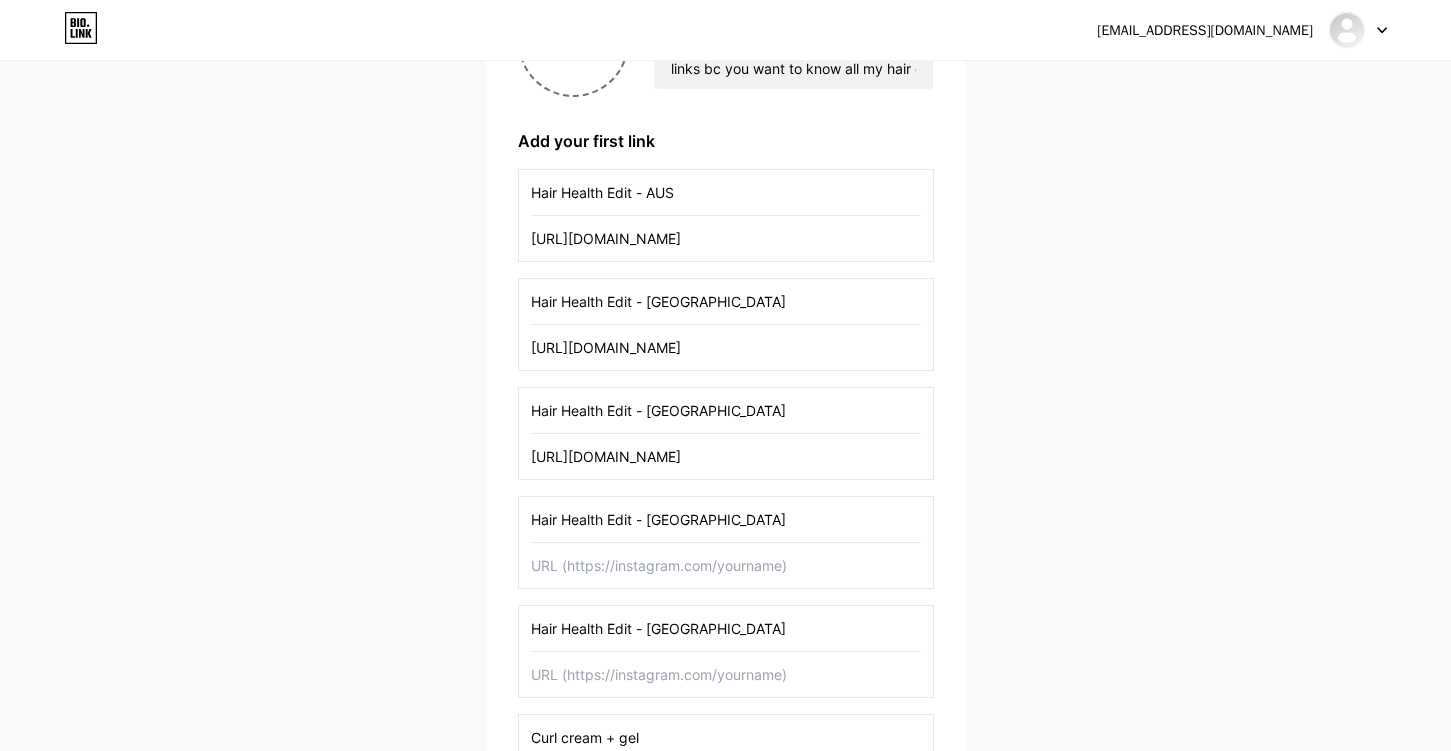 click at bounding box center (726, 565) 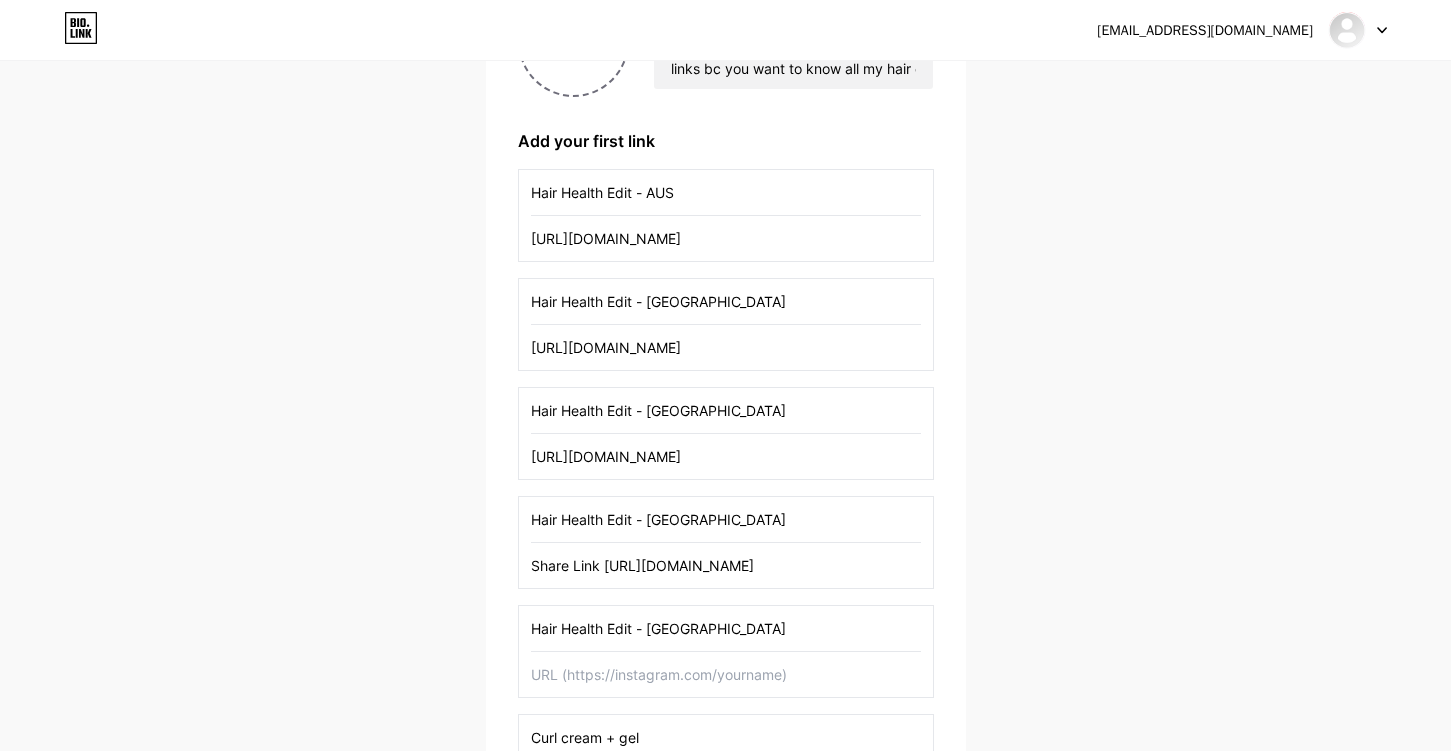 scroll, scrollTop: 0, scrollLeft: 254, axis: horizontal 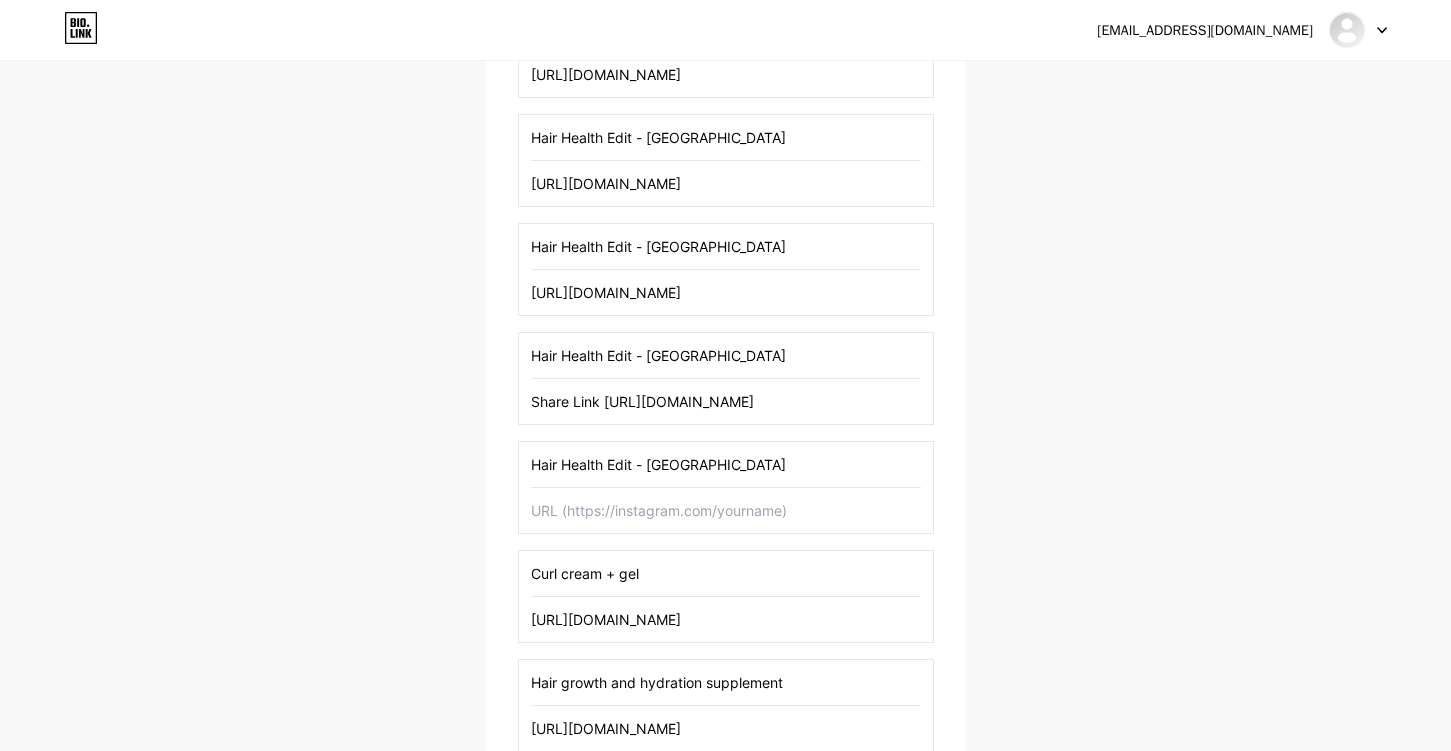 type on "Share Link [URL][DOMAIN_NAME]" 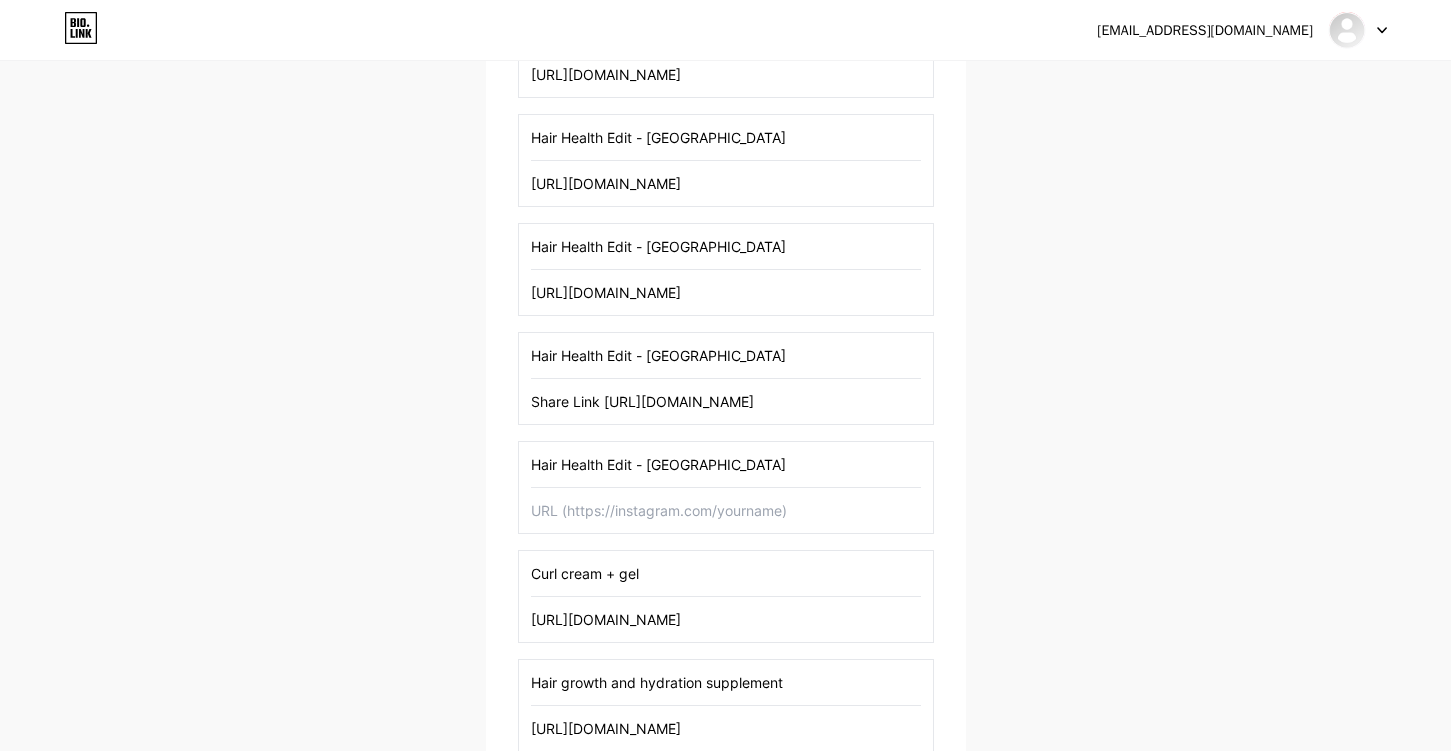 paste on "[URL][DOMAIN_NAME]" 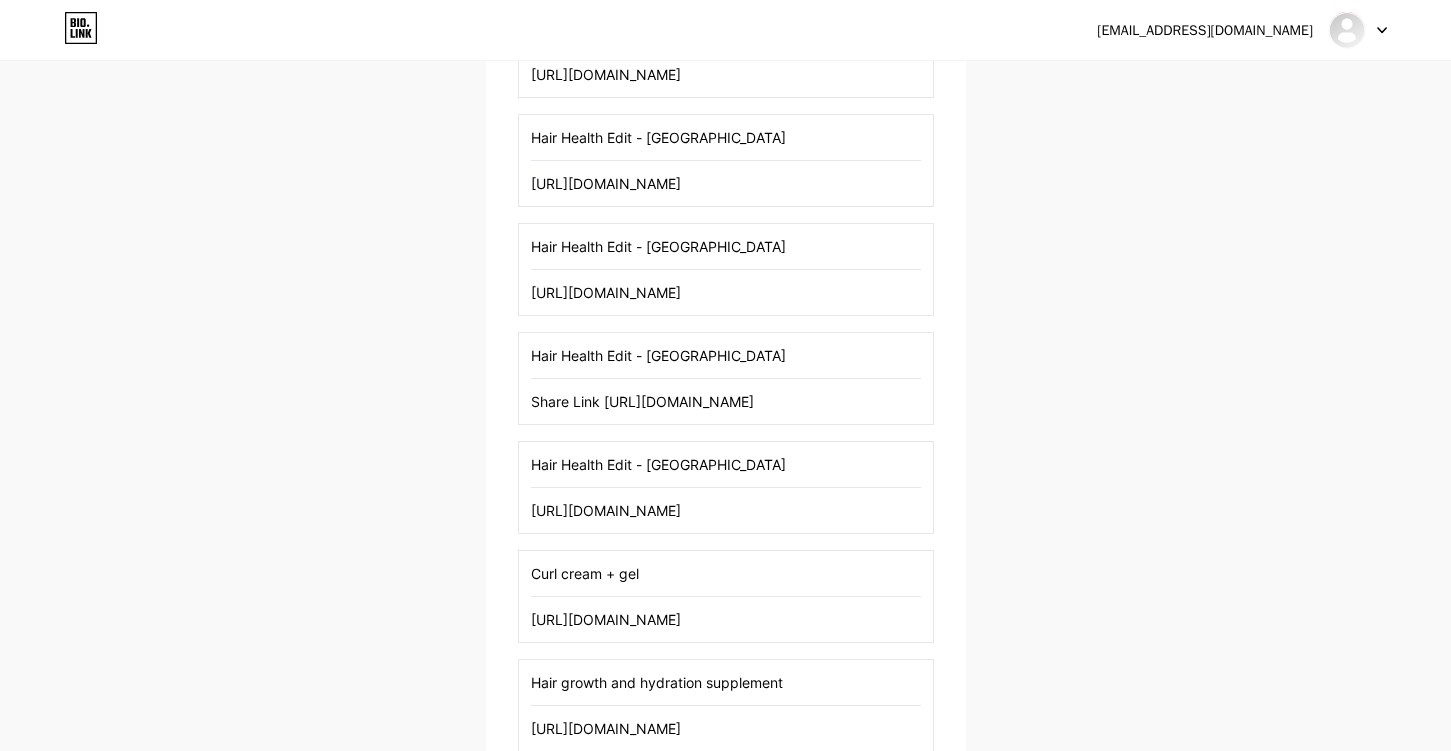 scroll, scrollTop: 0, scrollLeft: 177, axis: horizontal 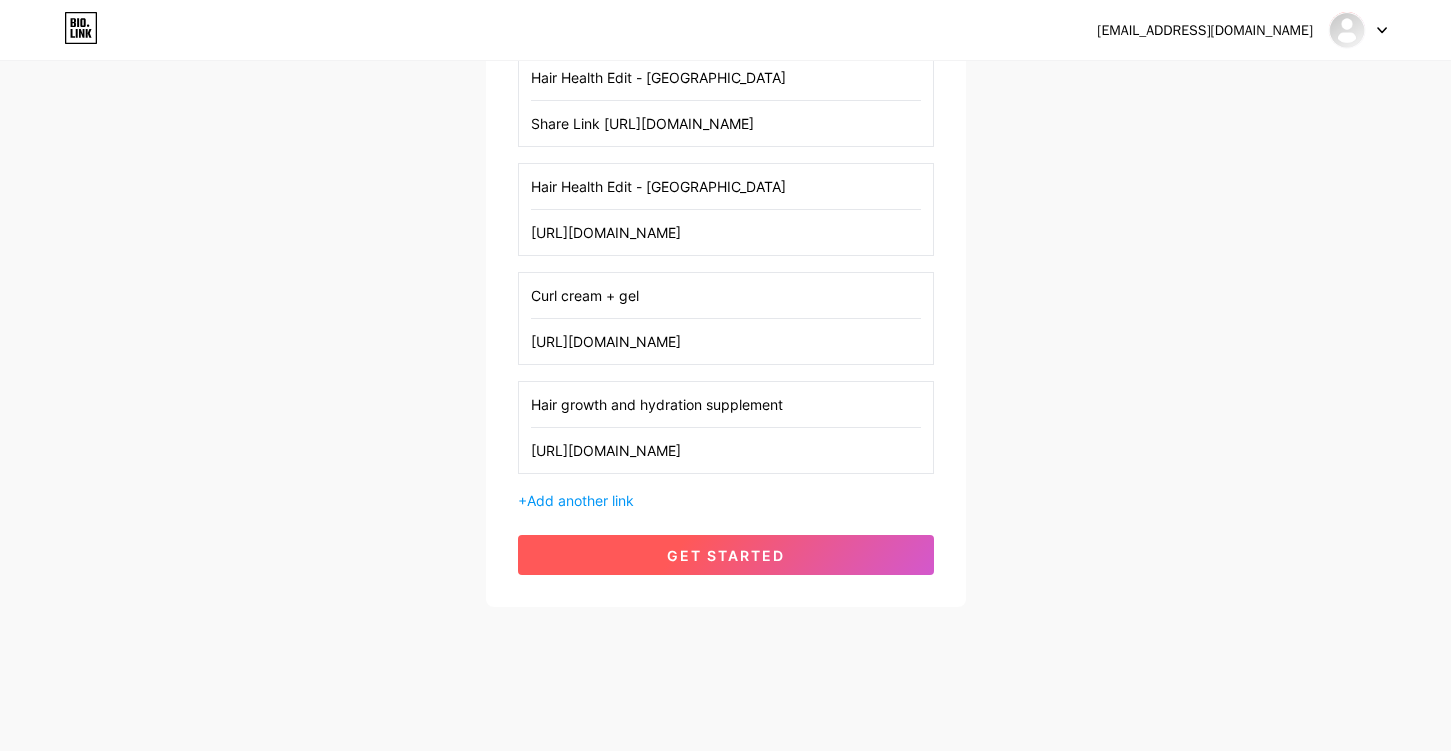 type on "[URL][DOMAIN_NAME]" 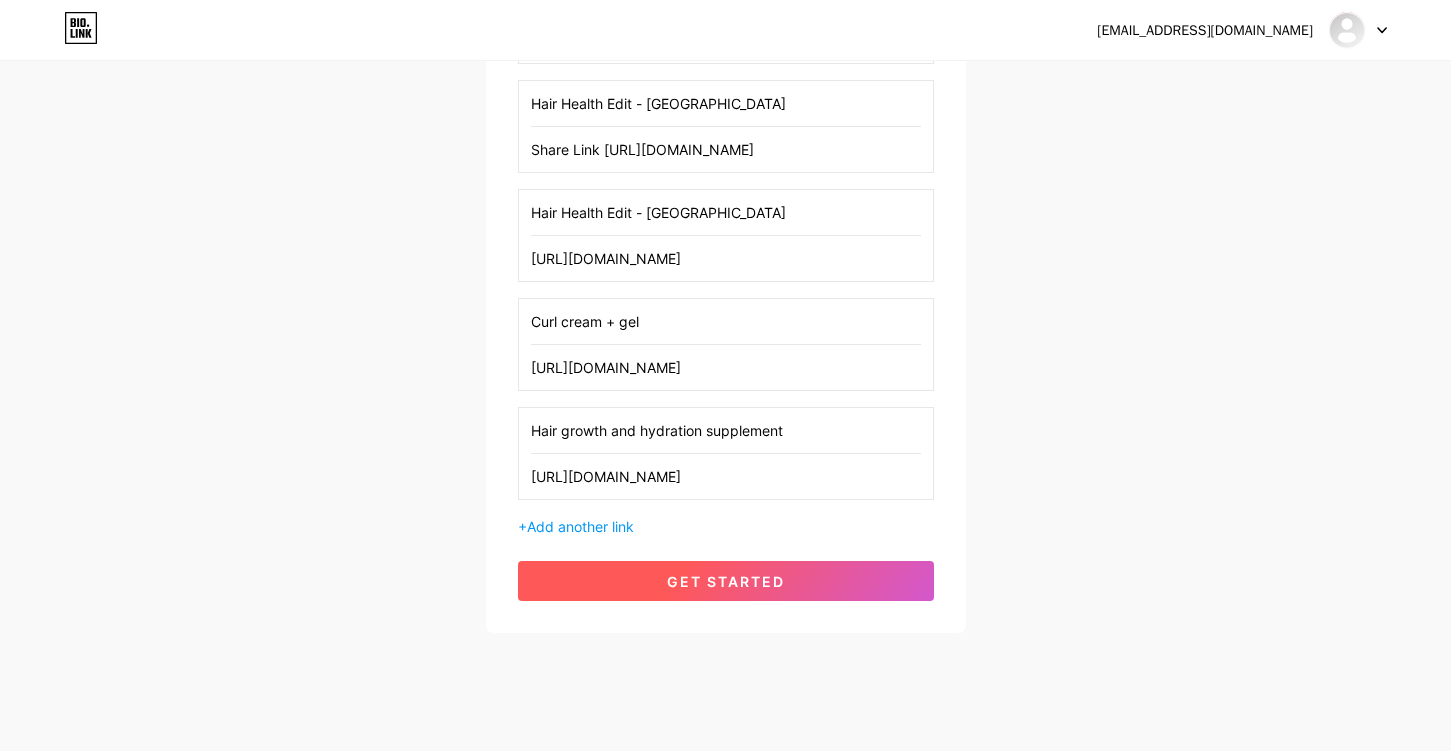 scroll, scrollTop: 722, scrollLeft: 0, axis: vertical 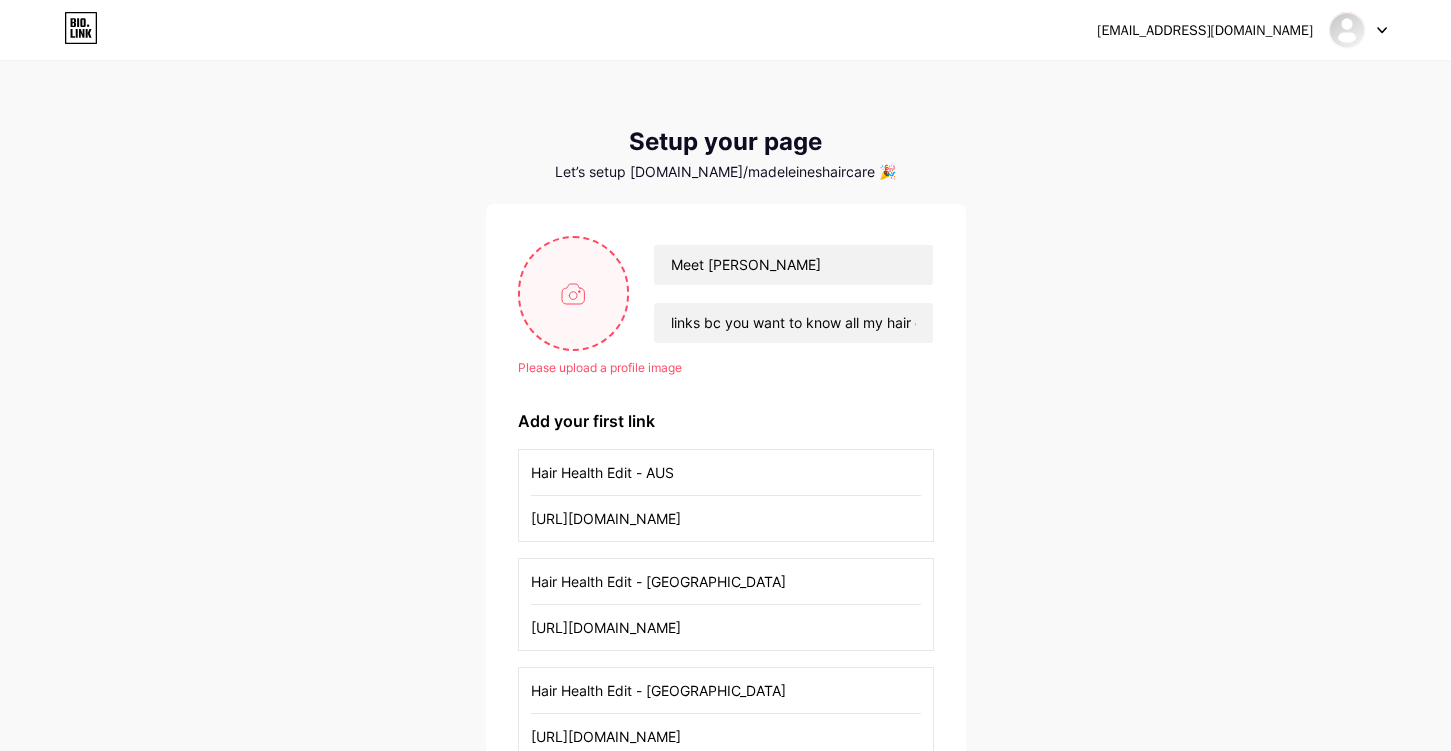 click at bounding box center [574, 293] 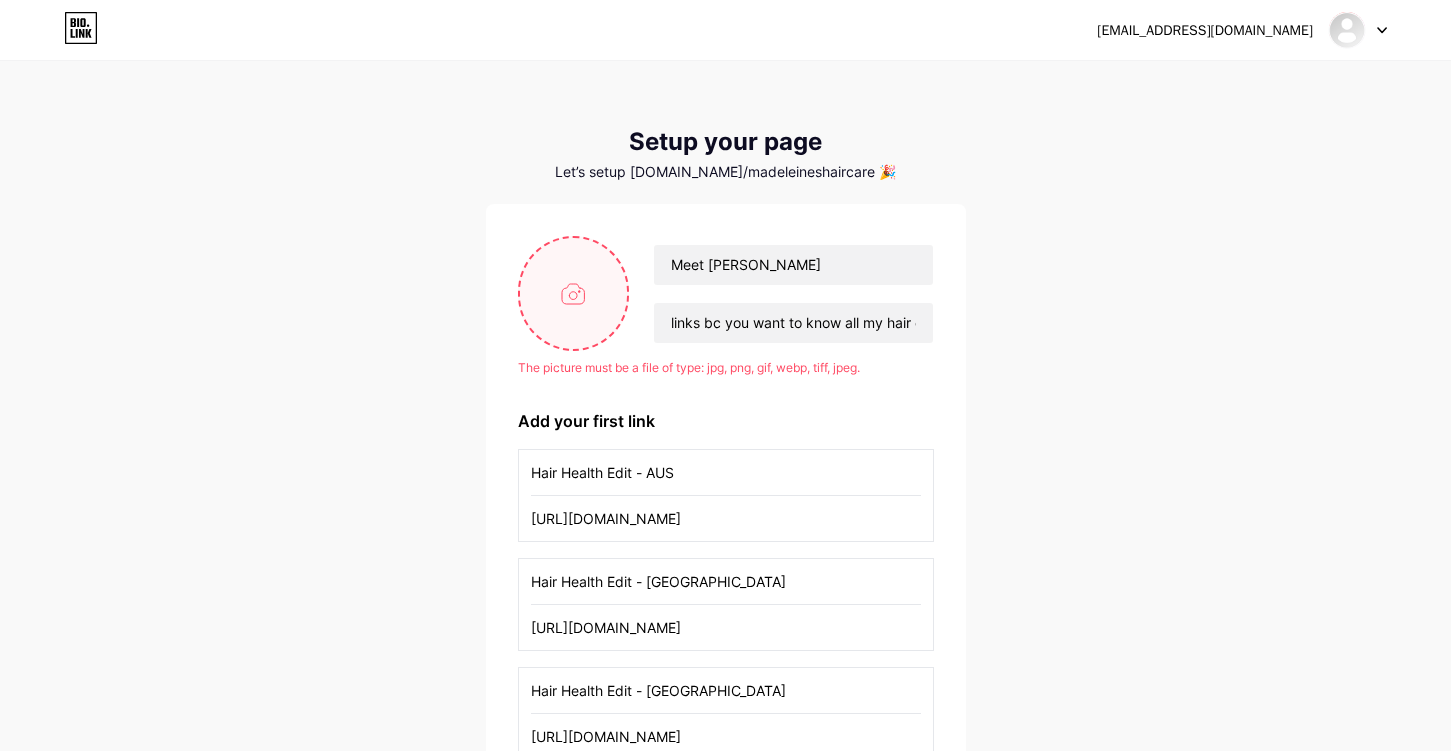 click at bounding box center (574, 293) 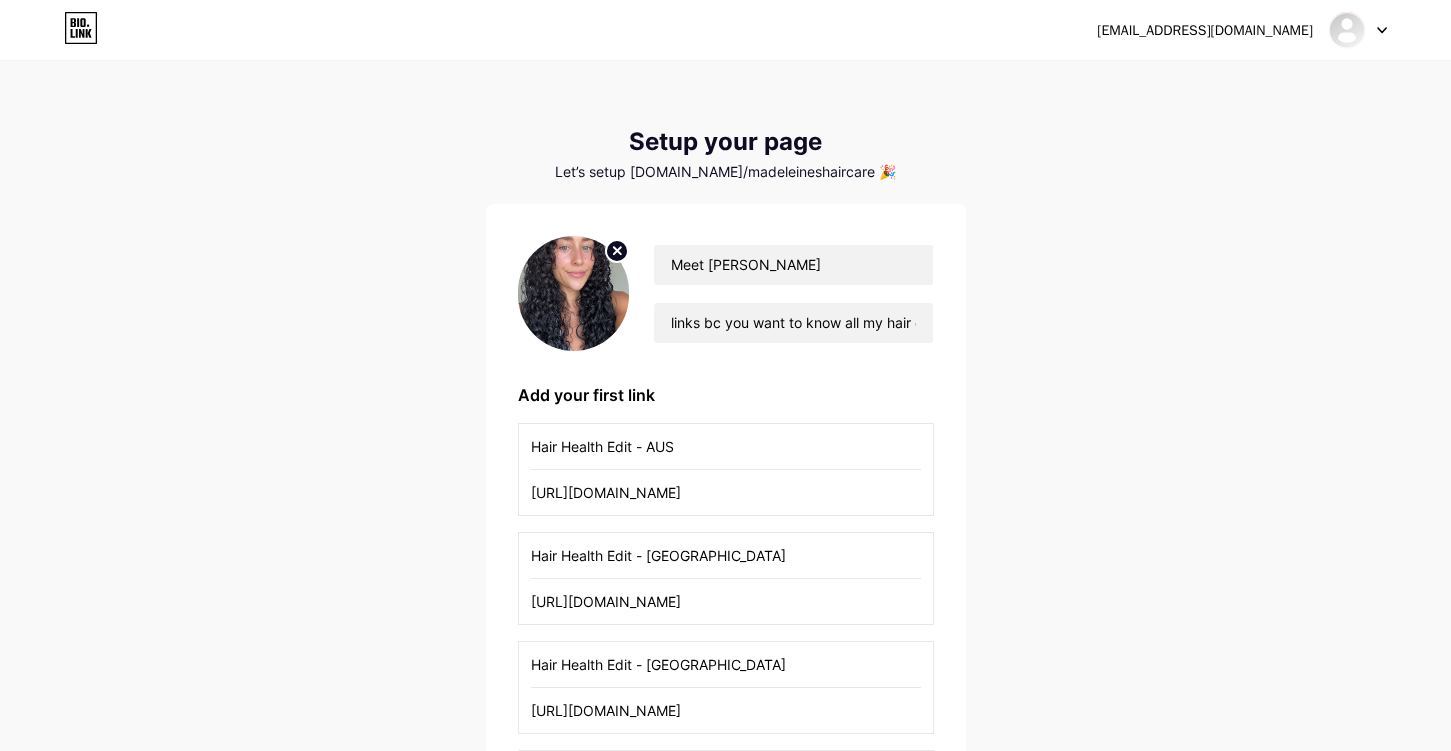 click at bounding box center (574, 293) 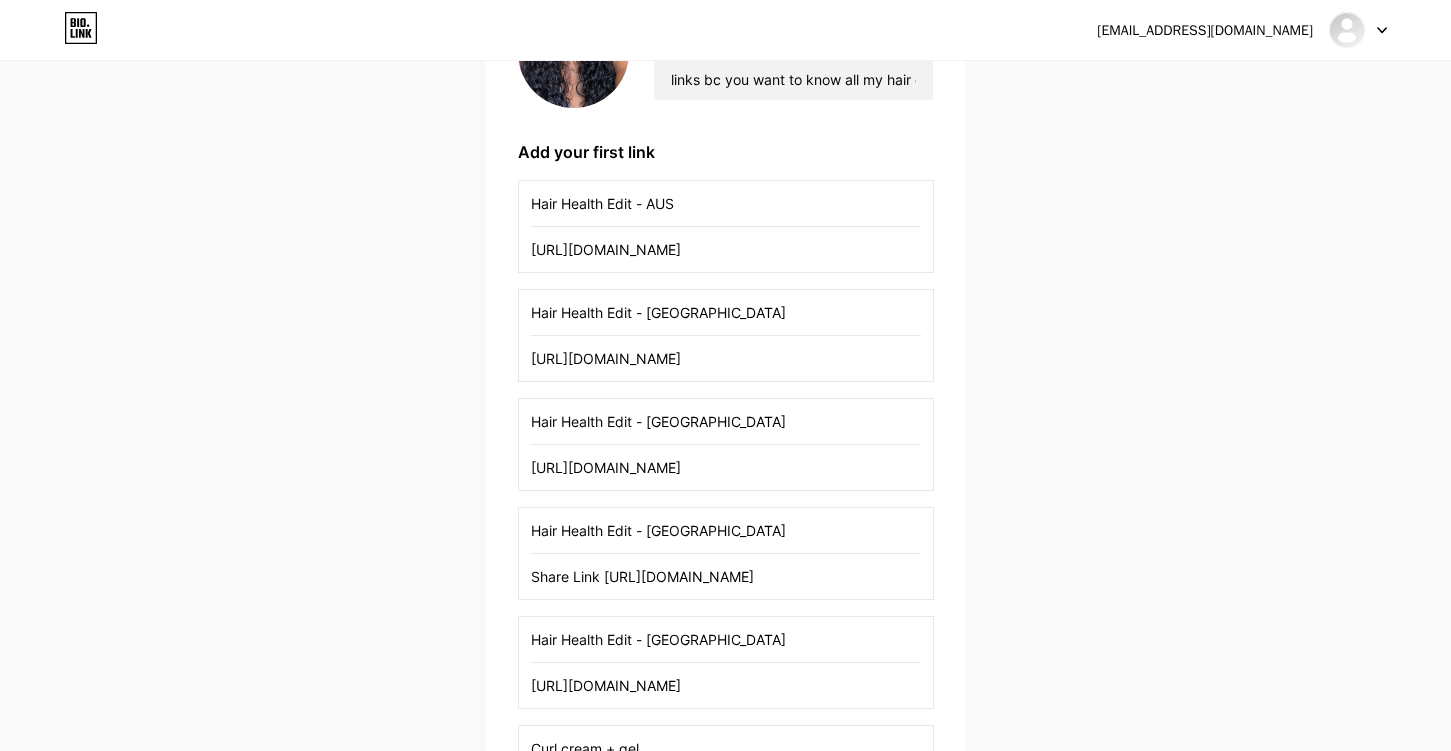 scroll, scrollTop: 696, scrollLeft: 0, axis: vertical 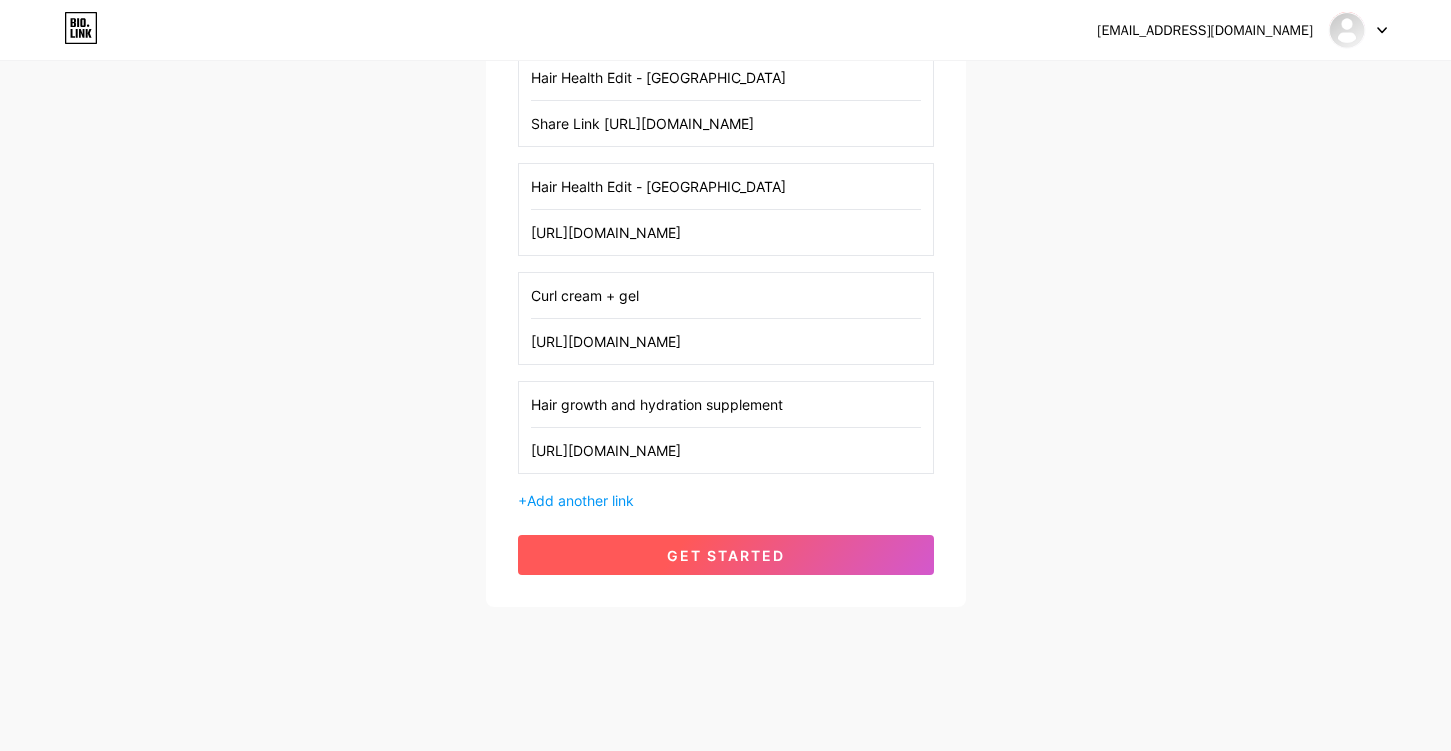click on "get started" at bounding box center (726, 555) 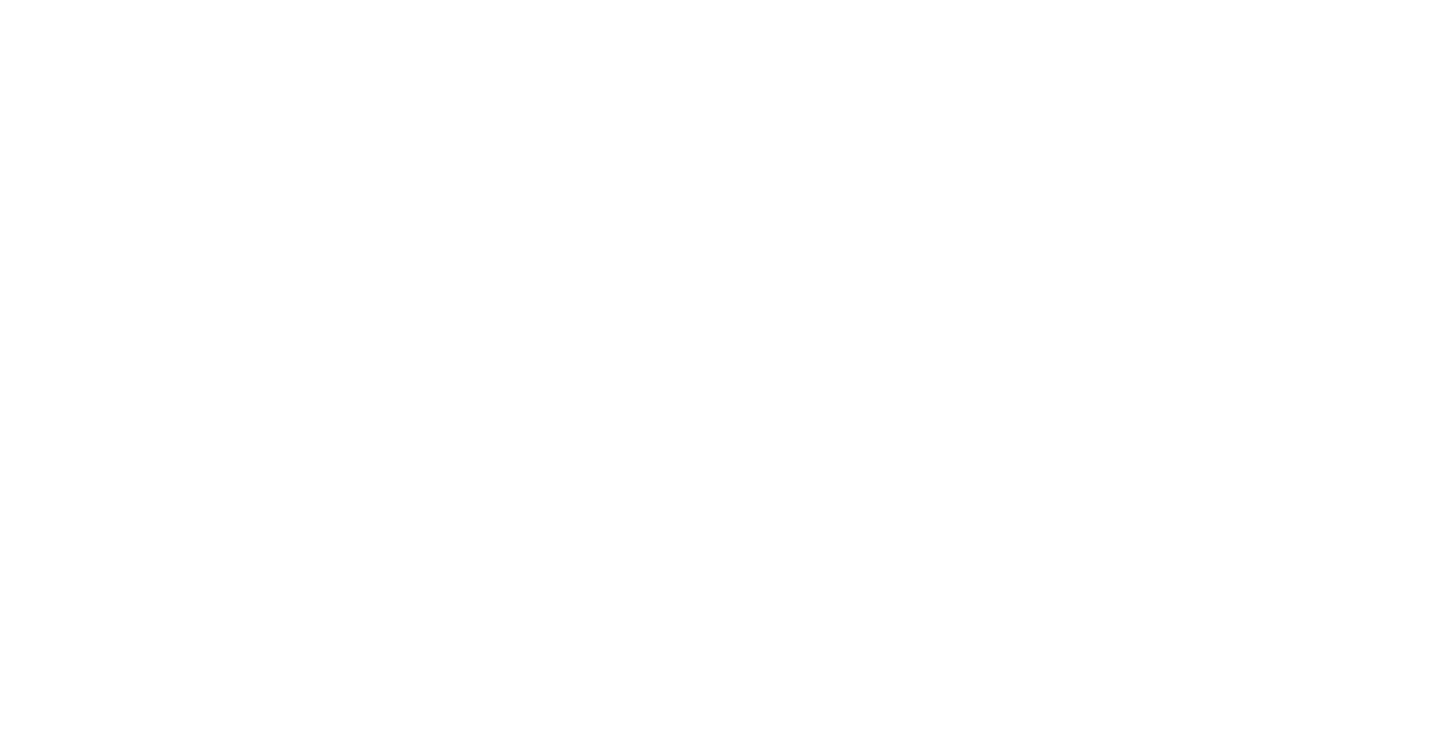 scroll, scrollTop: 0, scrollLeft: 0, axis: both 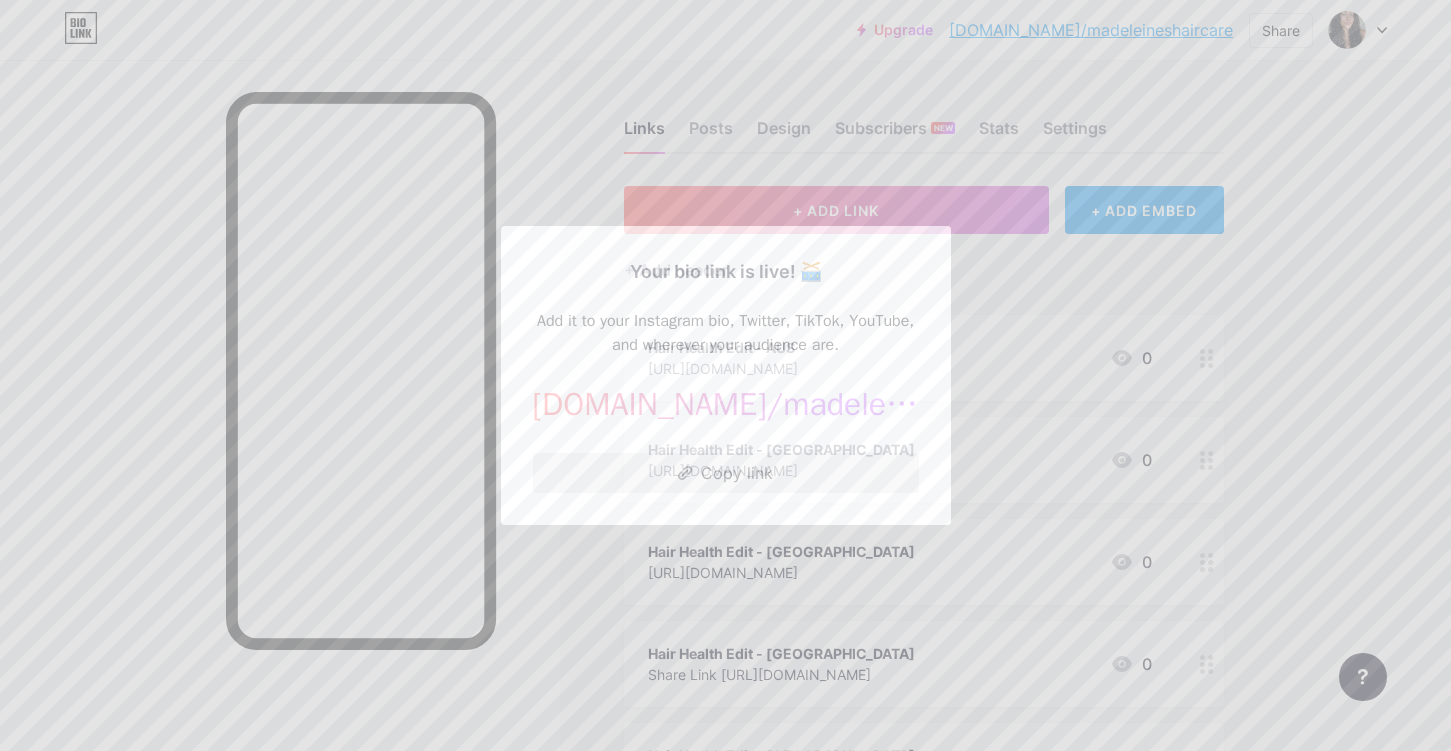click on "Copy link" at bounding box center [726, 473] 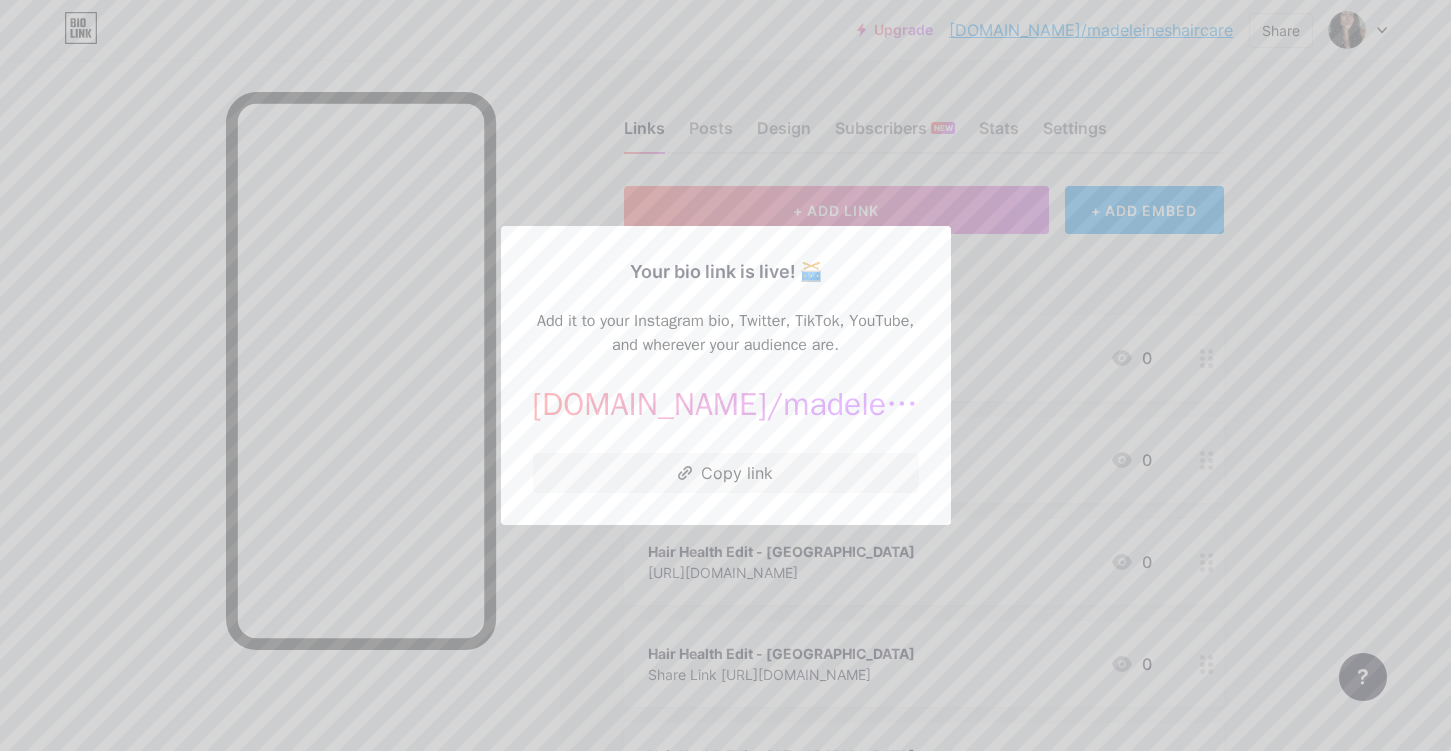click at bounding box center [725, 375] 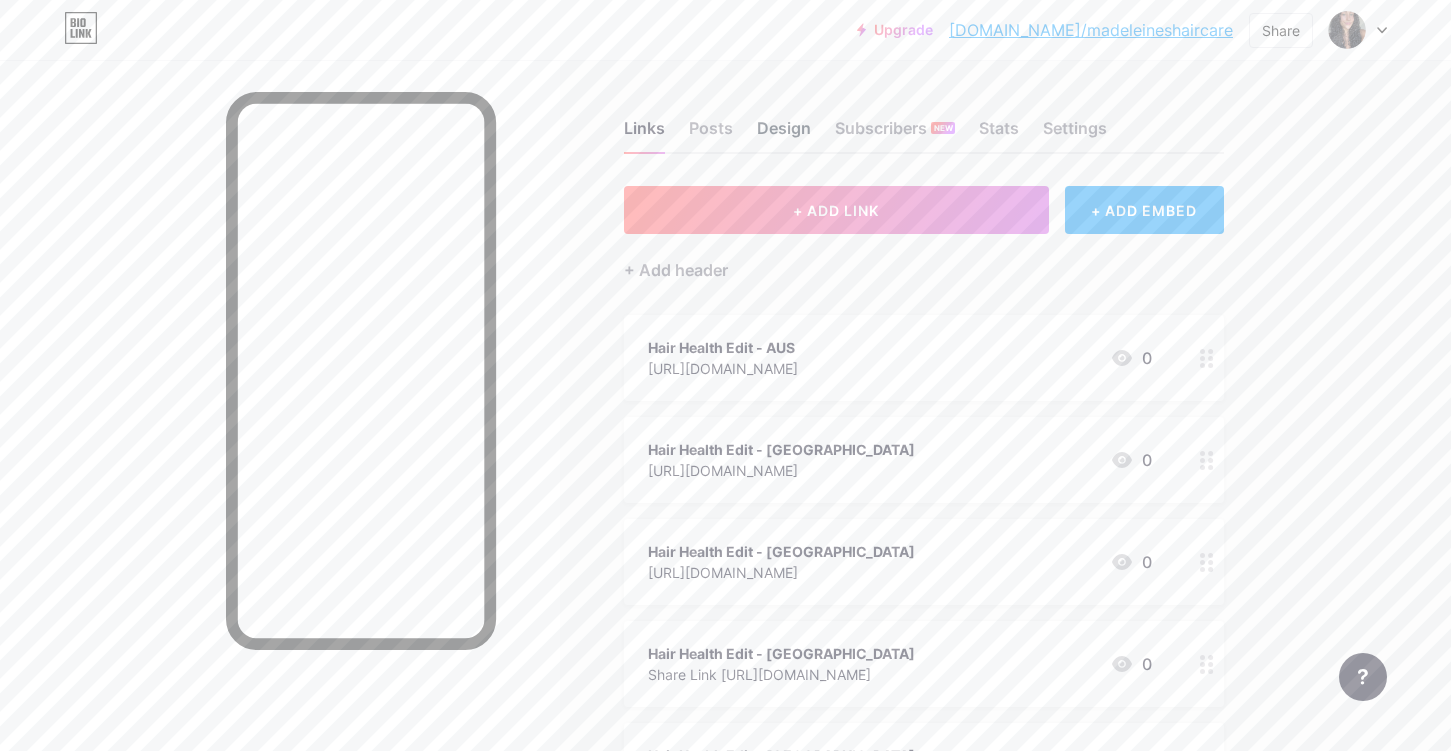 click on "Design" at bounding box center [784, 134] 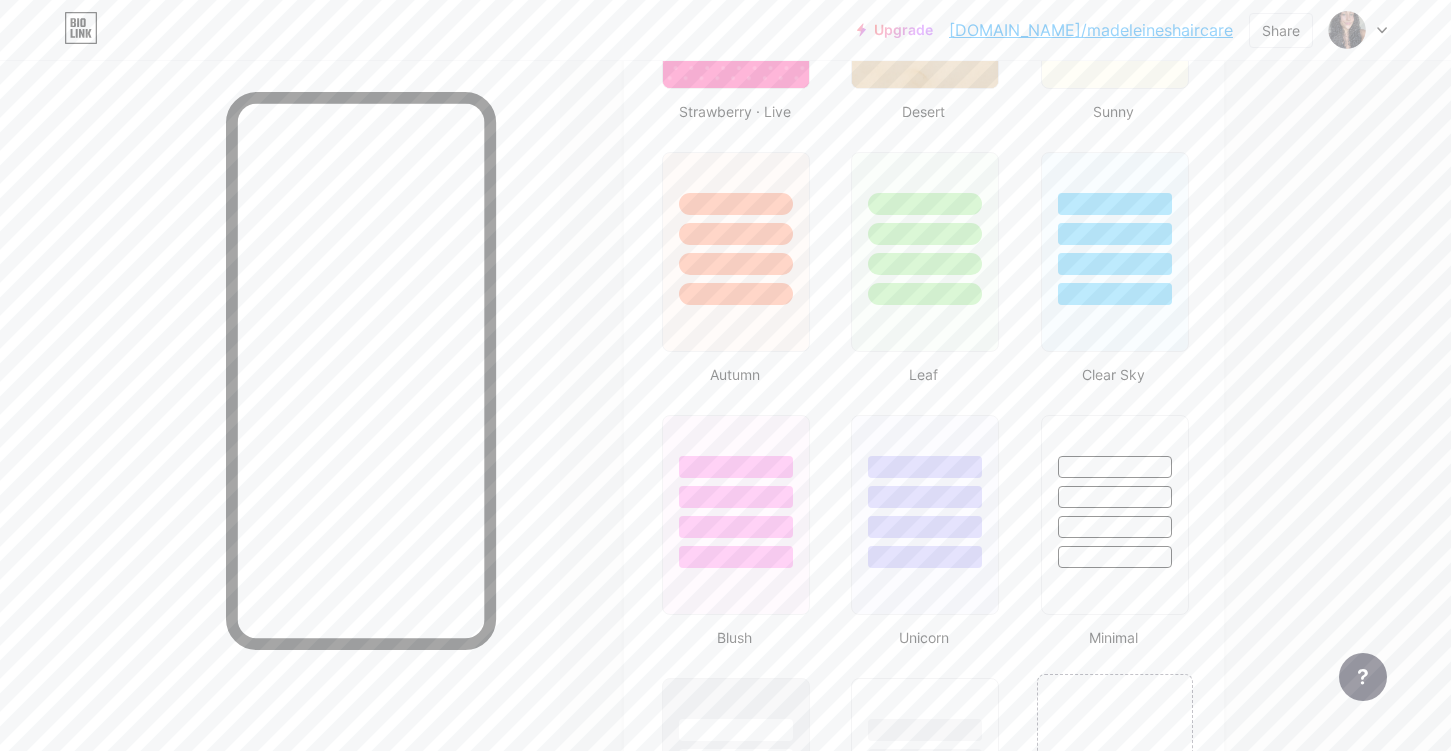scroll, scrollTop: 2014, scrollLeft: 0, axis: vertical 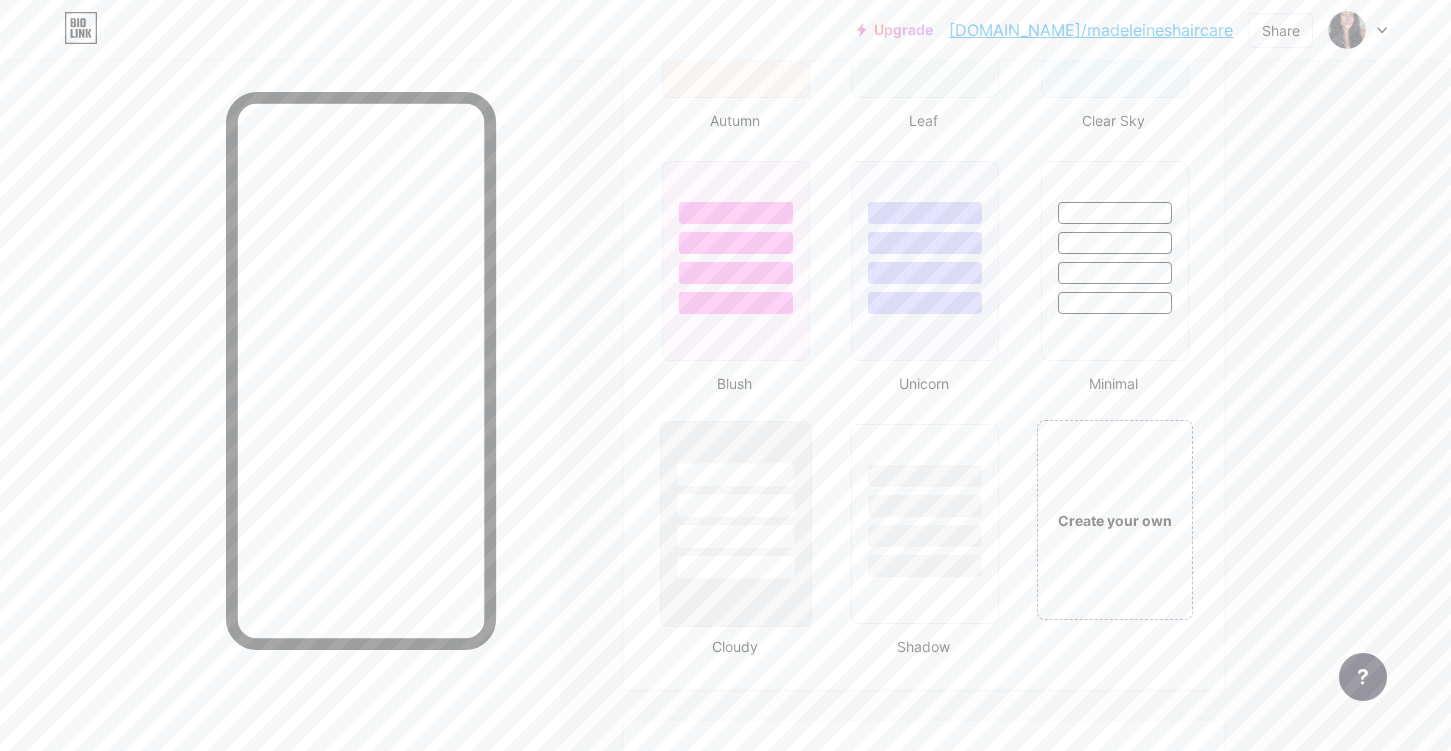 click at bounding box center (735, 505) 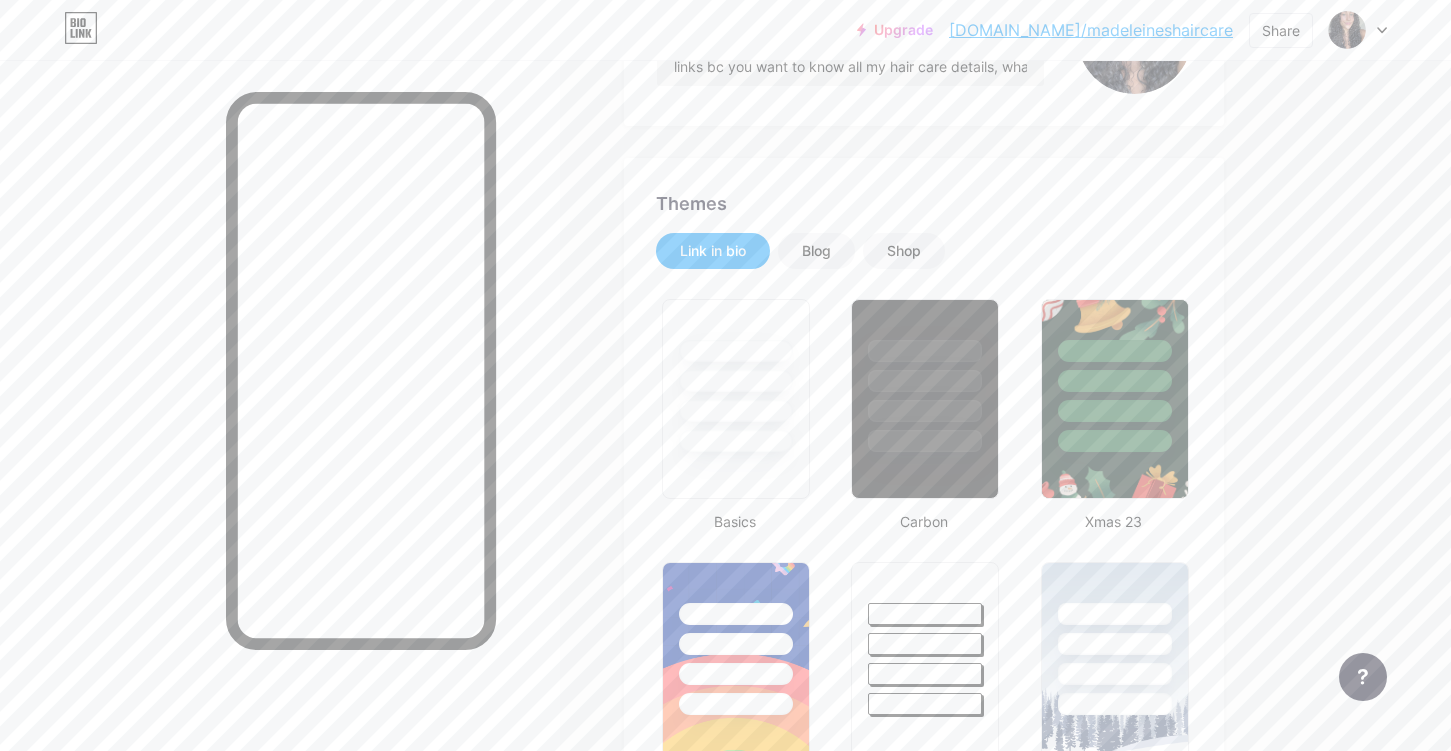 scroll, scrollTop: 297, scrollLeft: 0, axis: vertical 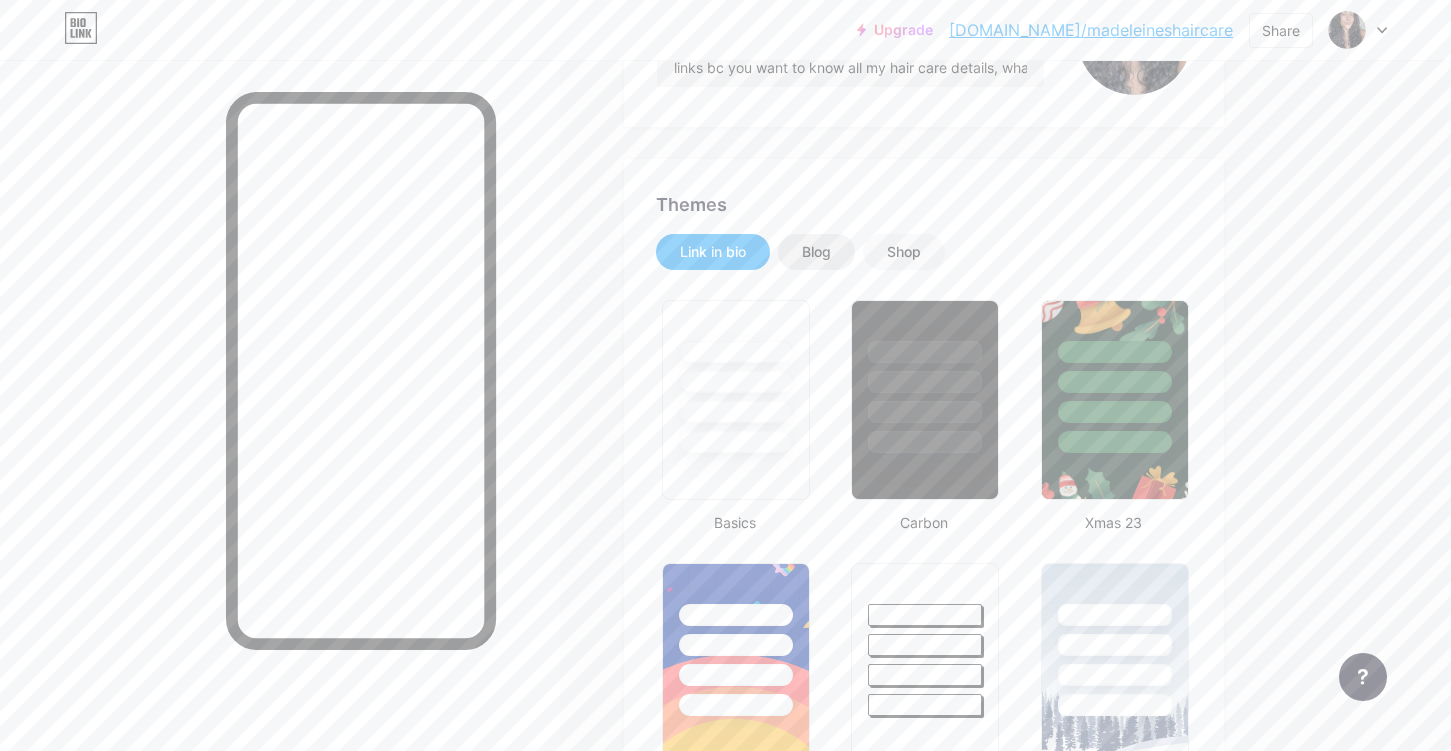 click on "Blog" at bounding box center (816, 252) 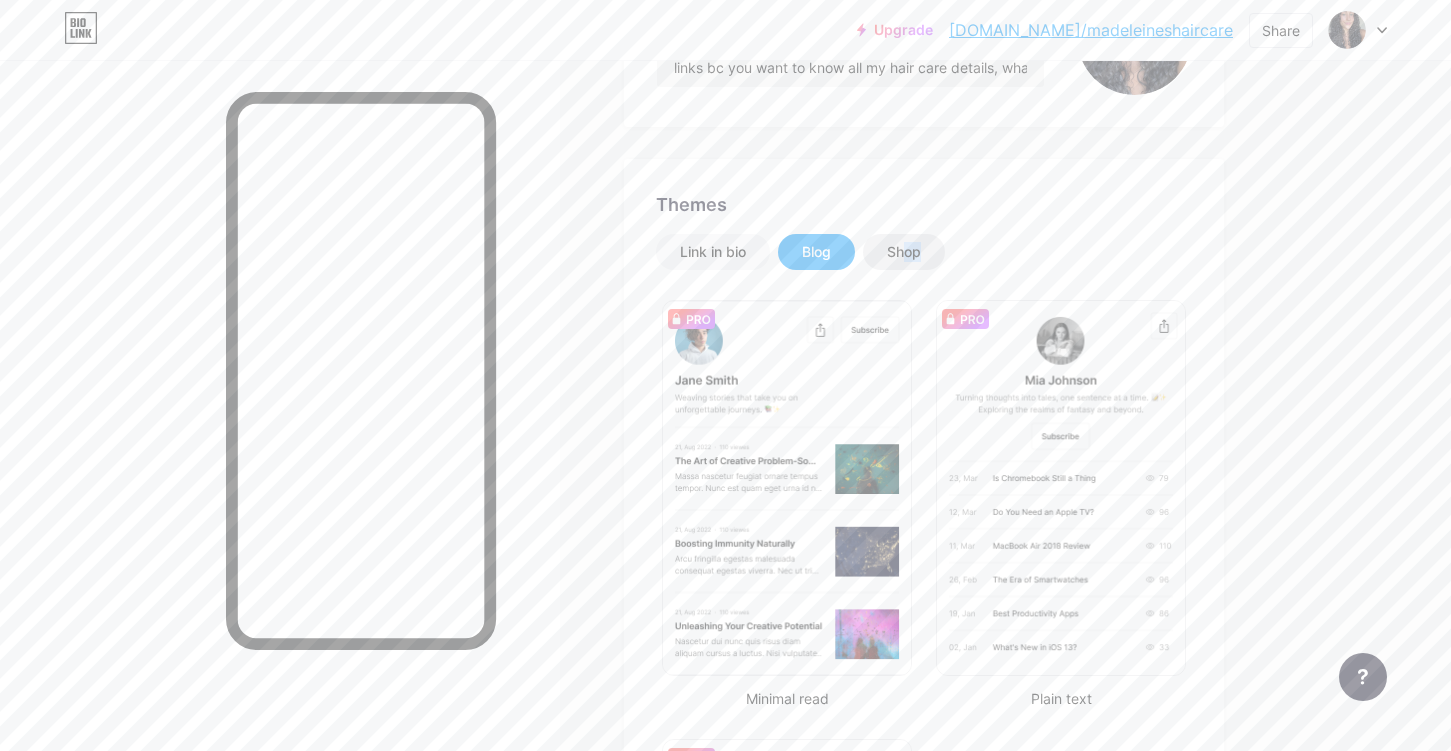 click on "Shop" at bounding box center (904, 252) 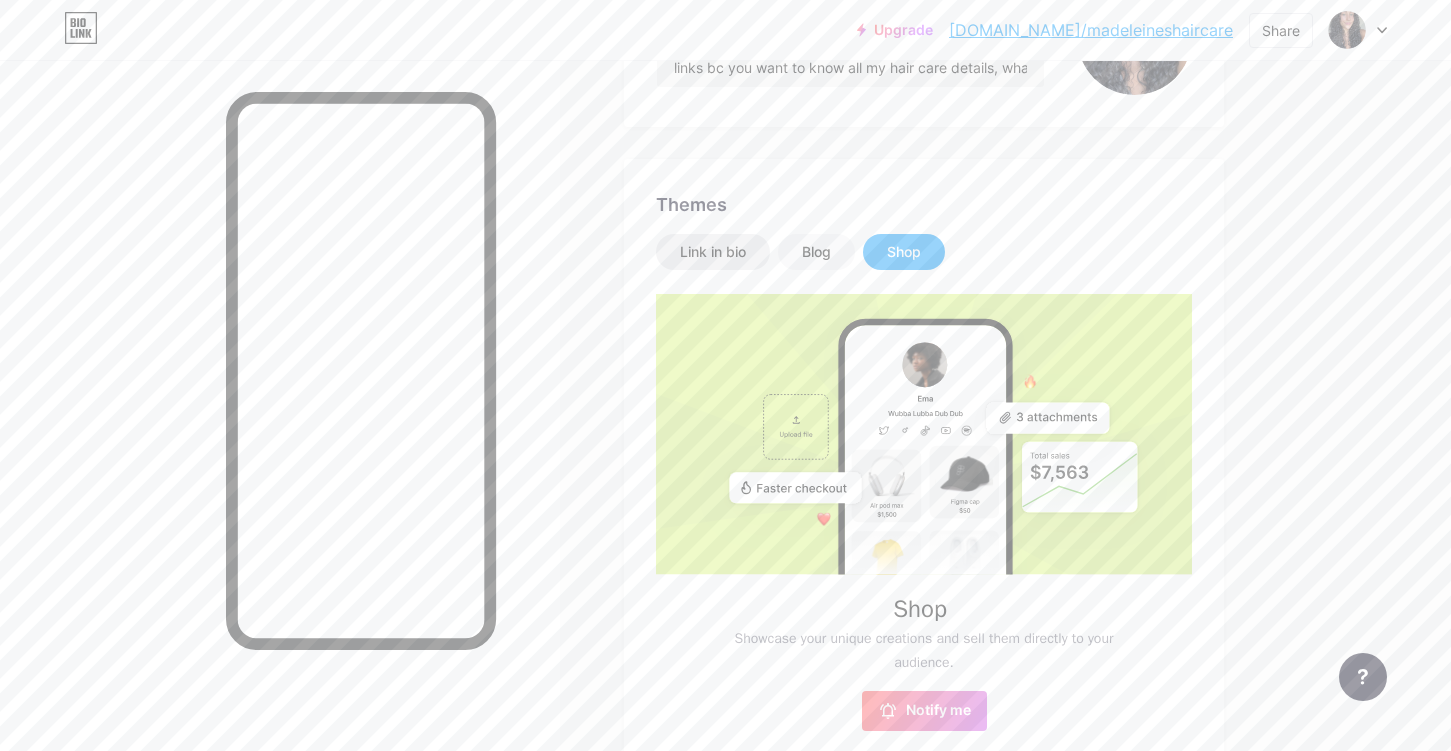 click on "Link in bio" at bounding box center (713, 252) 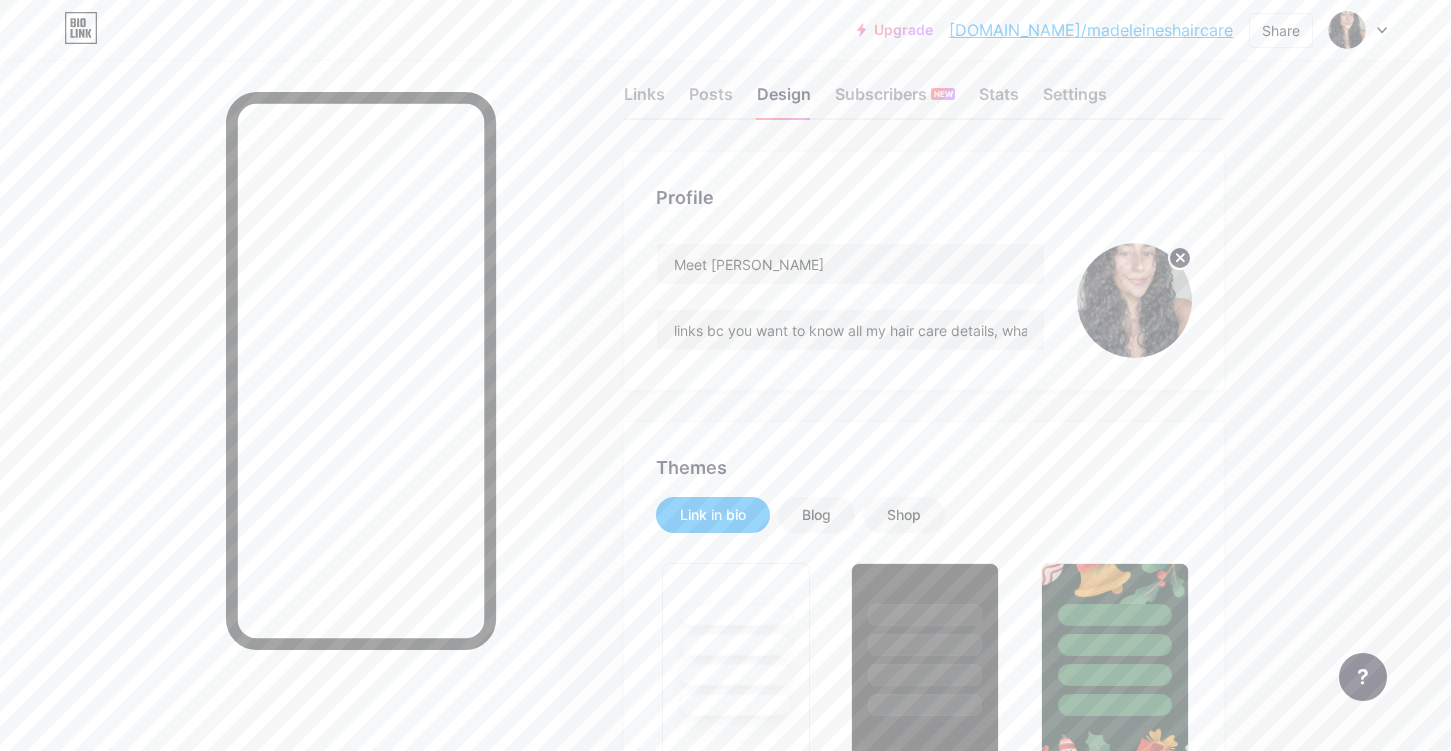 scroll, scrollTop: 0, scrollLeft: 0, axis: both 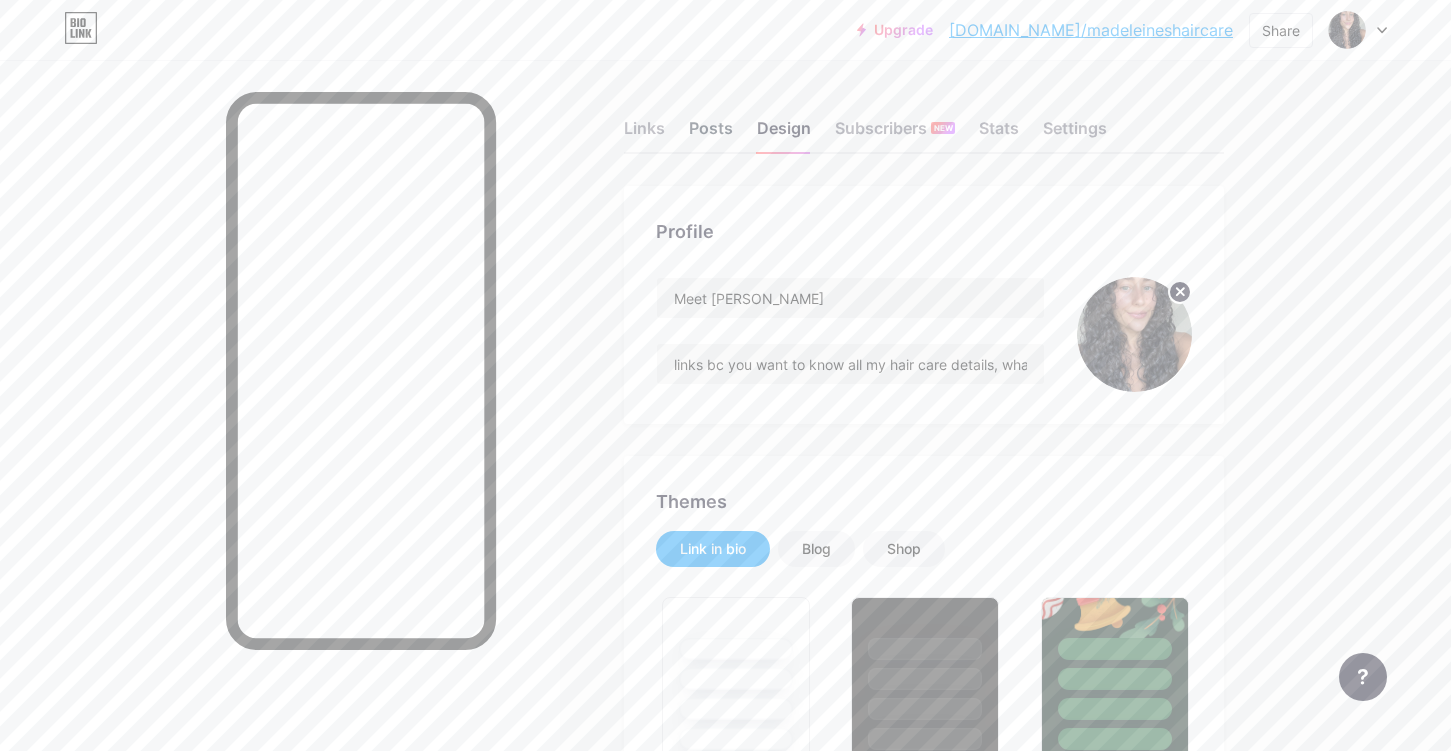 click on "Posts" at bounding box center [711, 134] 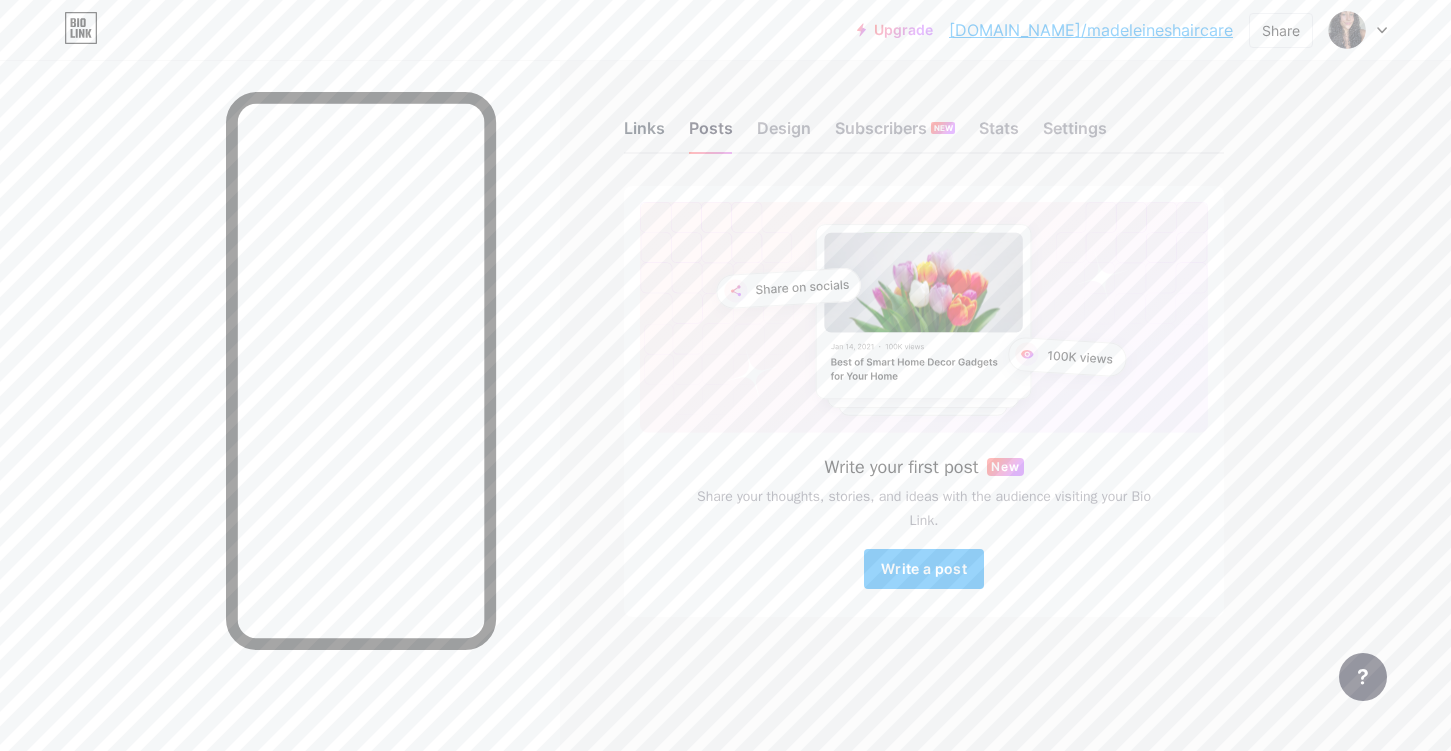 click on "Links" at bounding box center (644, 134) 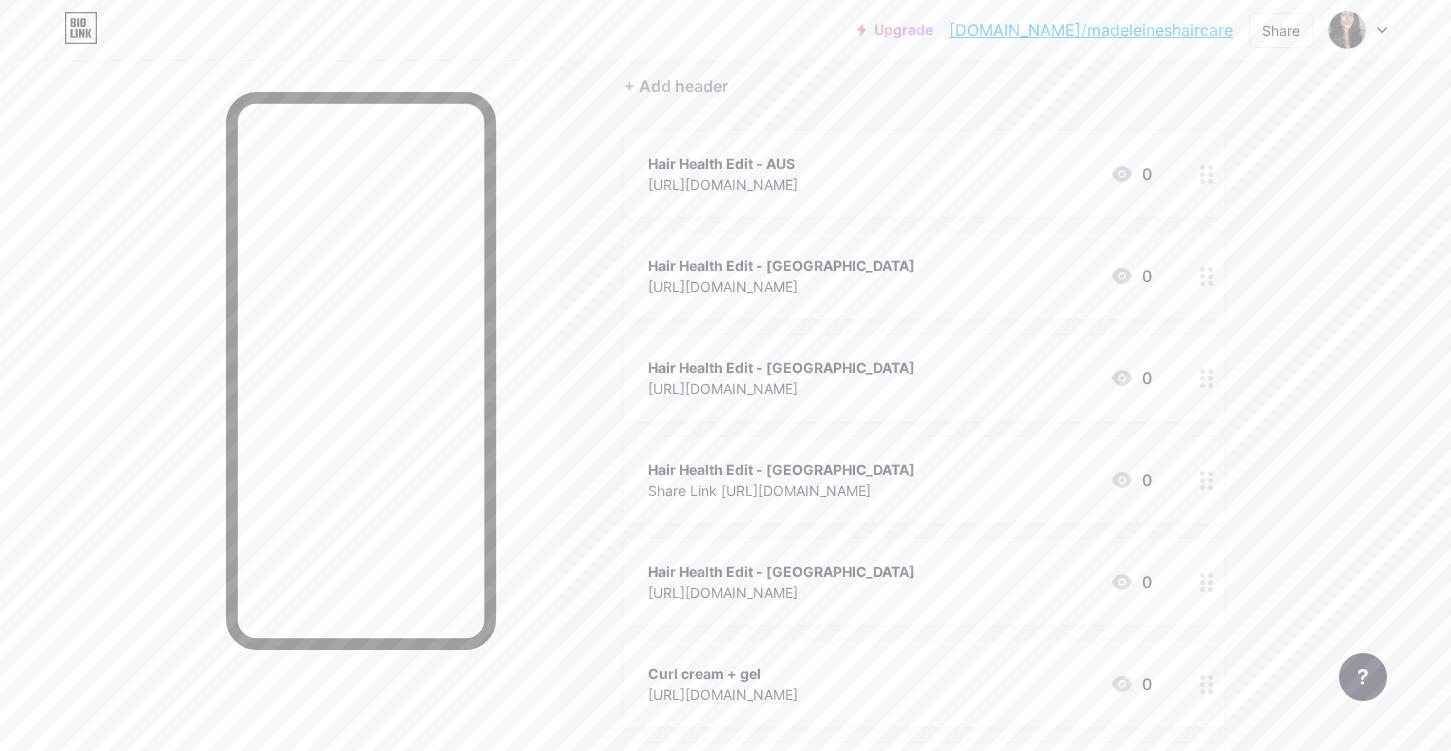 scroll, scrollTop: 0, scrollLeft: 0, axis: both 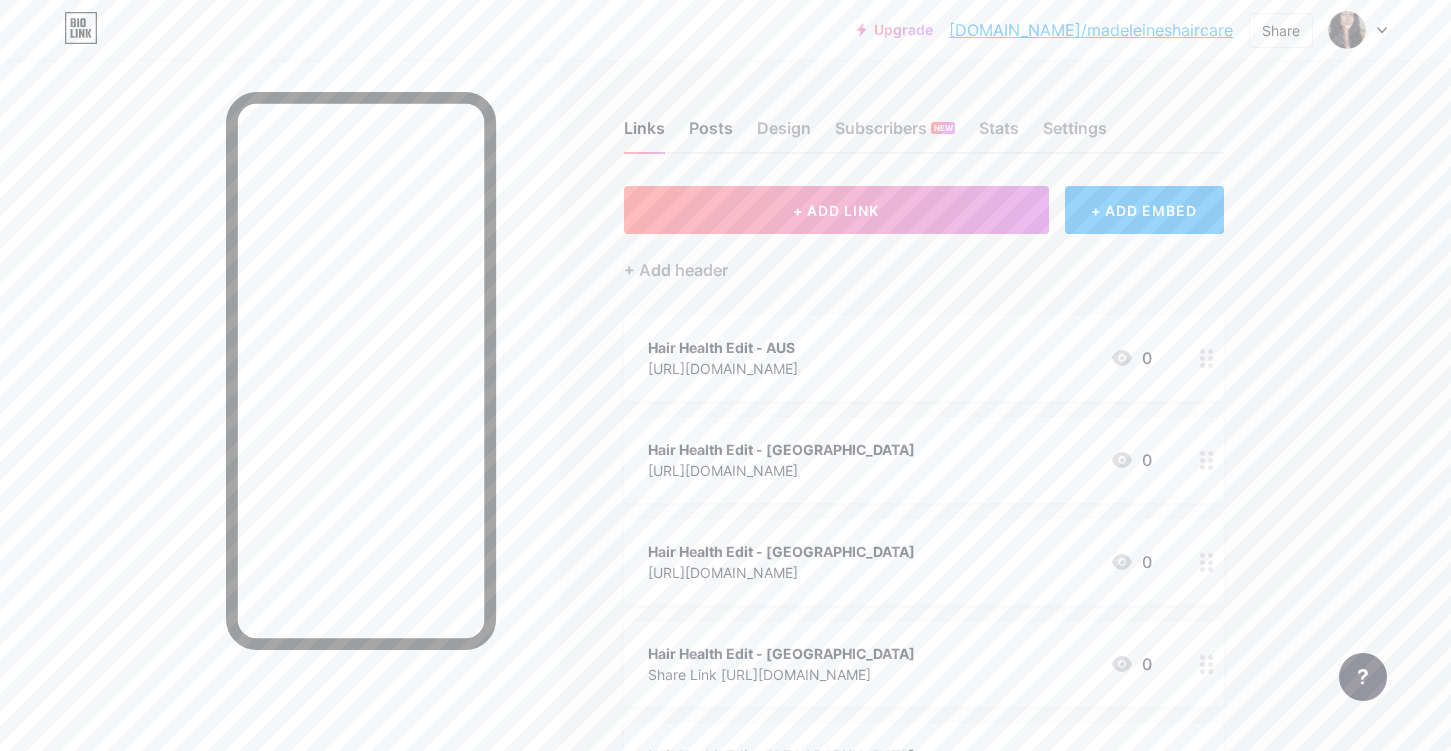 click on "Posts" at bounding box center (711, 134) 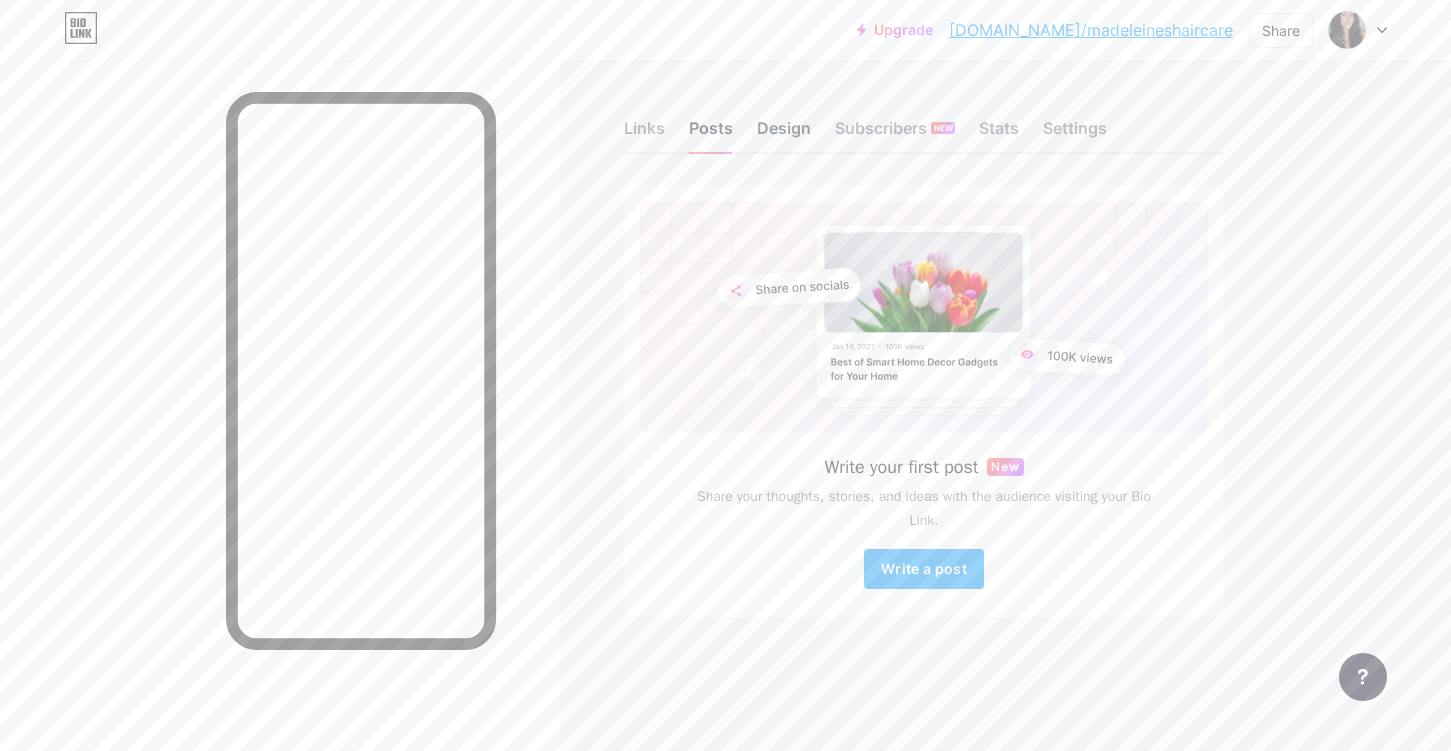 click on "Design" at bounding box center [784, 134] 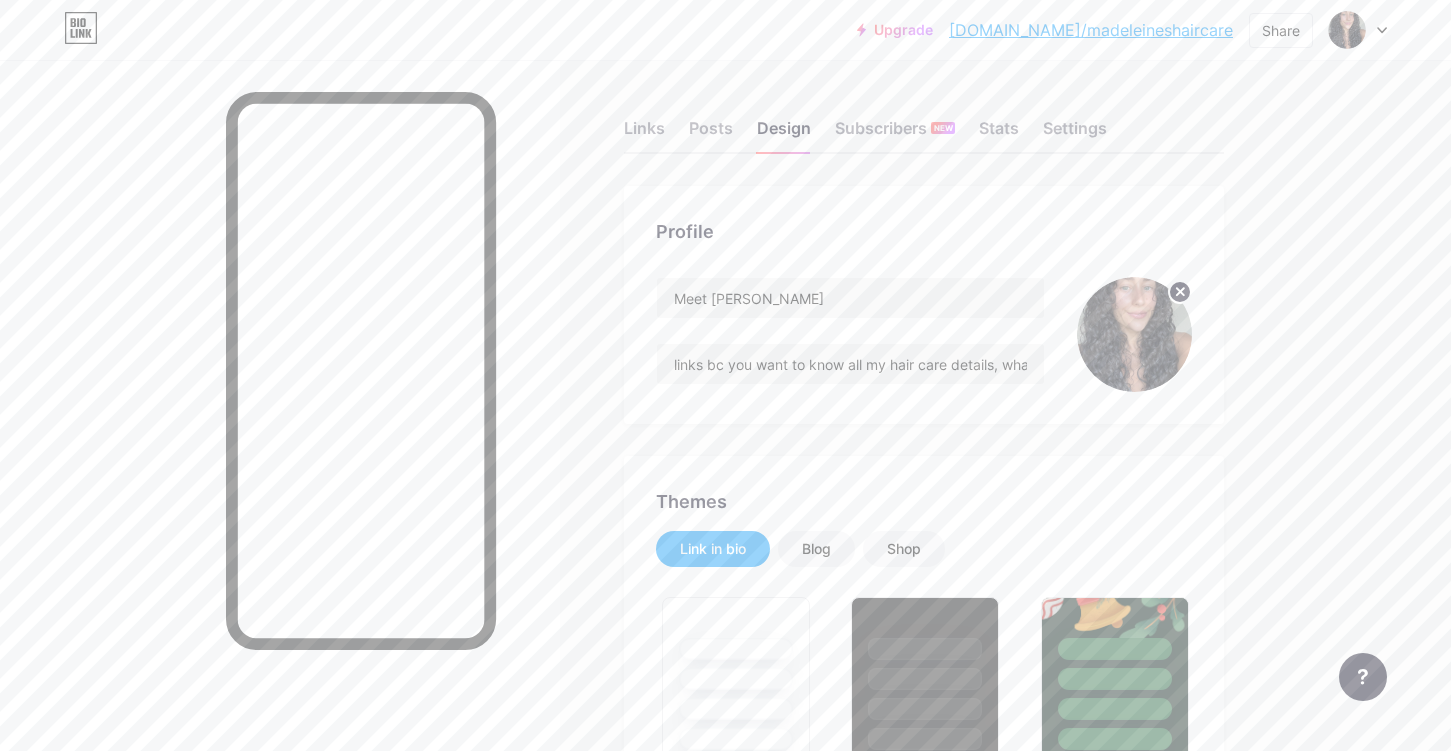 click at bounding box center (1134, 334) 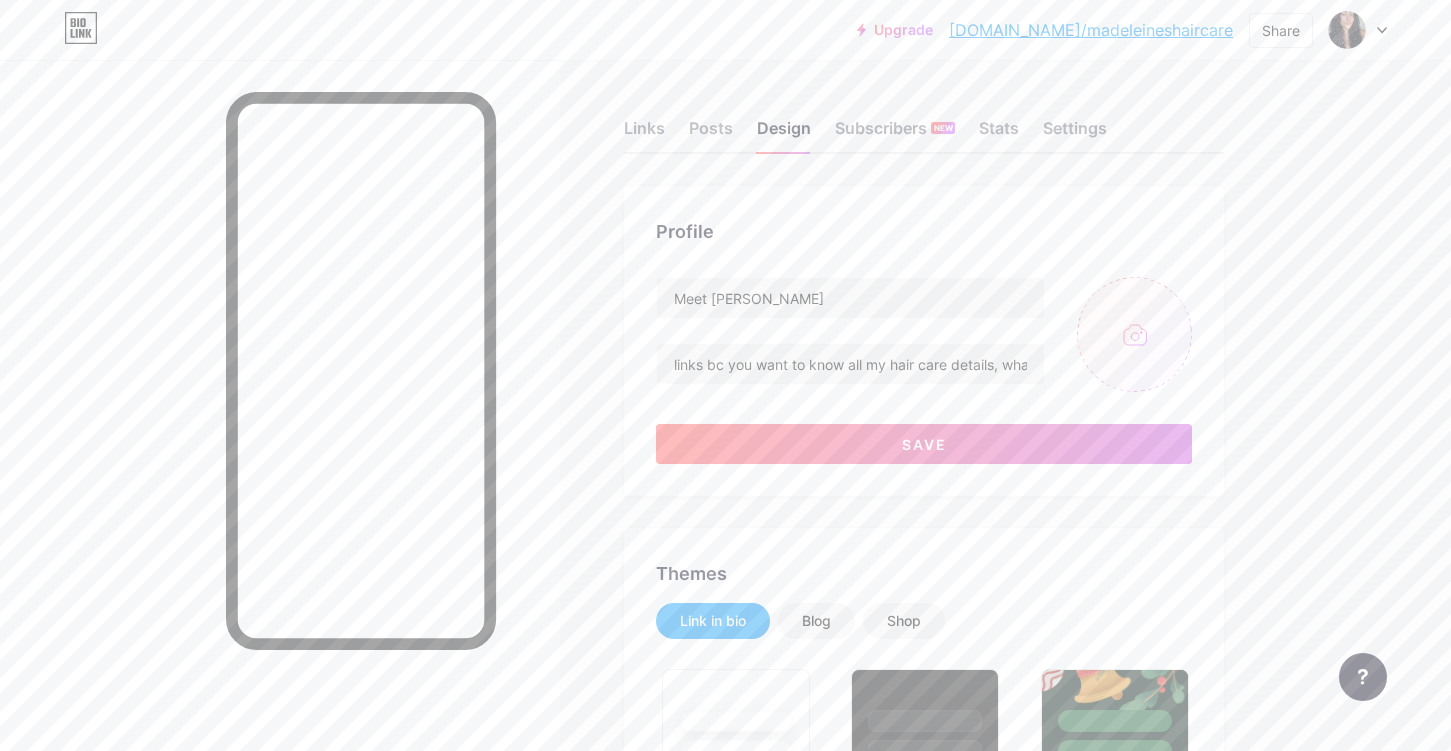 type on "C:\fakepath\IMG_0870.jpg" 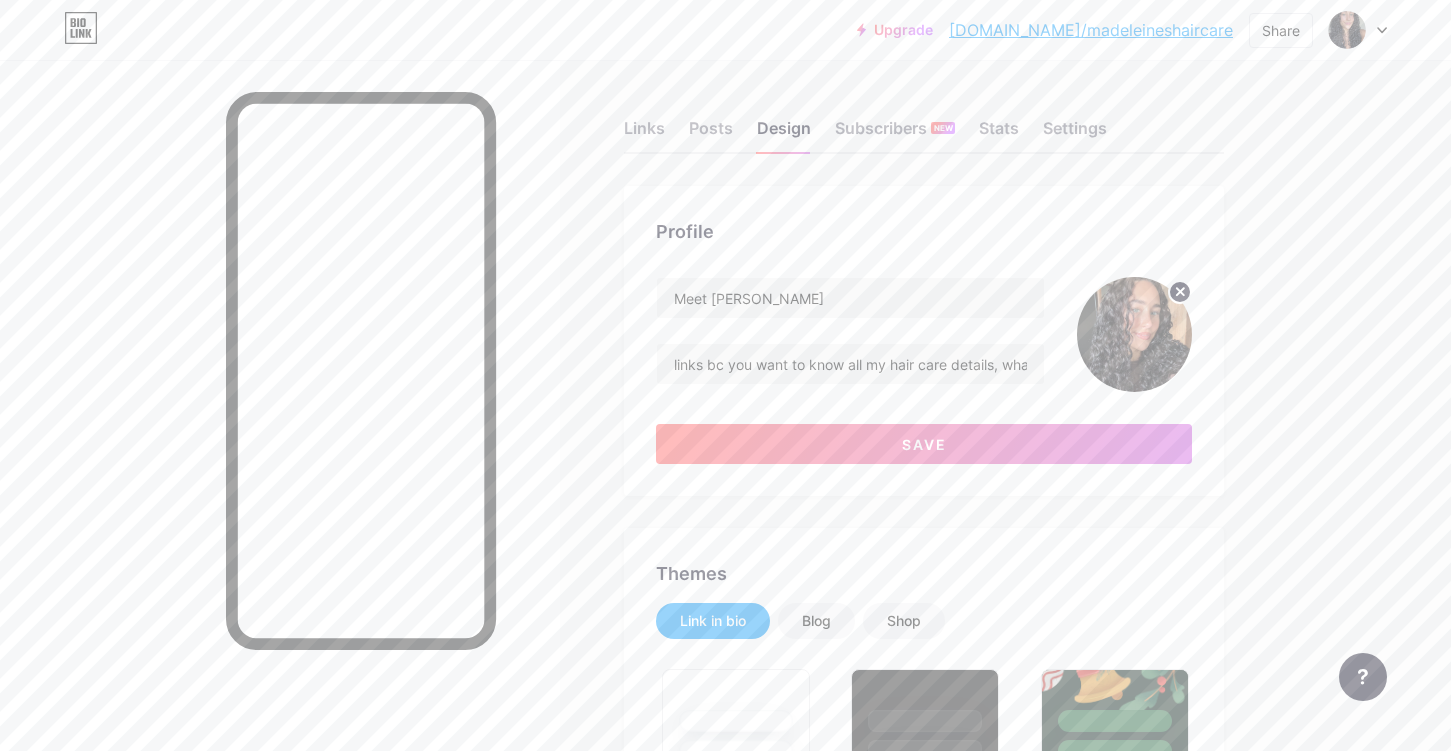 click on "Upgrade   [DOMAIN_NAME]/madele...   [DOMAIN_NAME]/madeleineshaircare   Share               Switch accounts     Meet [PERSON_NAME]   [DOMAIN_NAME]/madeleineshaircare       + Add a new page        Account settings   Logout   Link Copied
Links
Posts
Design
Subscribers
NEW
Stats
Settings     Profile   Meet [PERSON_NAME]     links bc you want to know all my hair care details, what i use on my curly hair + the supplements I take:                   Save     Themes   Link in bio   Blog   Shop       Basics       Carbon       Xmas 23       Pride       Glitch       Winter · Live       Glassy · Live       Chameleon · Live       Rainy Night · Live       Neon · Live       Summer       Retro       Strawberry · Live       Desert       Sunny       Autumn       Leaf       Clear Sky       Blush       Unicorn       Minimal       Cloudy       Shadow     Create your own           Changes saved       Position to display socials                 Top" at bounding box center [725, 1734] 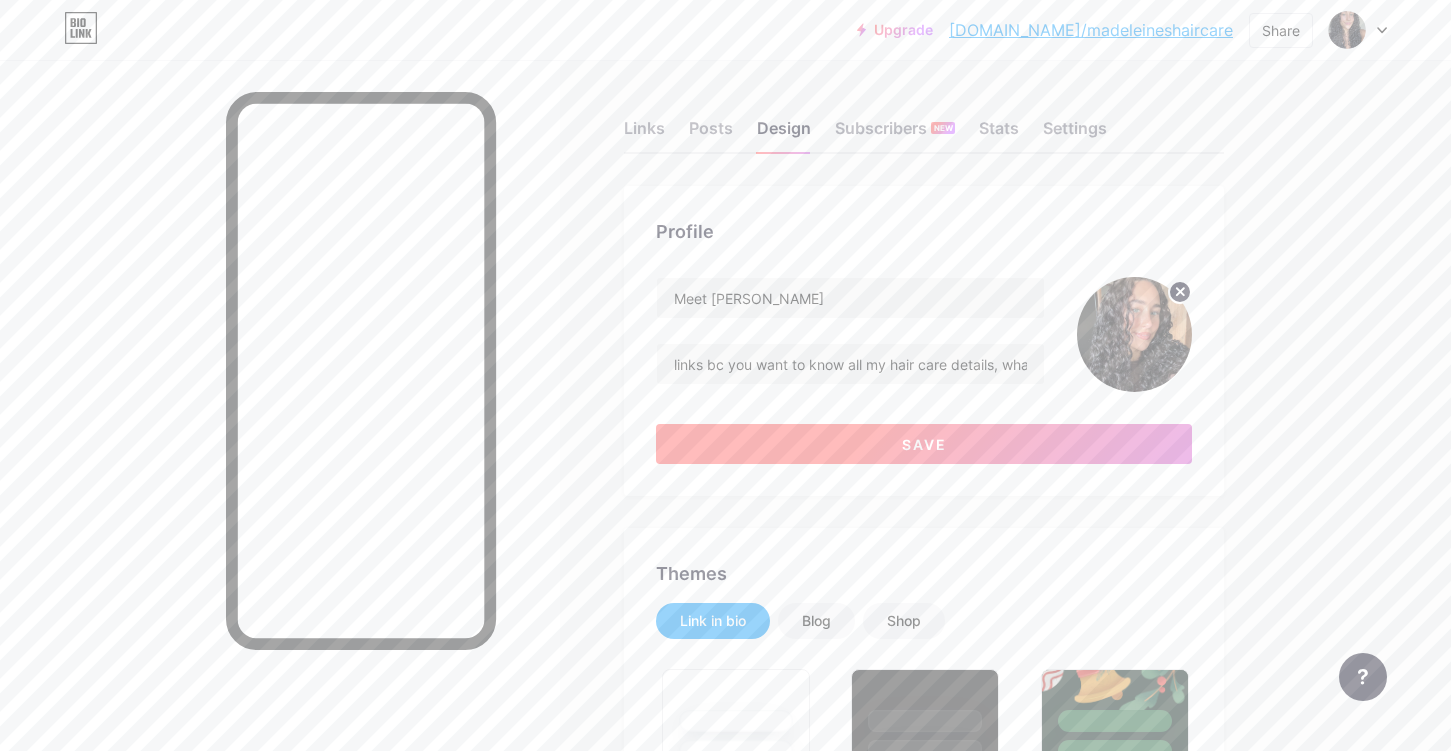click on "Save" at bounding box center [924, 444] 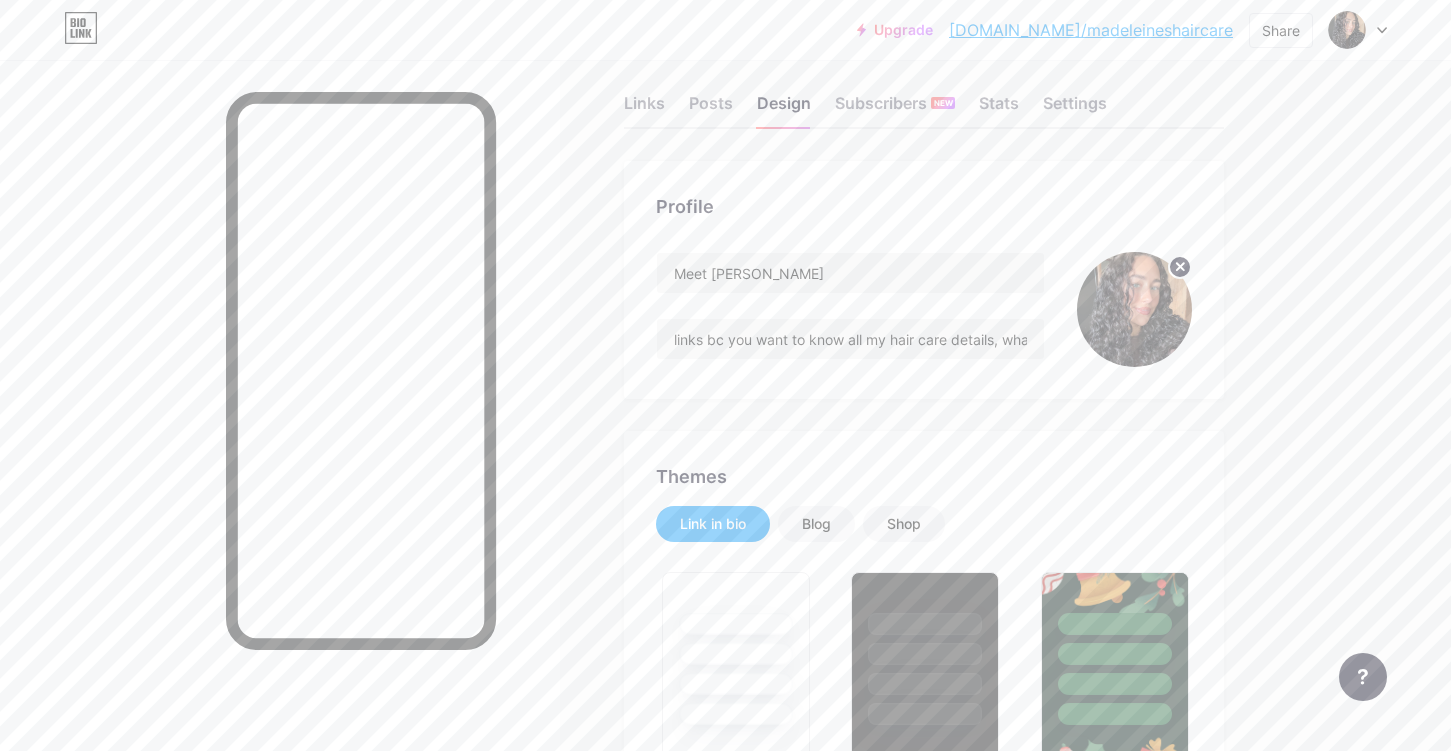 scroll, scrollTop: 24, scrollLeft: 0, axis: vertical 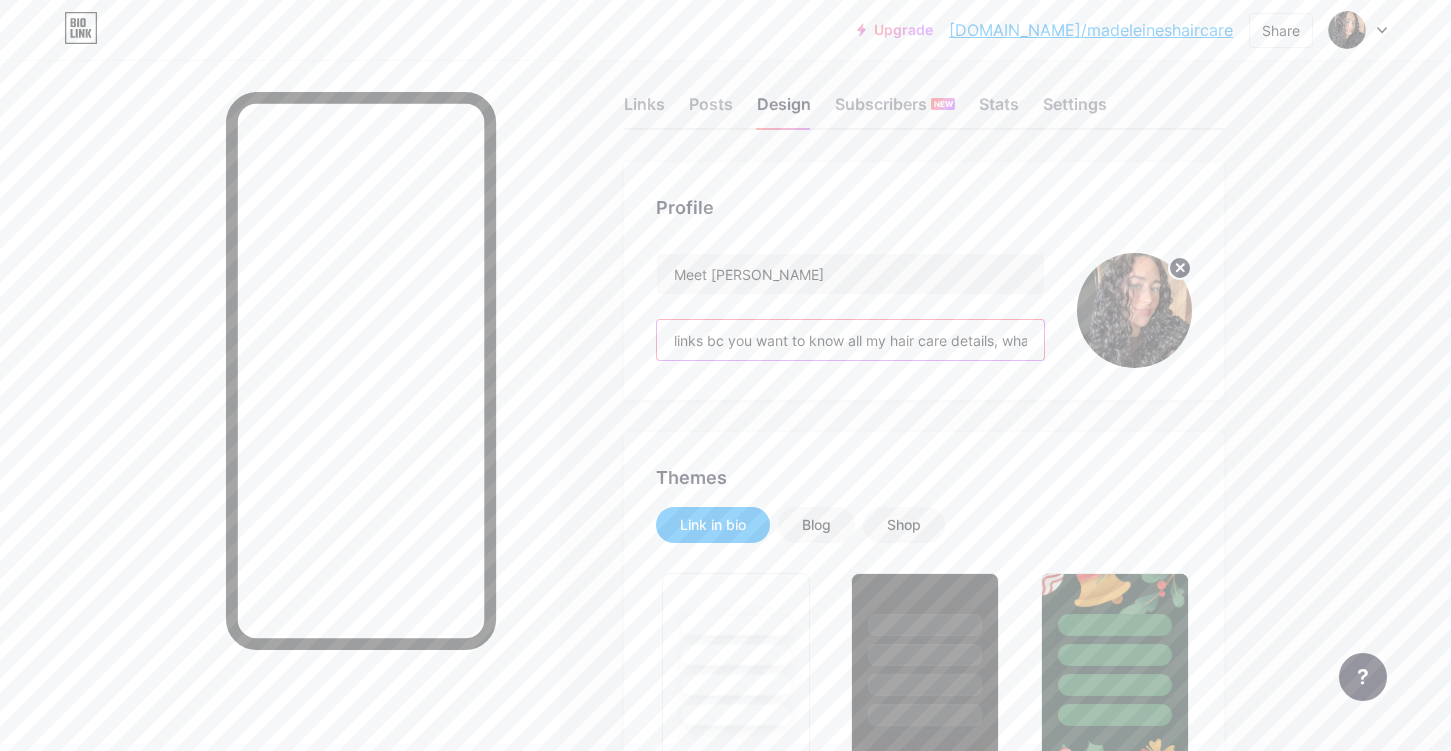 drag, startPoint x: 667, startPoint y: 343, endPoint x: 884, endPoint y: 347, distance: 217.03687 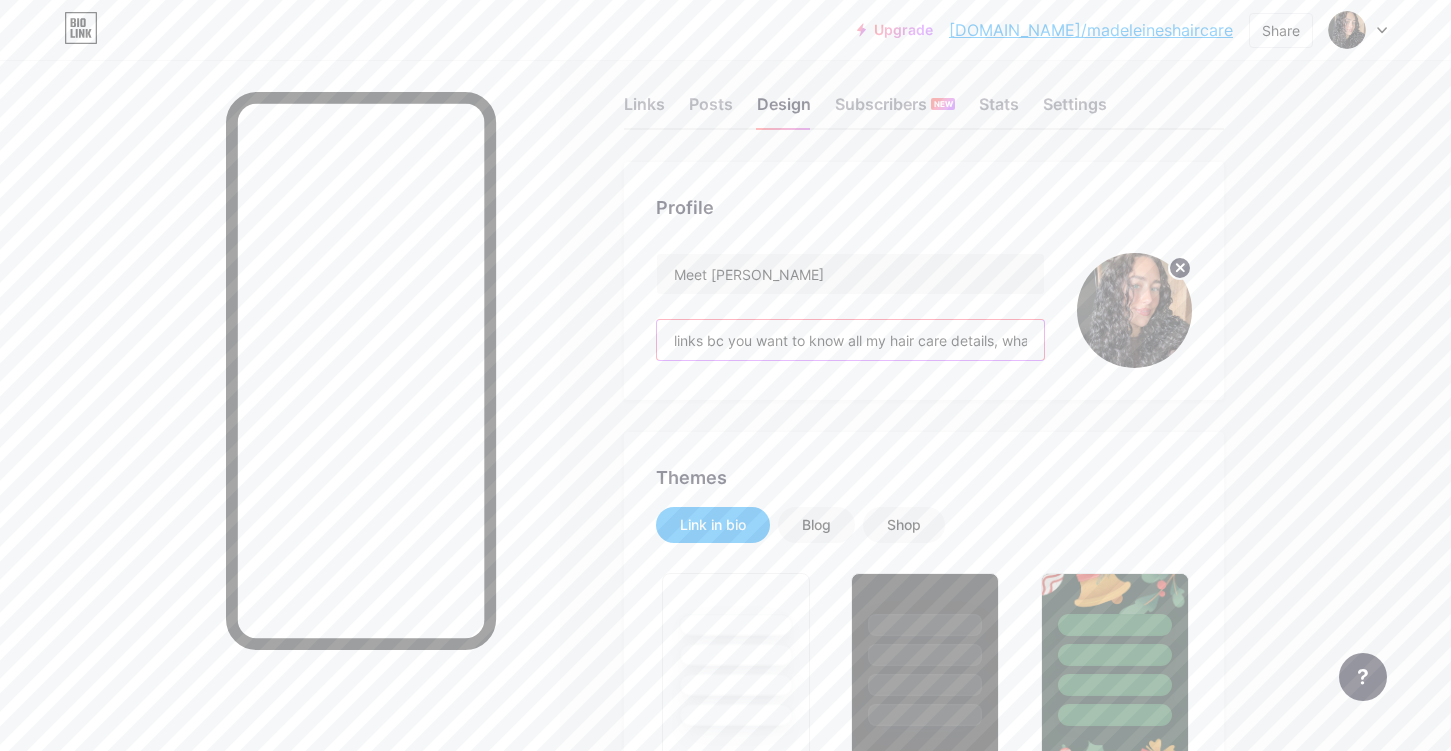 click on "links bc you want to know all my hair care details, what i use on my curly hair + the supplements I take:" at bounding box center (850, 340) 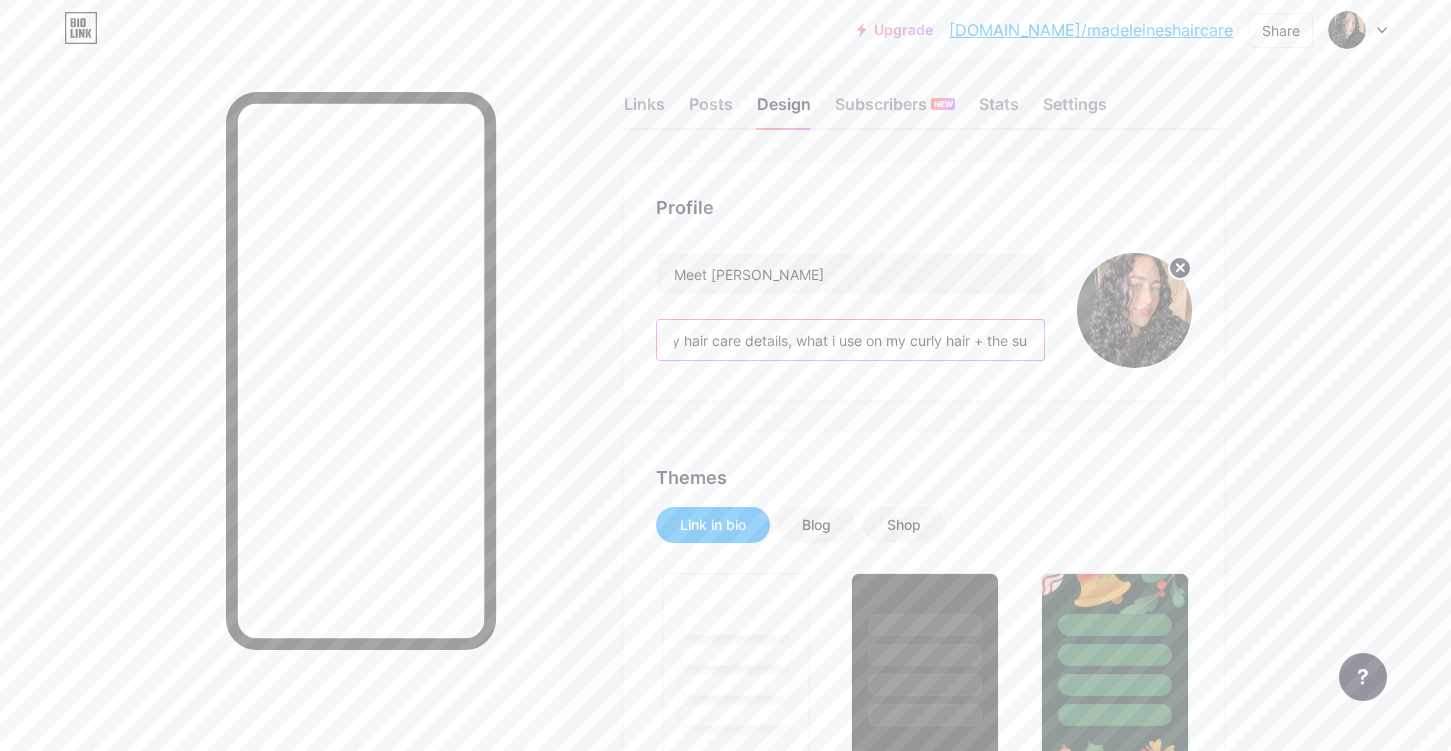 scroll, scrollTop: 0, scrollLeft: 325, axis: horizontal 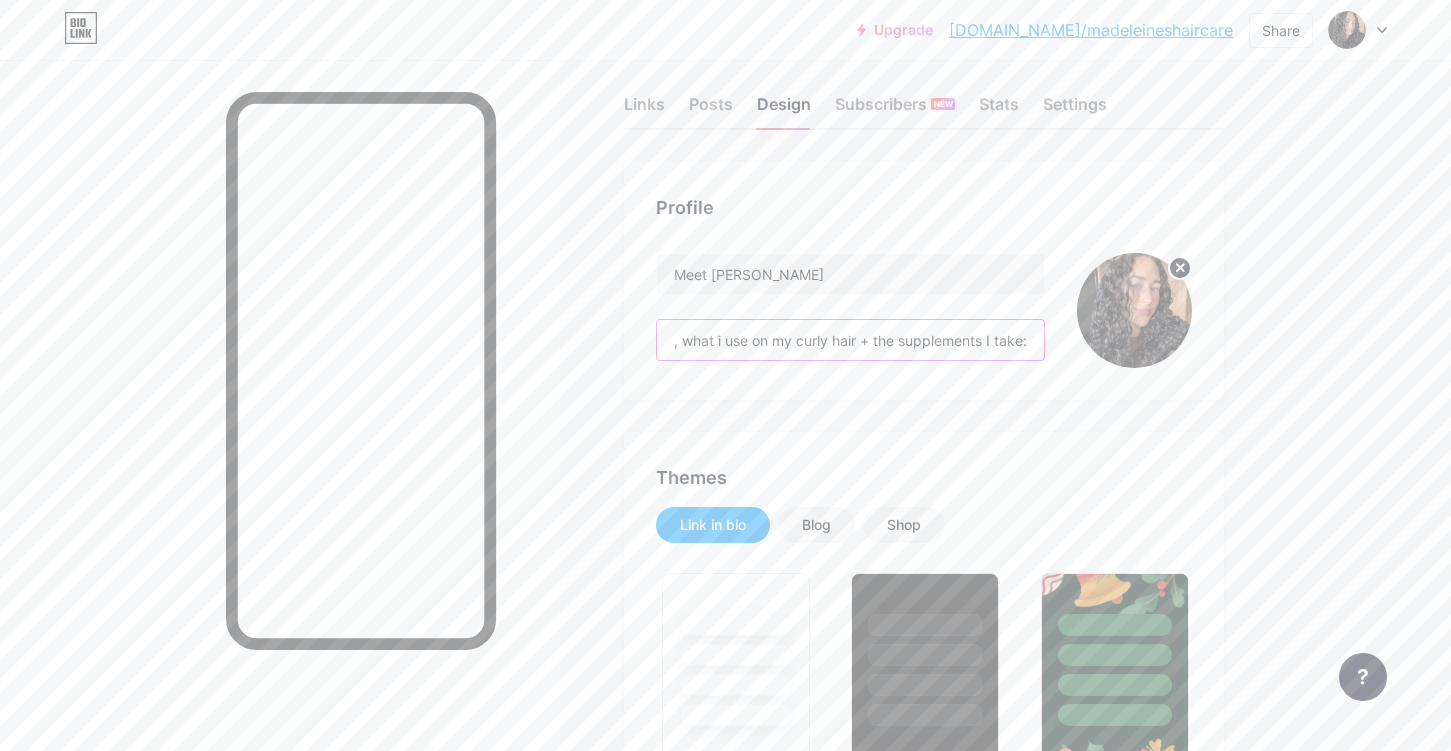 drag, startPoint x: 672, startPoint y: 340, endPoint x: 1119, endPoint y: 422, distance: 454.459 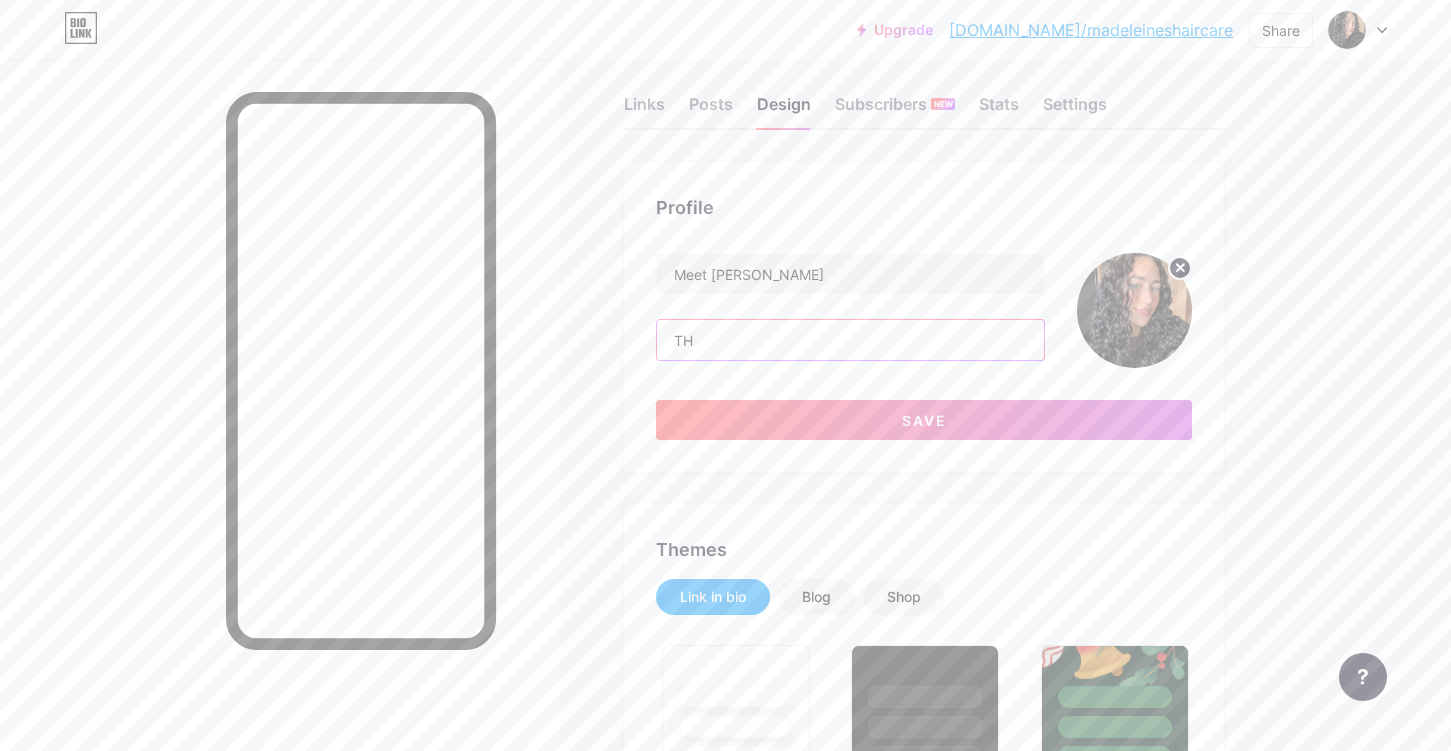 scroll, scrollTop: 0, scrollLeft: 0, axis: both 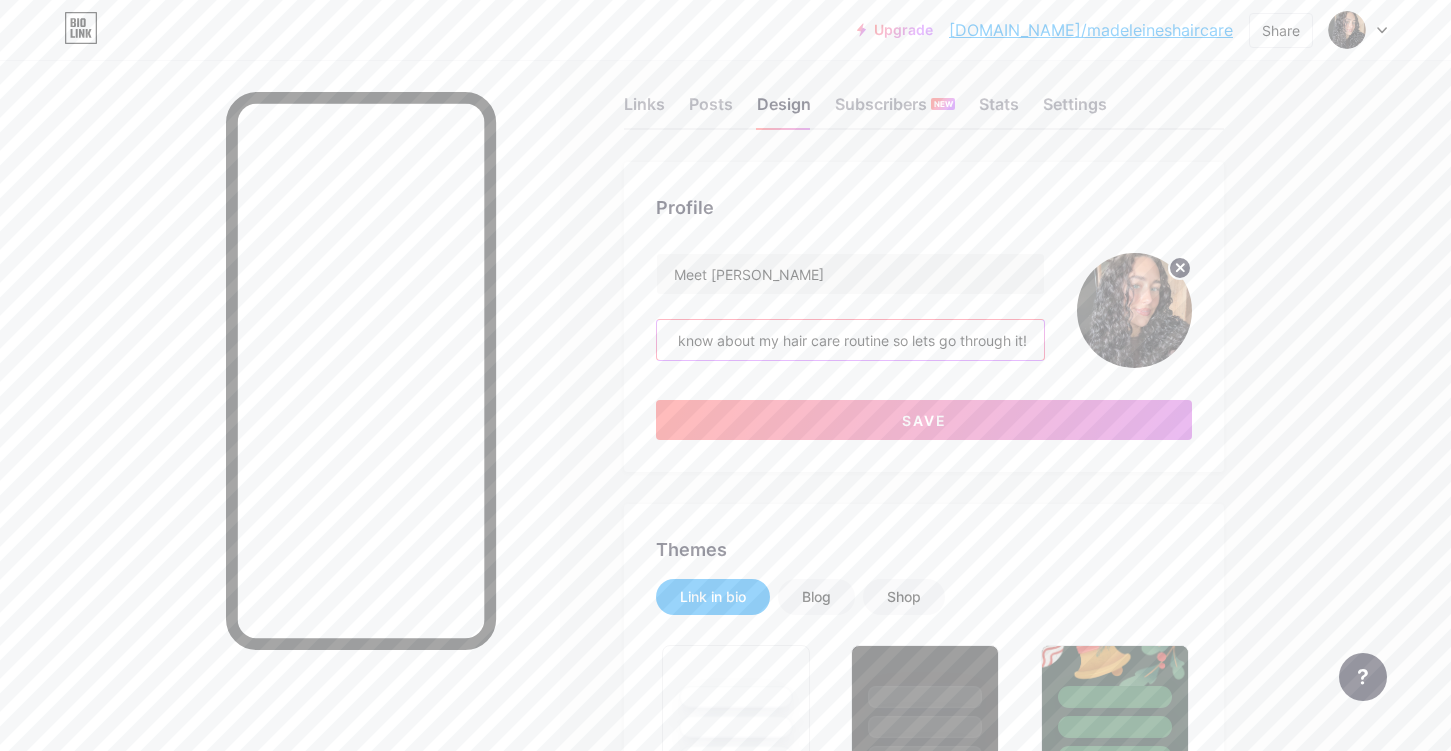 type on "this is everything you need to know about my hair care routine so lets go through it!" 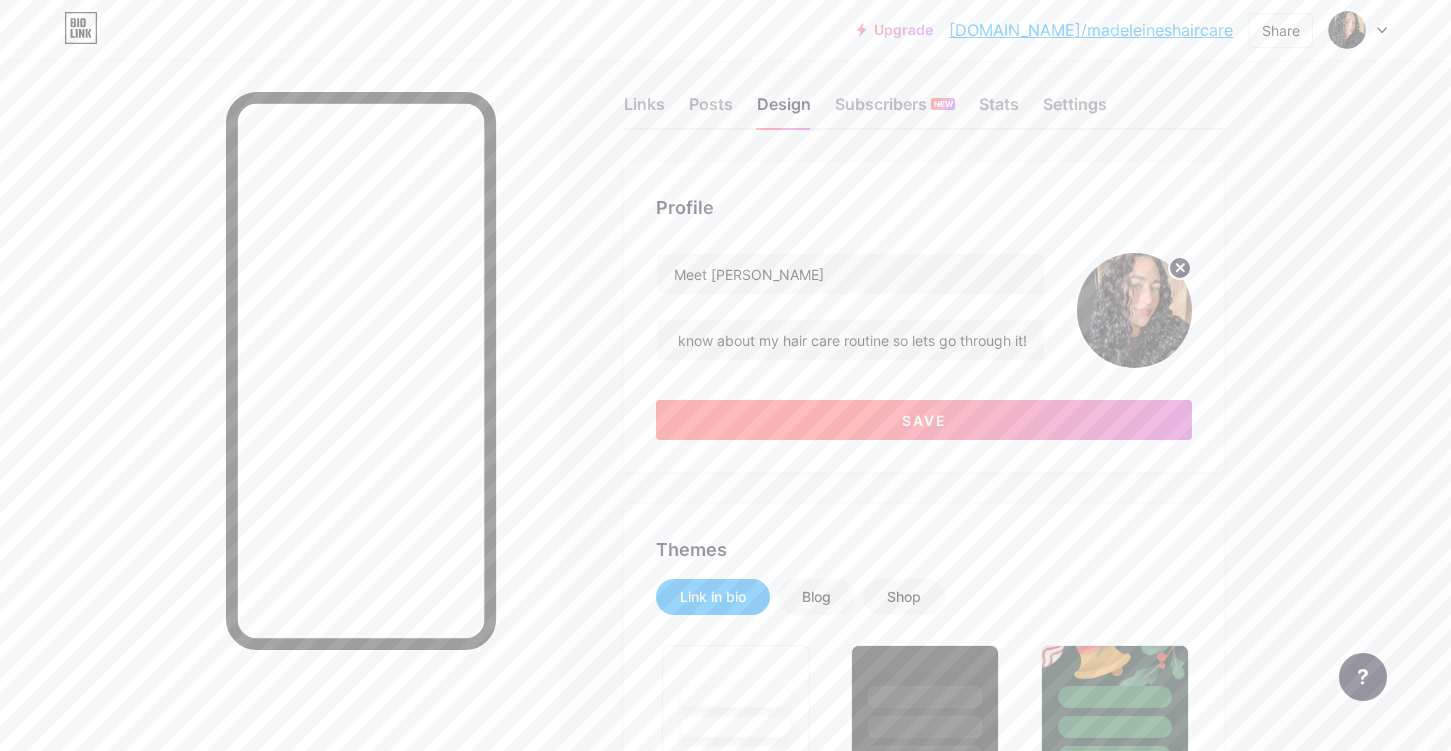 click on "Save" at bounding box center (924, 420) 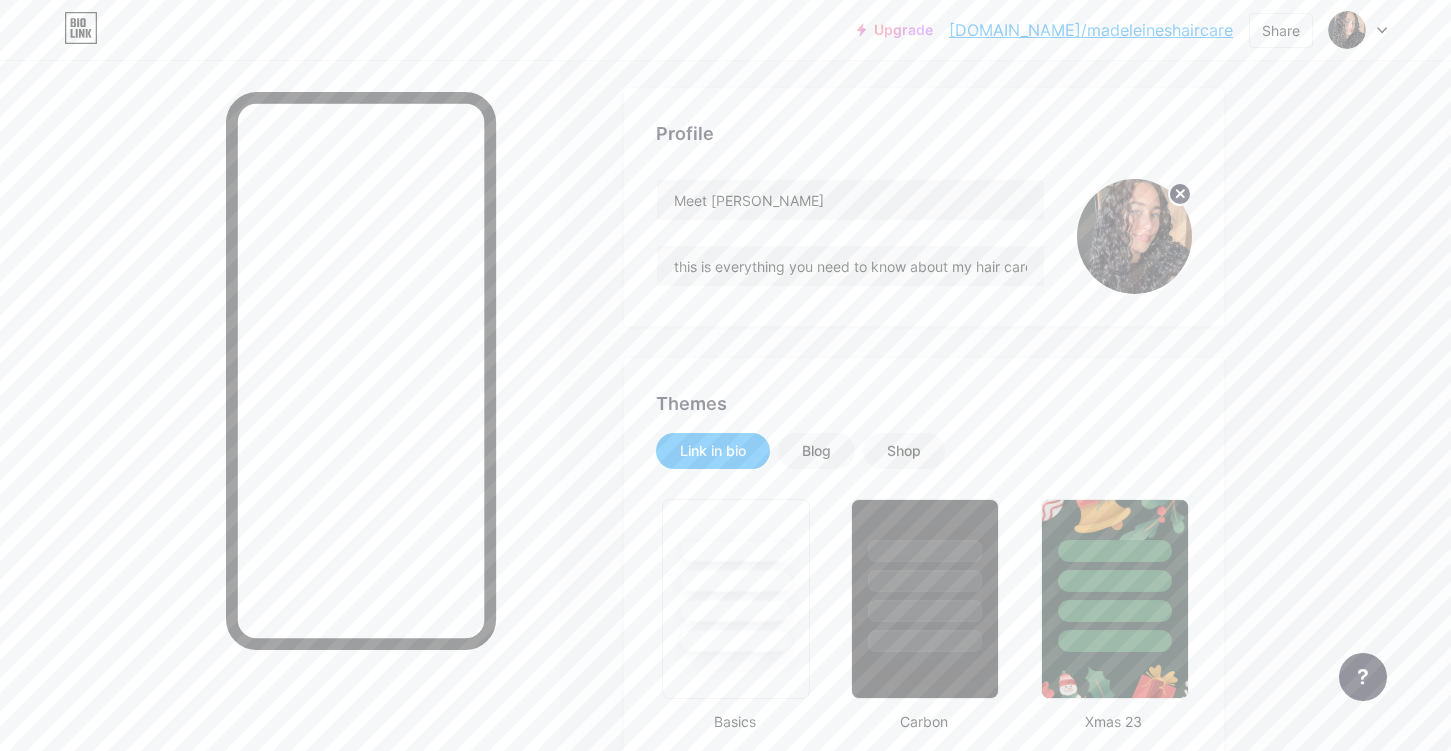 scroll, scrollTop: 85, scrollLeft: 0, axis: vertical 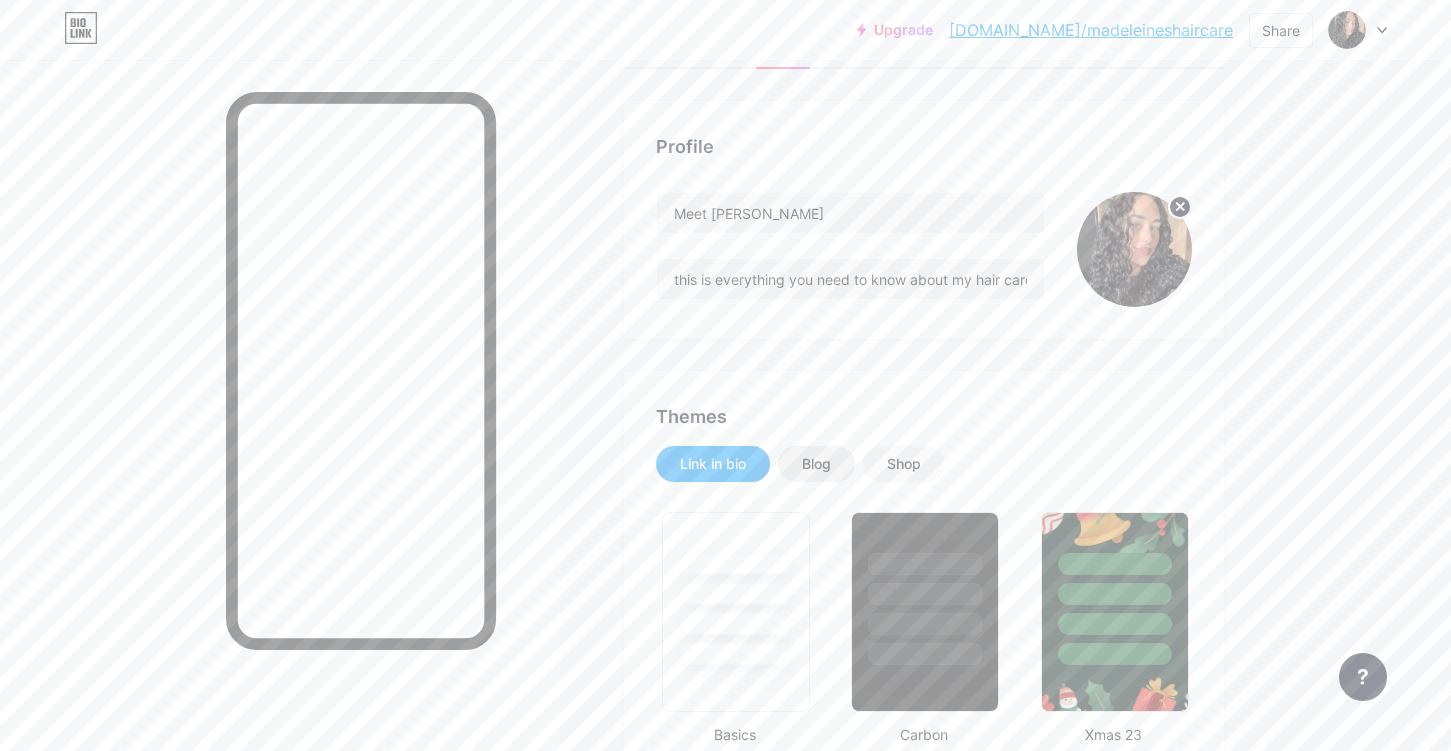 click on "Blog" at bounding box center [816, 464] 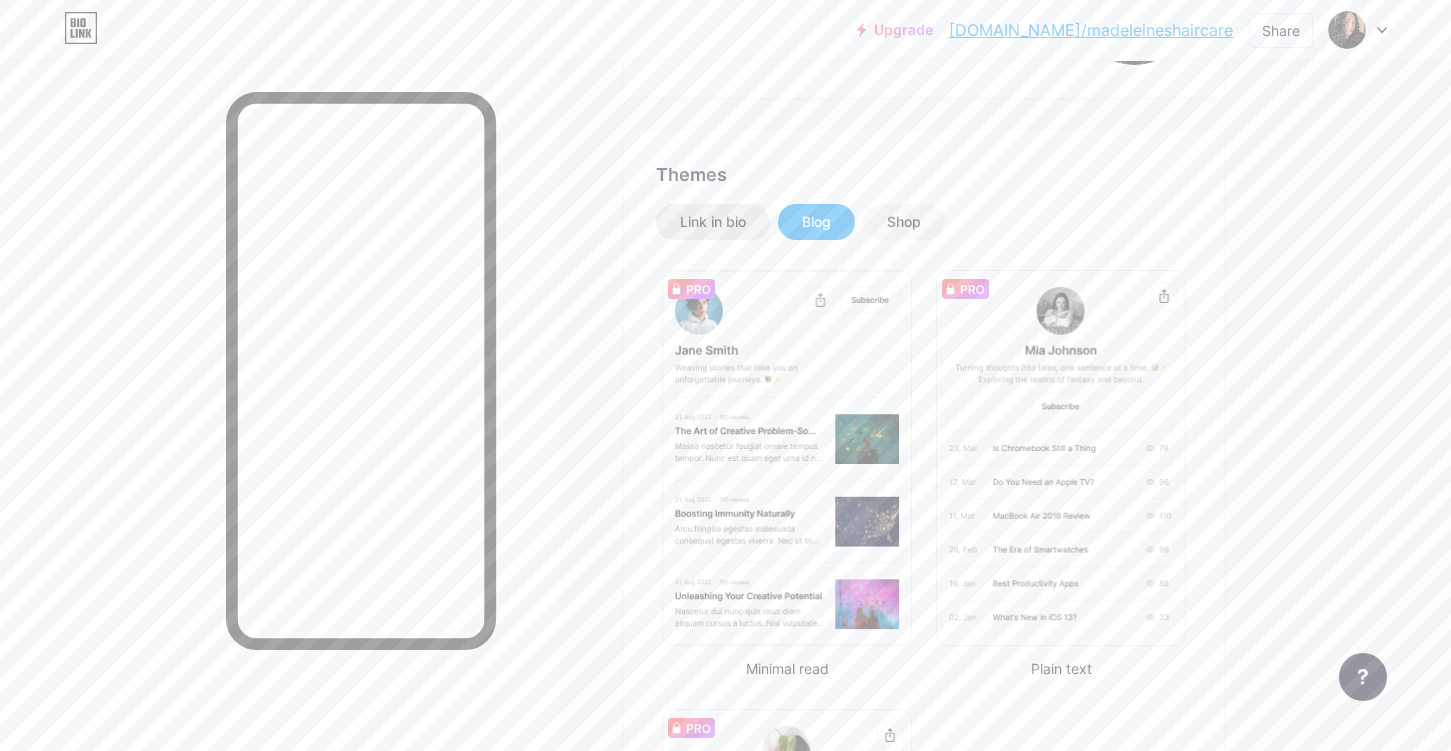 click on "Link in bio" at bounding box center [713, 222] 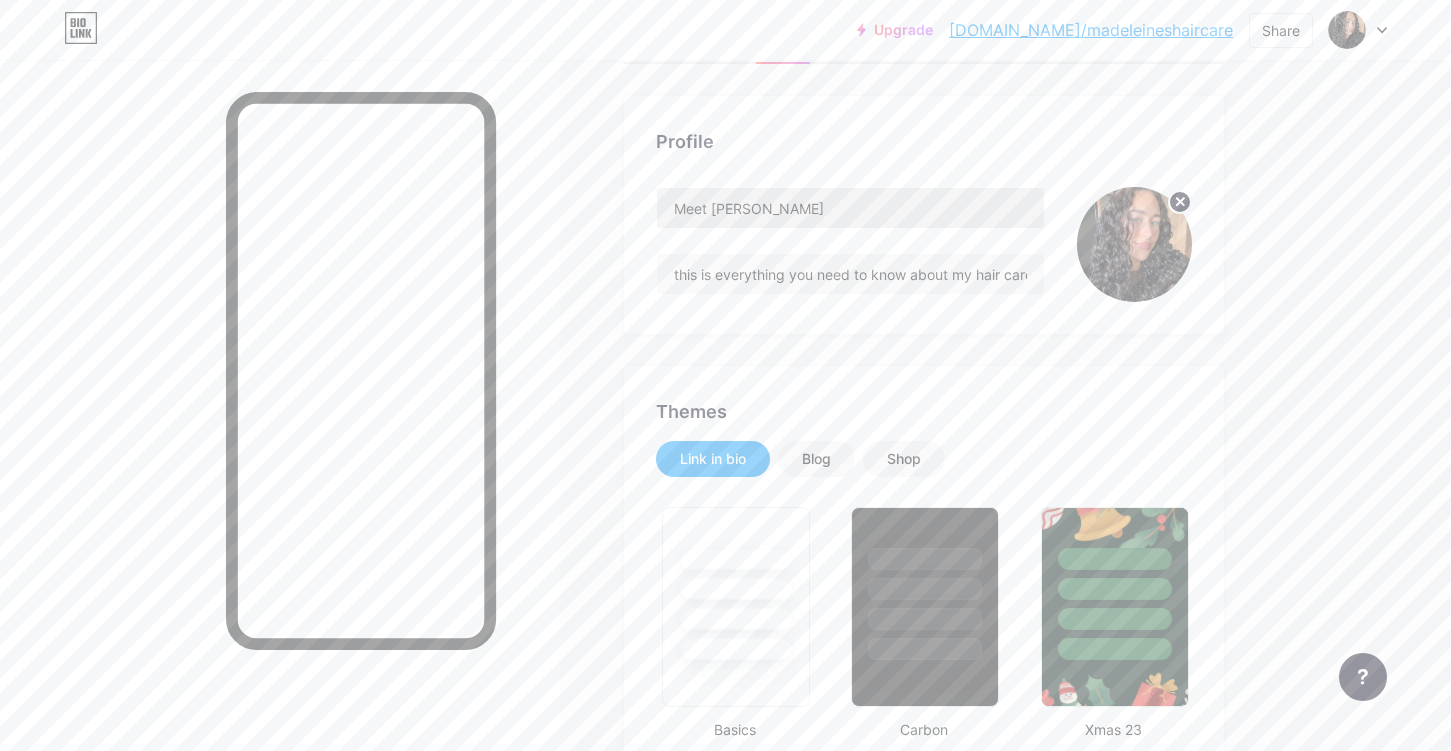 scroll, scrollTop: 0, scrollLeft: 0, axis: both 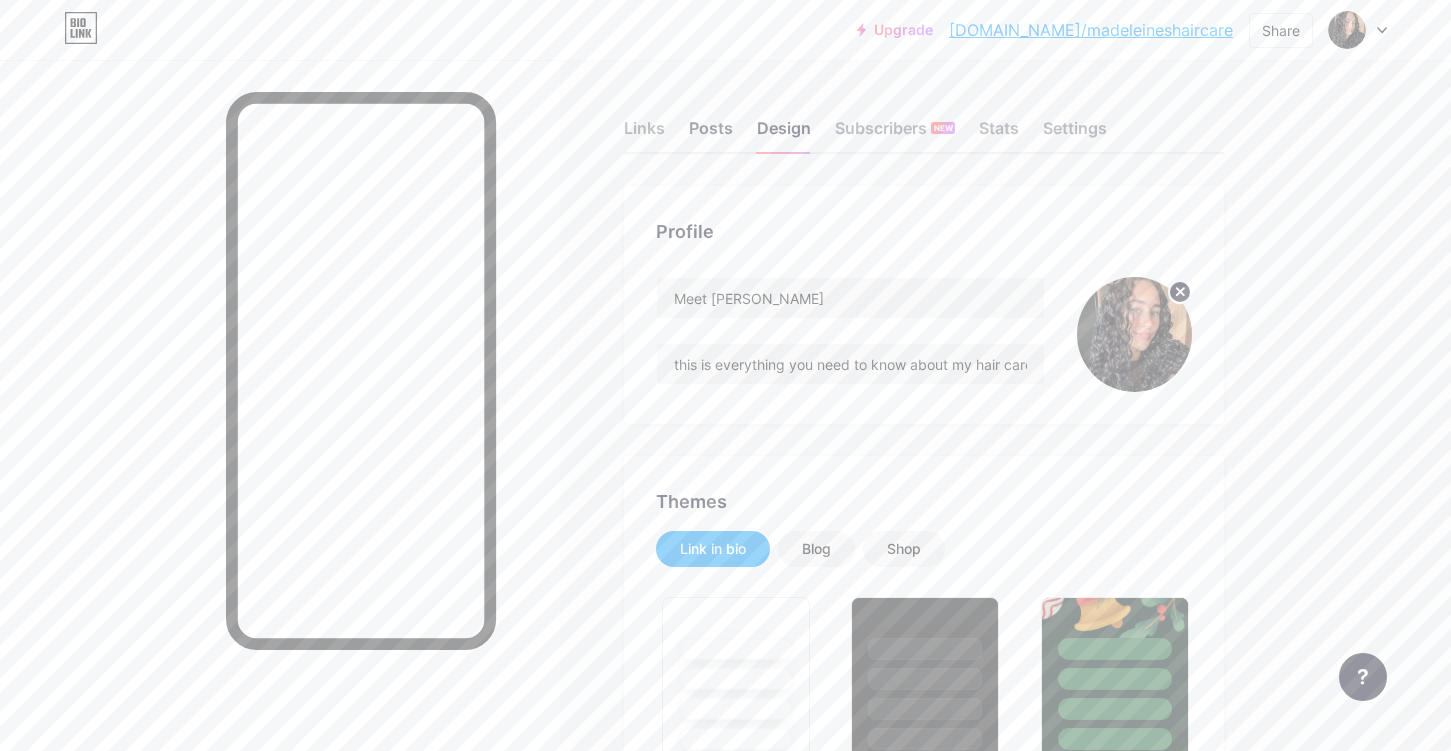 click on "Posts" at bounding box center (711, 134) 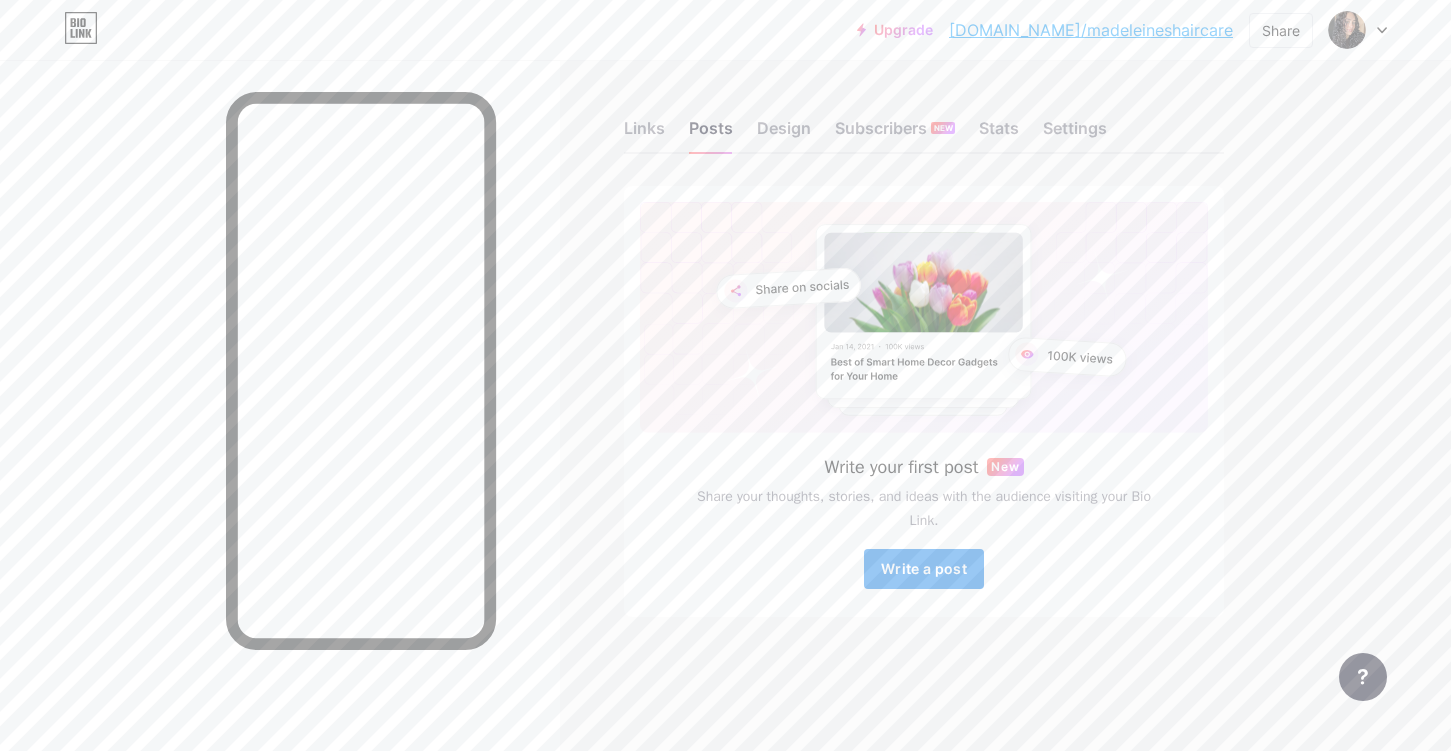 click on "Write a post" at bounding box center [924, 569] 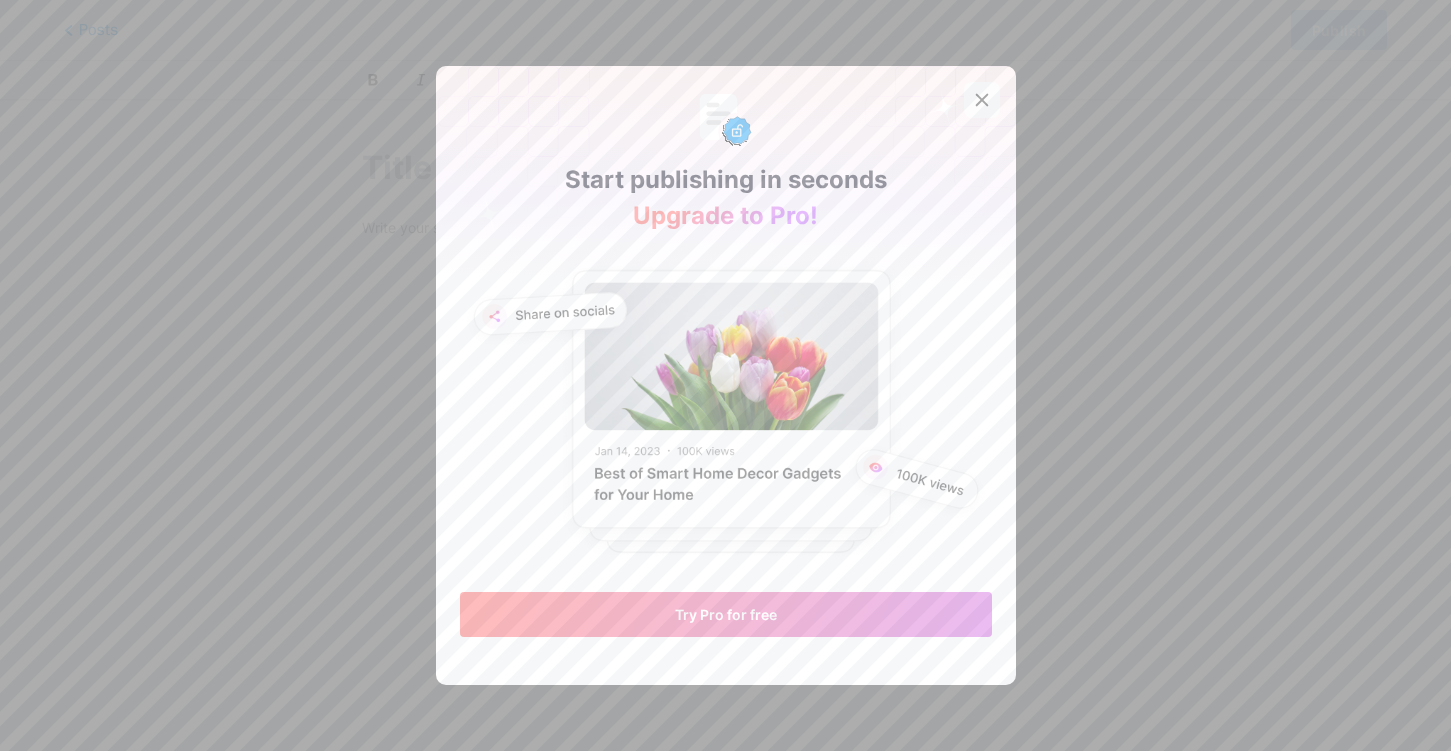 click 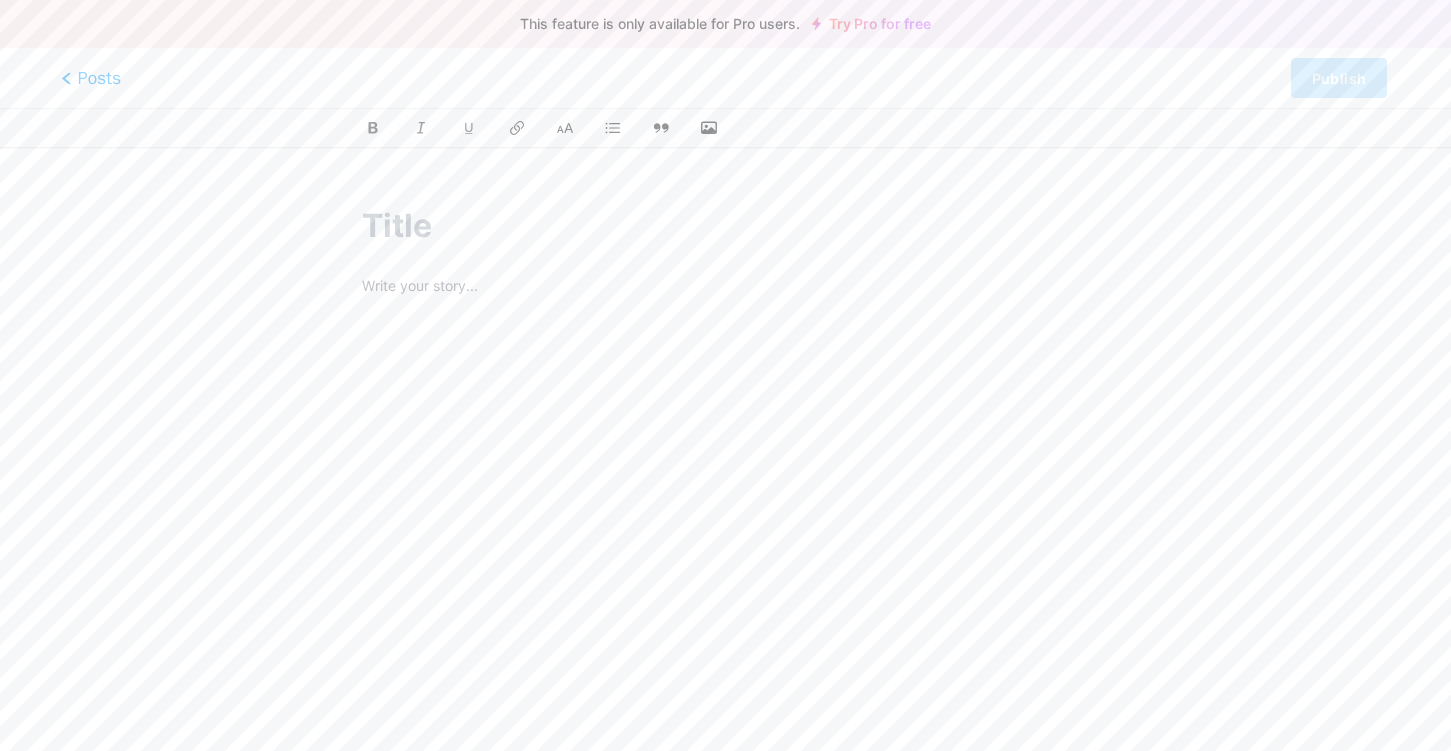 click on "Posts" at bounding box center (91, 78) 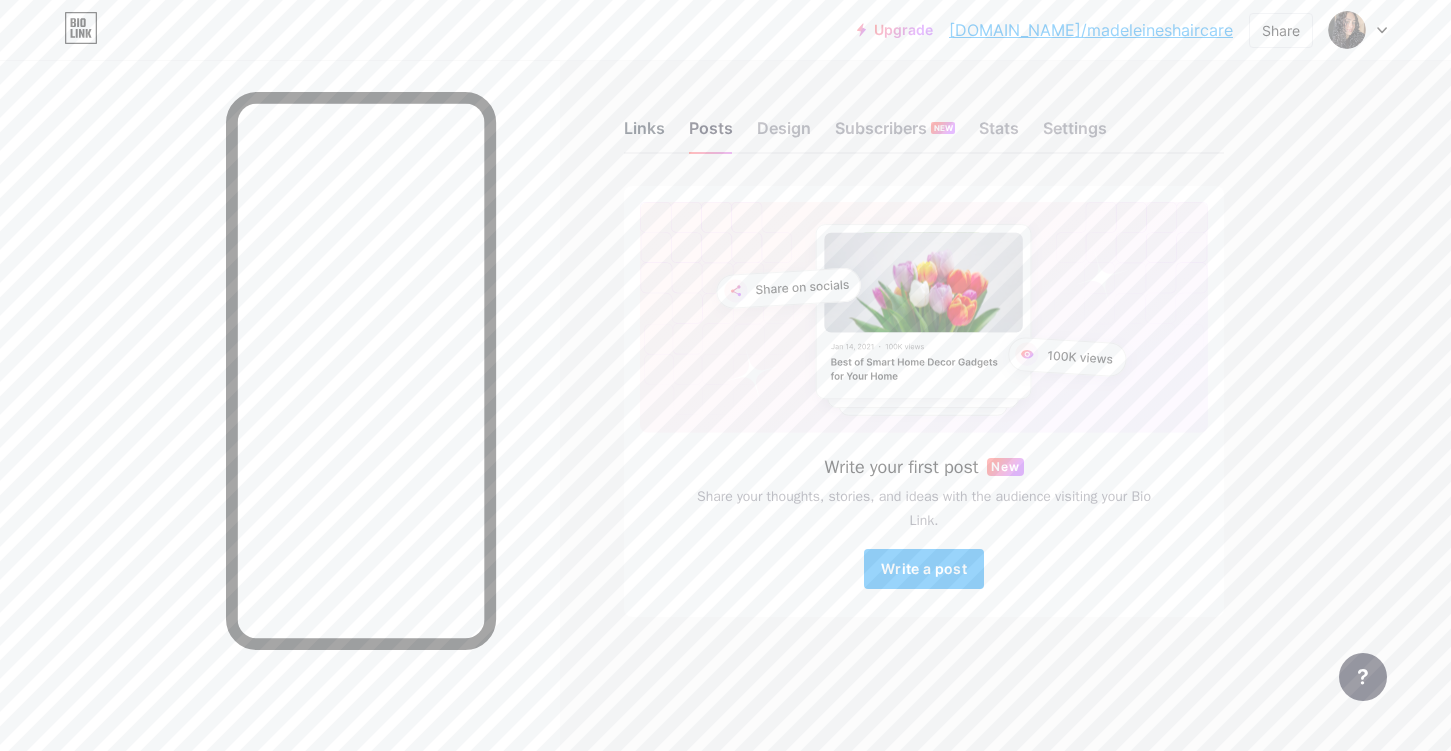 click on "Links" at bounding box center [644, 134] 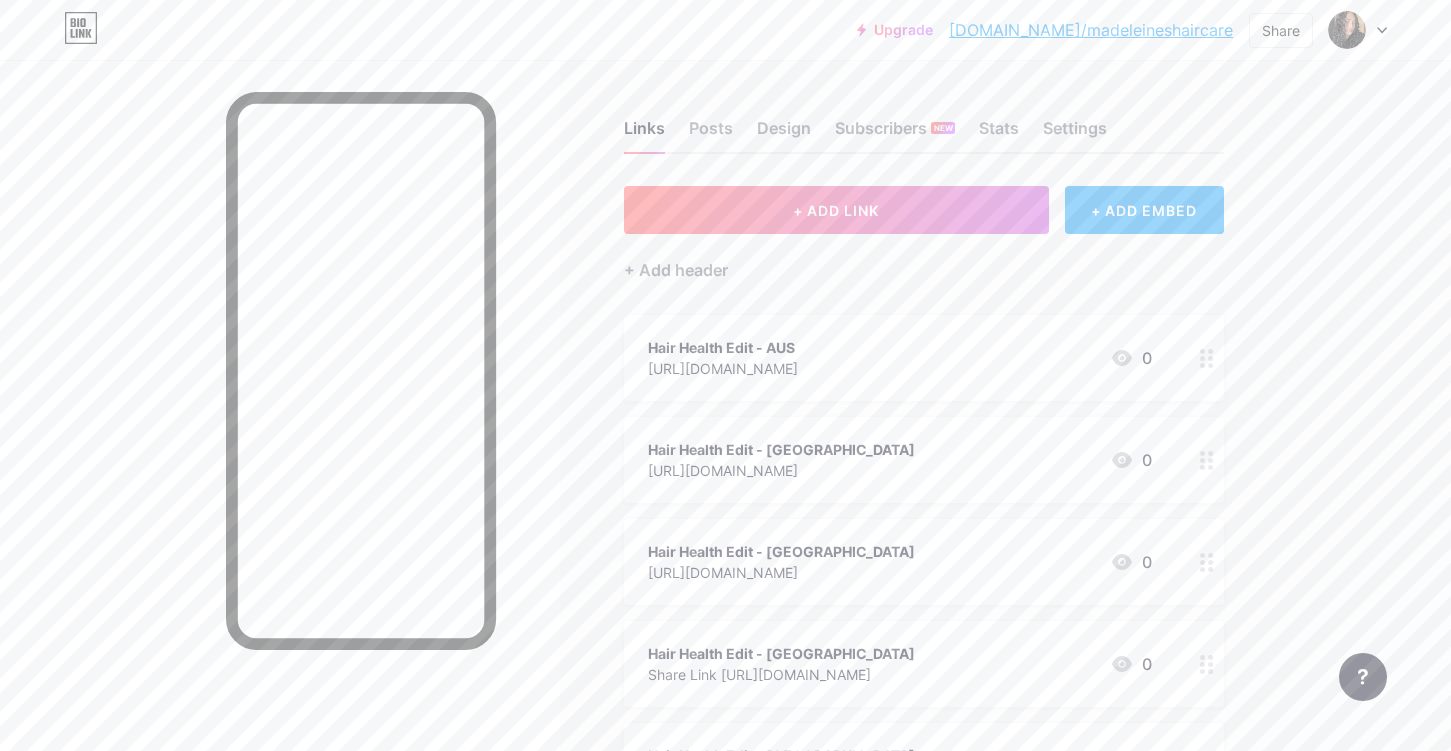 click on "+ ADD EMBED" at bounding box center (1144, 210) 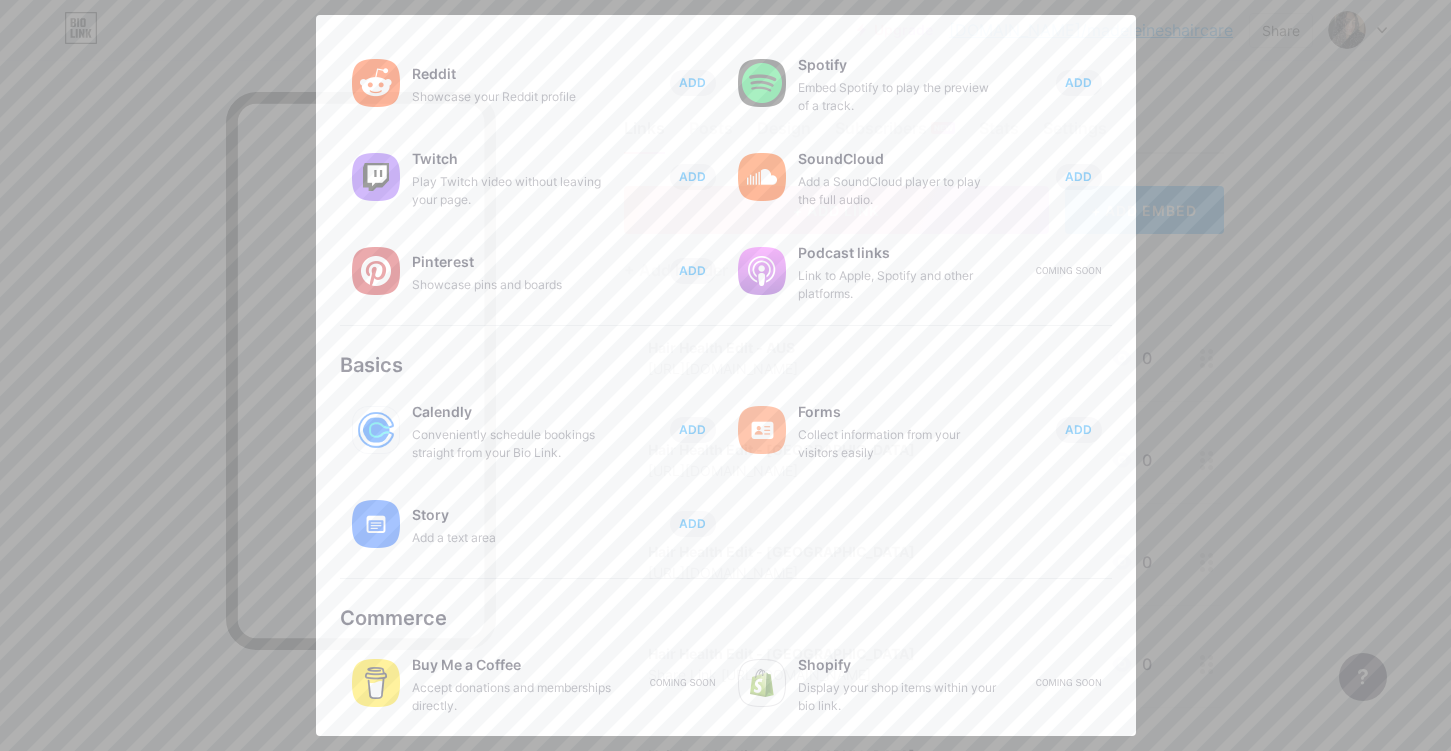 scroll, scrollTop: 0, scrollLeft: 0, axis: both 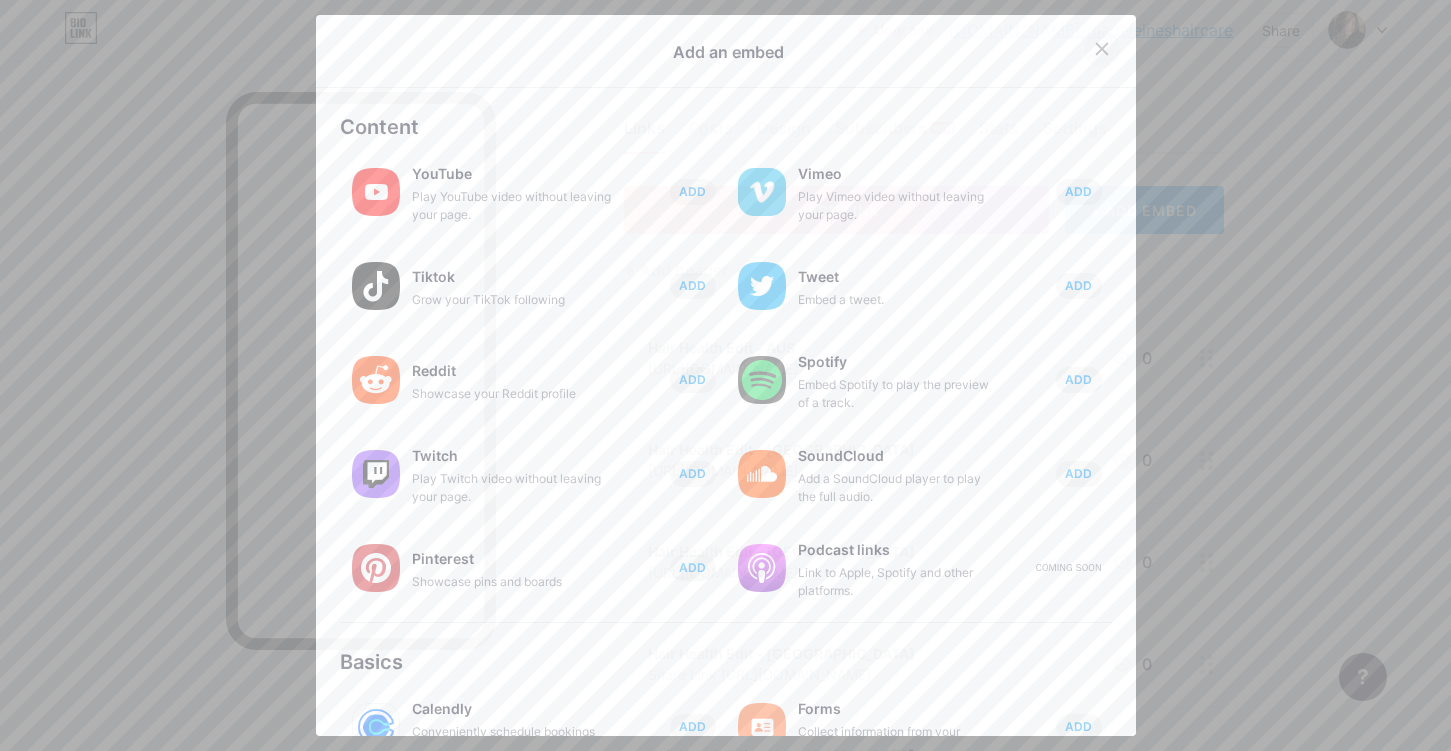 click 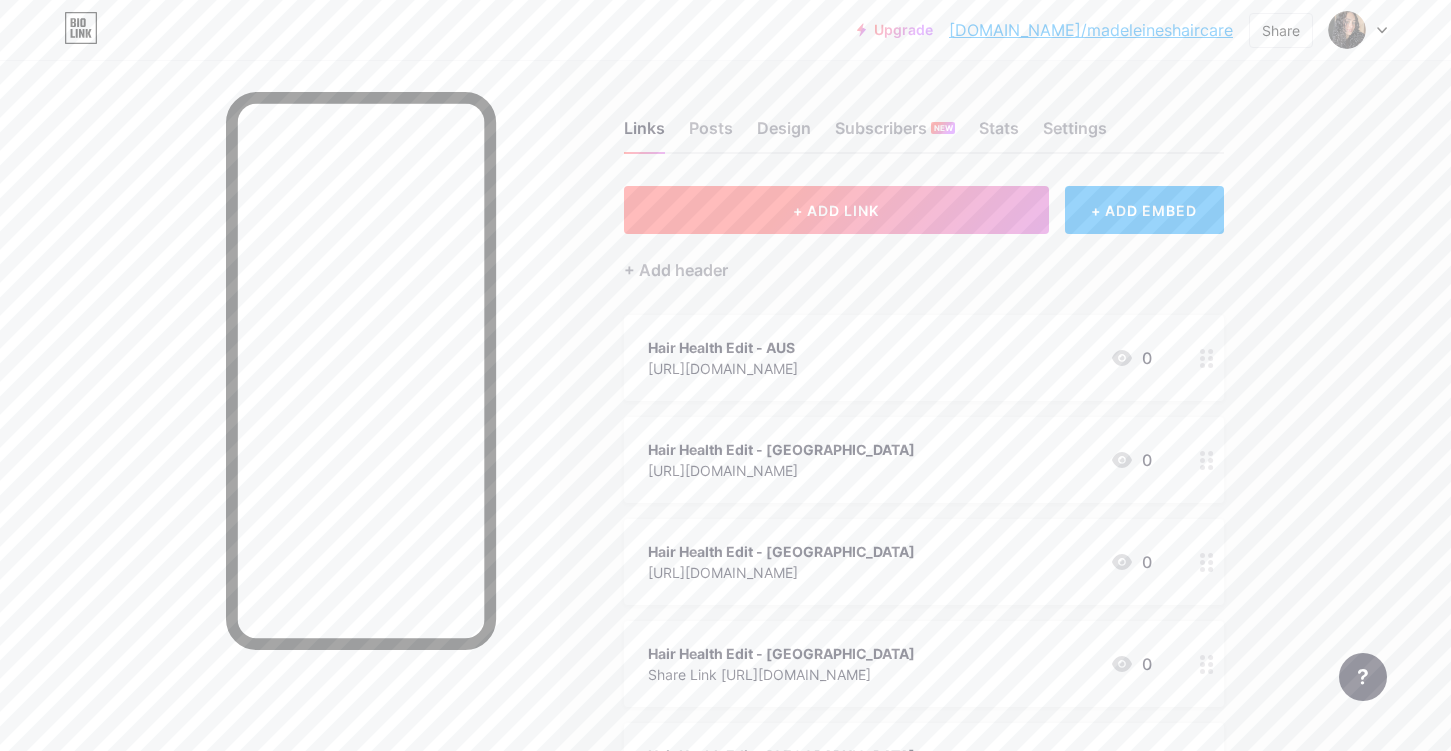click on "+ ADD LINK" at bounding box center (836, 210) 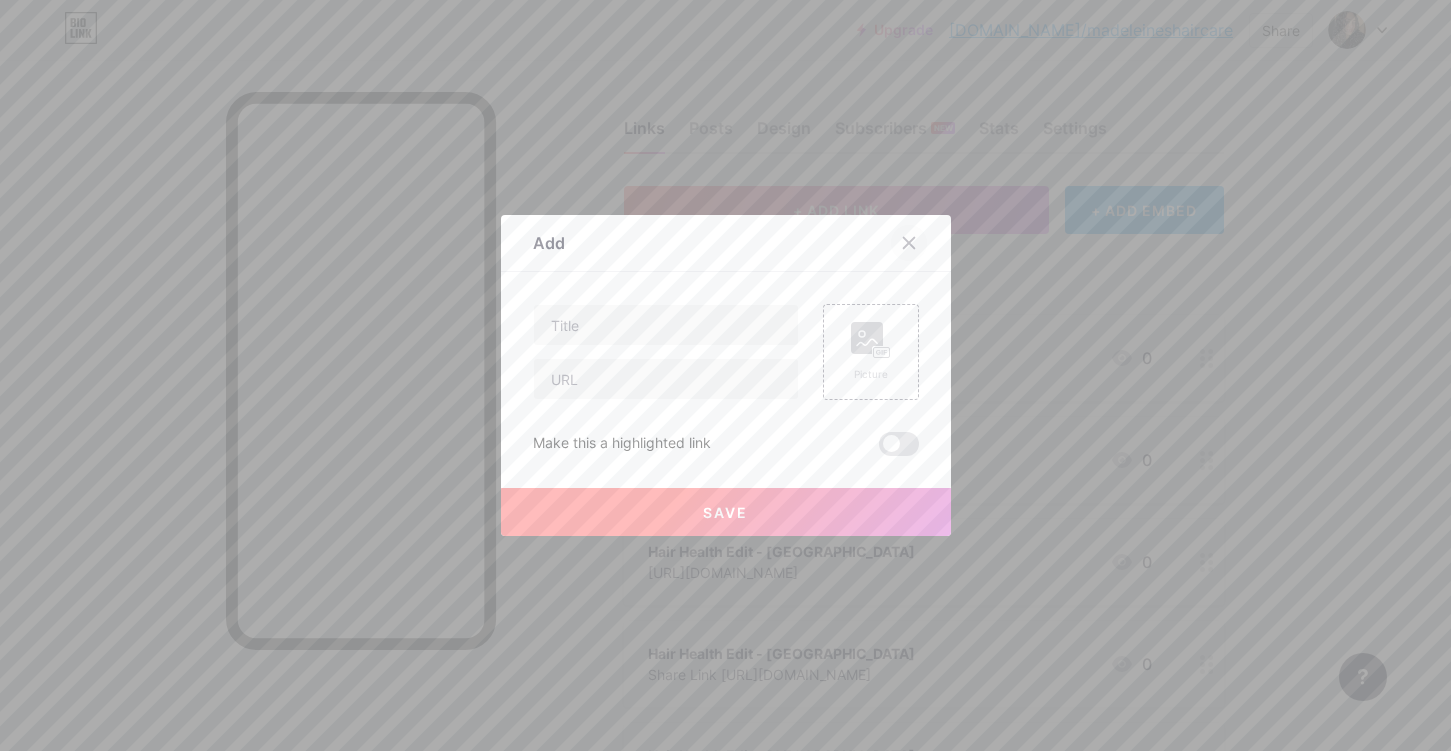 click 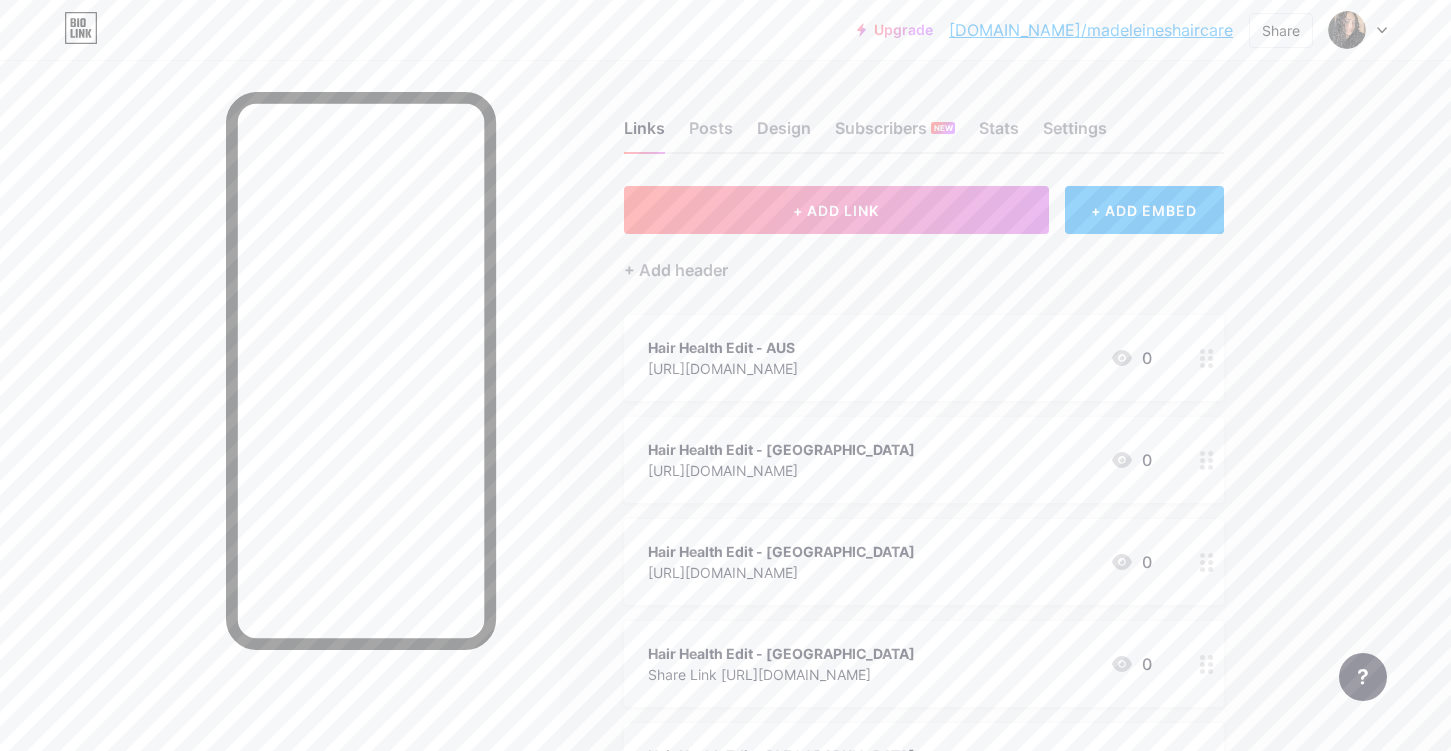 click on "+ ADD LINK     + ADD EMBED
+ Add header
Hair Health Edit - AUS
[URL][DOMAIN_NAME]
0
Hair Health Edit - [GEOGRAPHIC_DATA]
[URL][DOMAIN_NAME]
0
Hair Health Edit - [GEOGRAPHIC_DATA]
[URL][DOMAIN_NAME]
0
Hair Health Edit - [GEOGRAPHIC_DATA]
Share Link [URL][DOMAIN_NAME]
0
Hair Health Edit - [GEOGRAPHIC_DATA]
[URL][DOMAIN_NAME]
0" at bounding box center [924, 666] 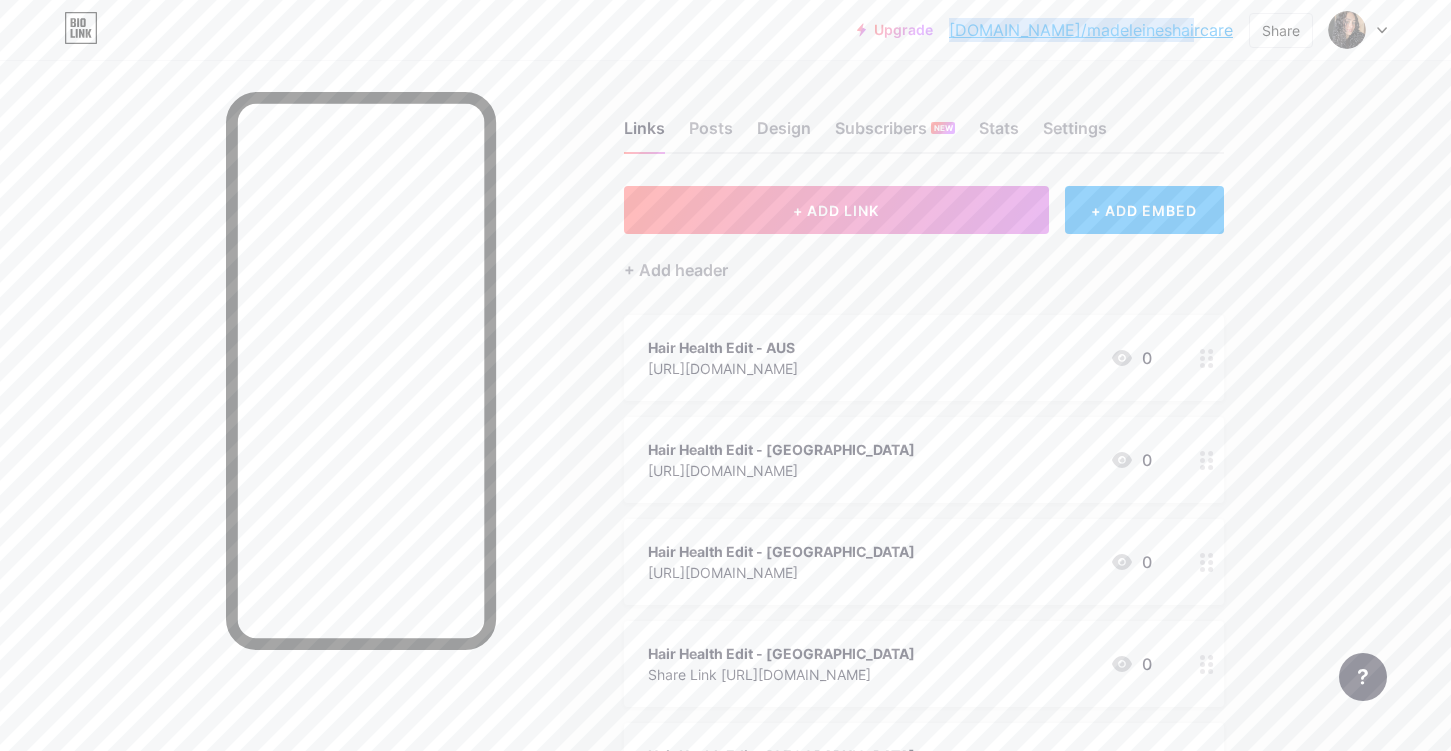 drag, startPoint x: 1236, startPoint y: 27, endPoint x: 1022, endPoint y: 24, distance: 214.02103 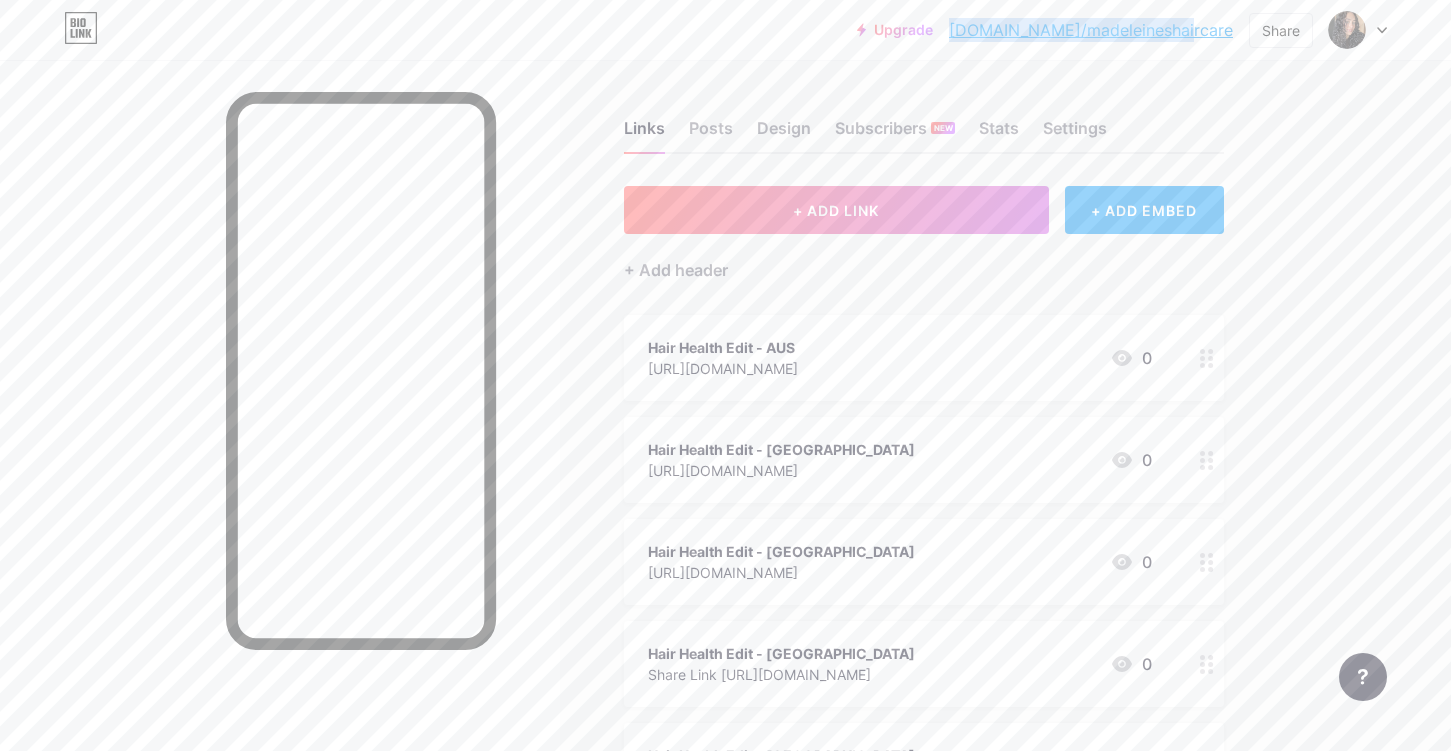 click on "Upgrade   [DOMAIN_NAME]/madele...   [DOMAIN_NAME]/madeleineshaircare   Share               Switch accounts     Meet [PERSON_NAME]   [DOMAIN_NAME]/madeleineshaircare       + Add a new page        Account settings   Logout" at bounding box center (1122, 30) 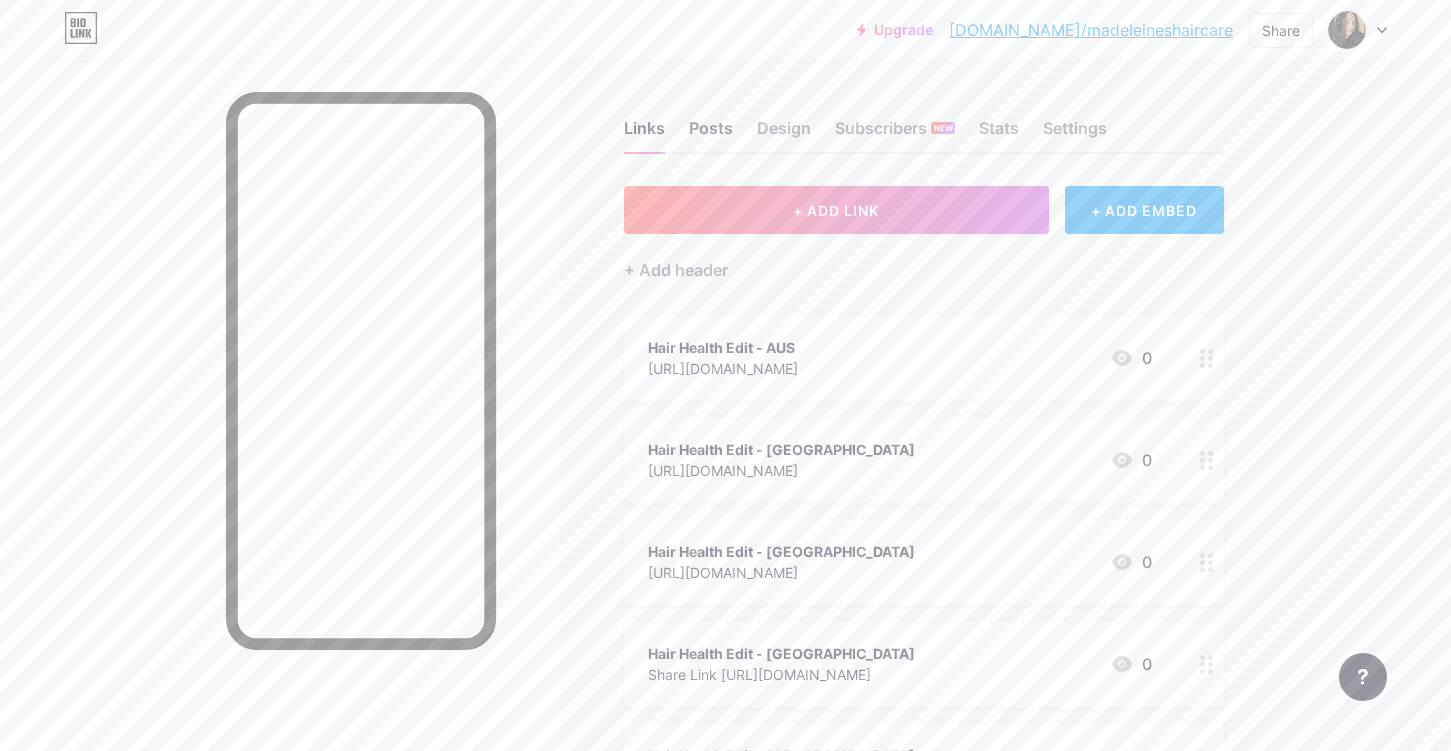 click on "Posts" at bounding box center [711, 134] 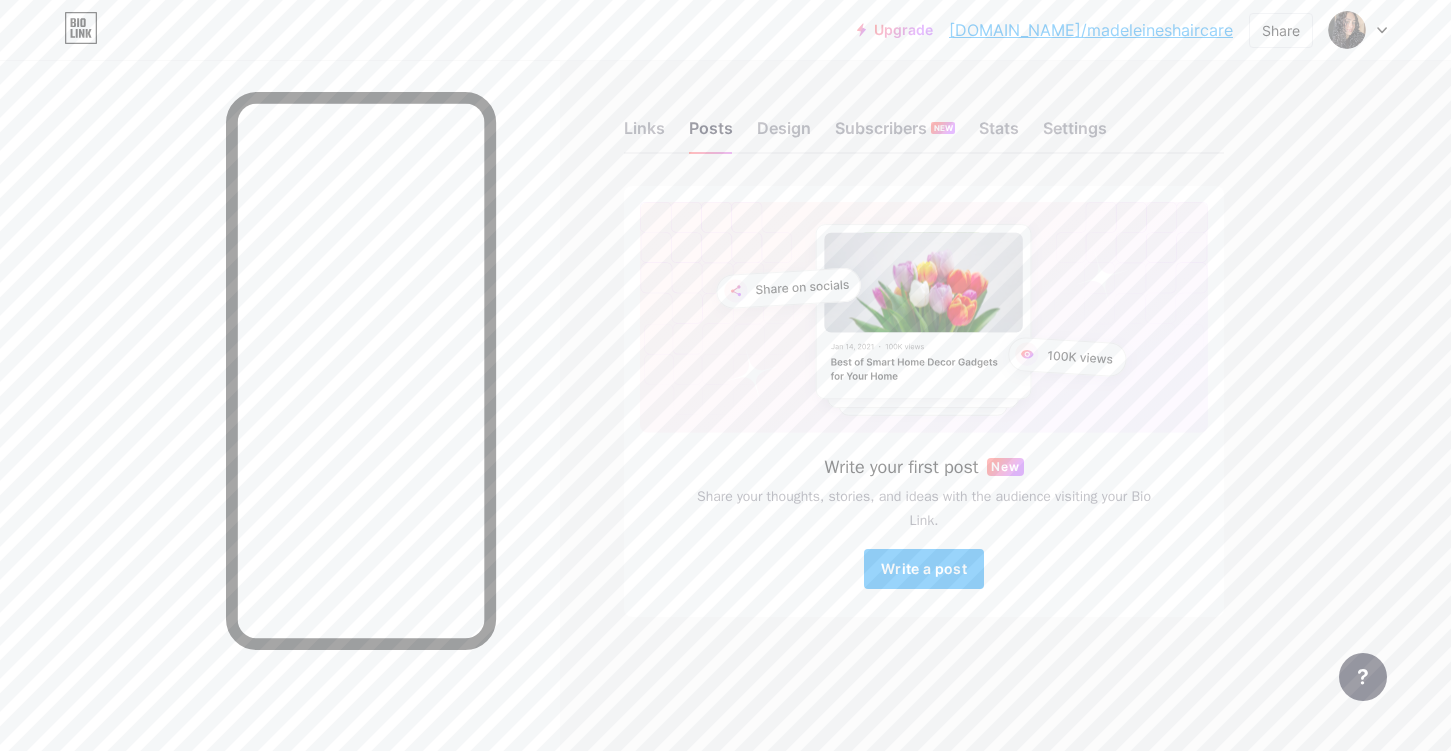 click on "Links
Posts
Design
Subscribers
NEW
Stats
Settings" at bounding box center [924, 119] 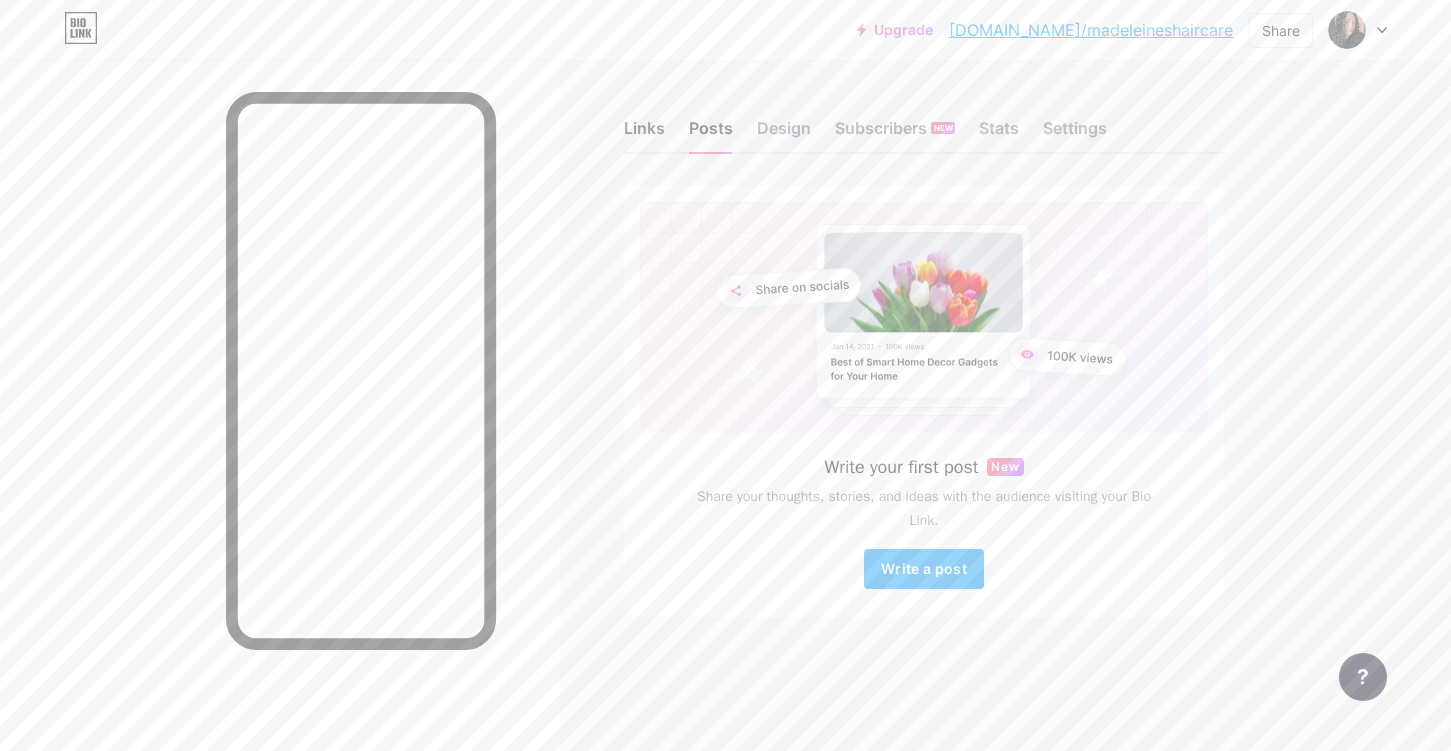 click on "Links" at bounding box center [644, 134] 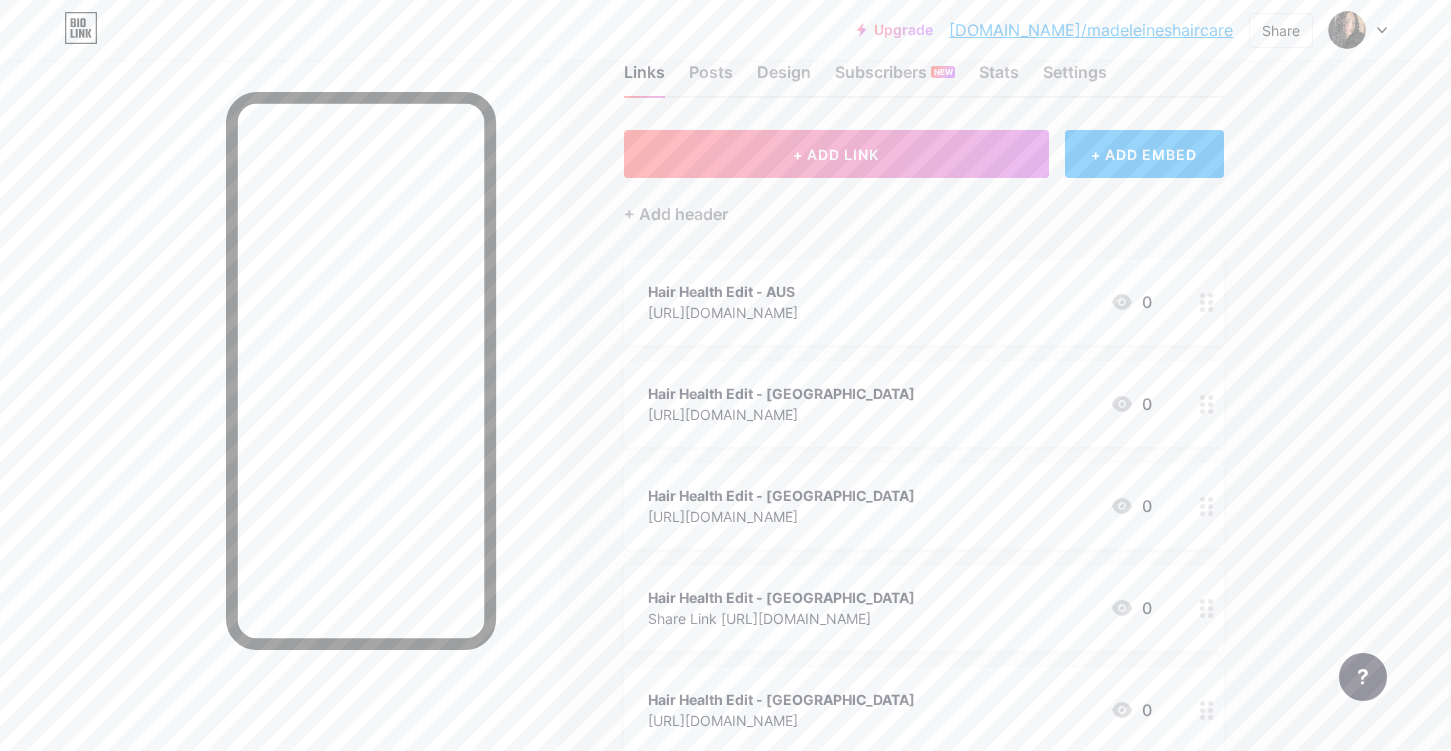 scroll, scrollTop: 0, scrollLeft: 0, axis: both 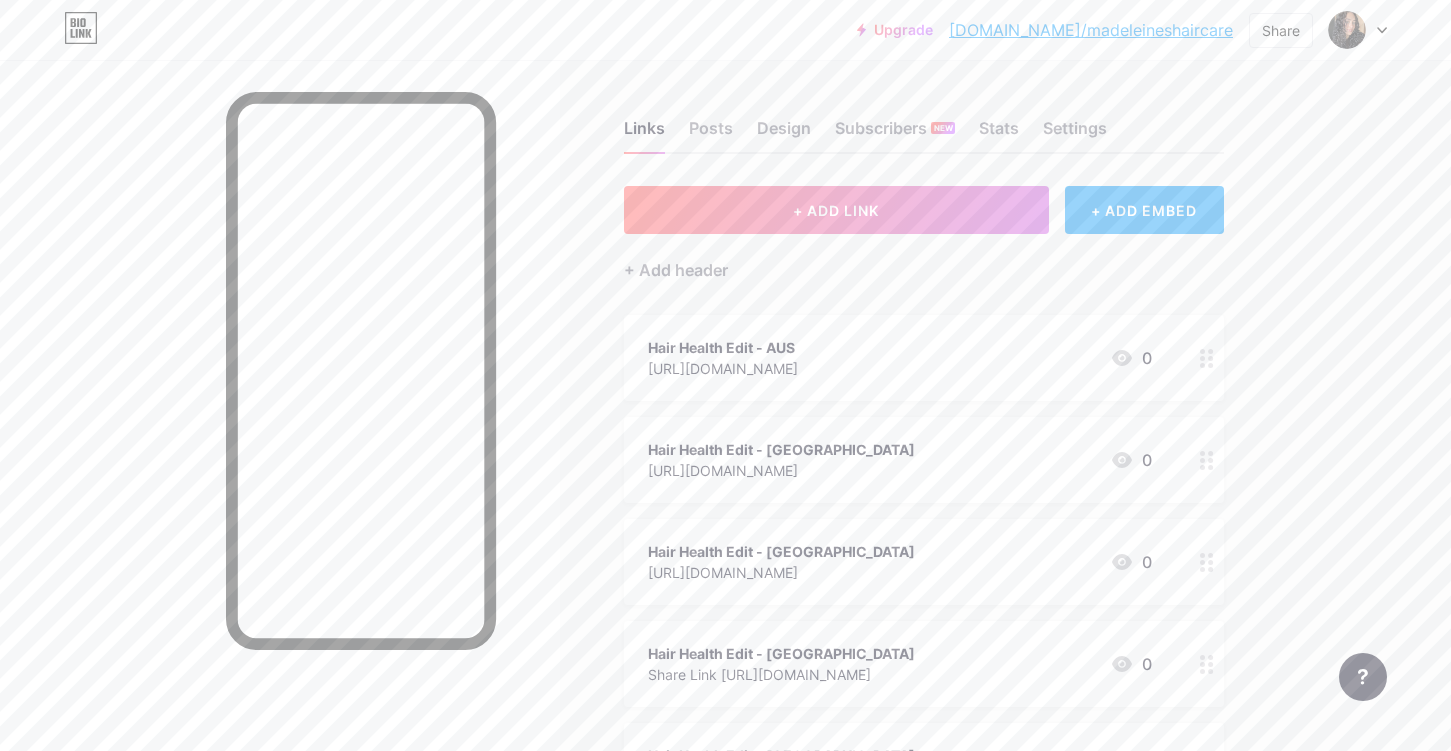 click on "Links
Posts
Design
Subscribers
NEW
Stats
Settings" at bounding box center [924, 119] 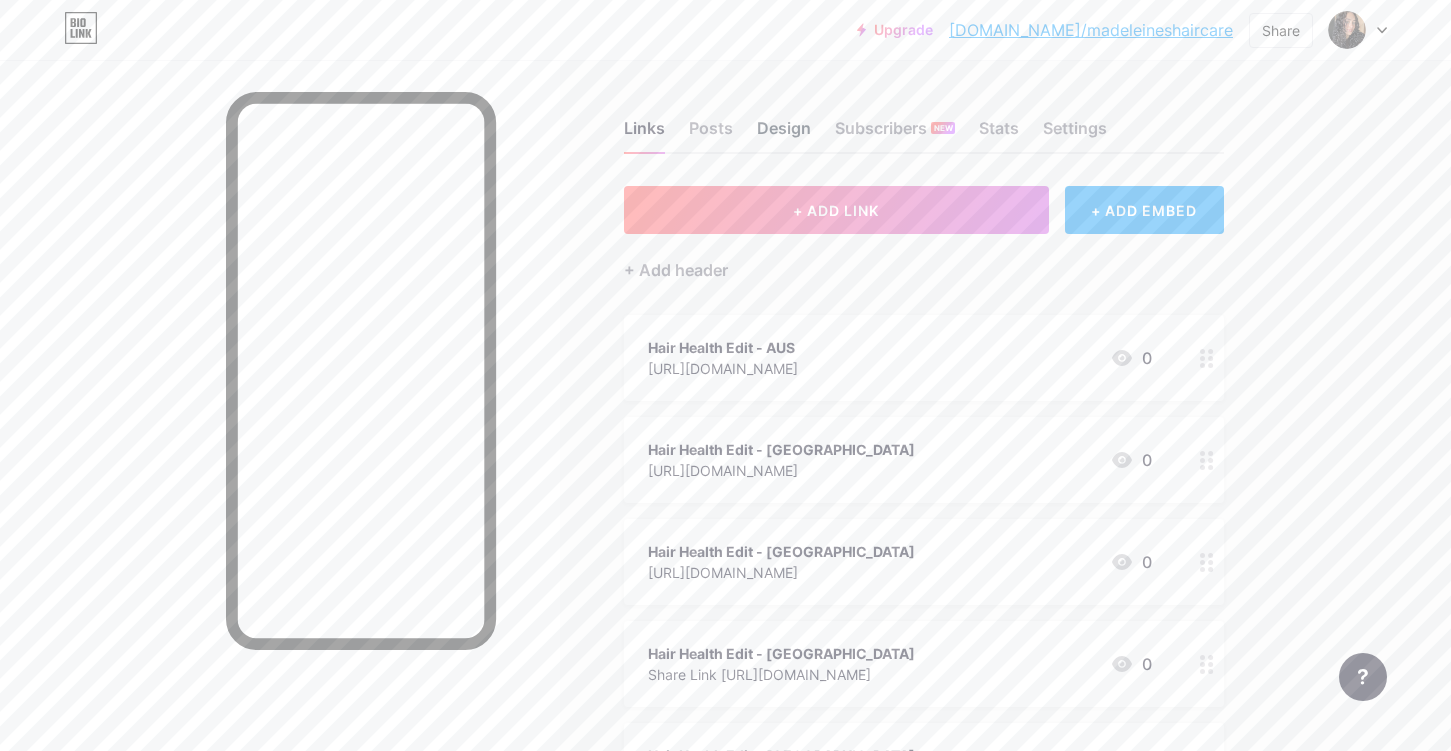 click on "Design" at bounding box center [784, 134] 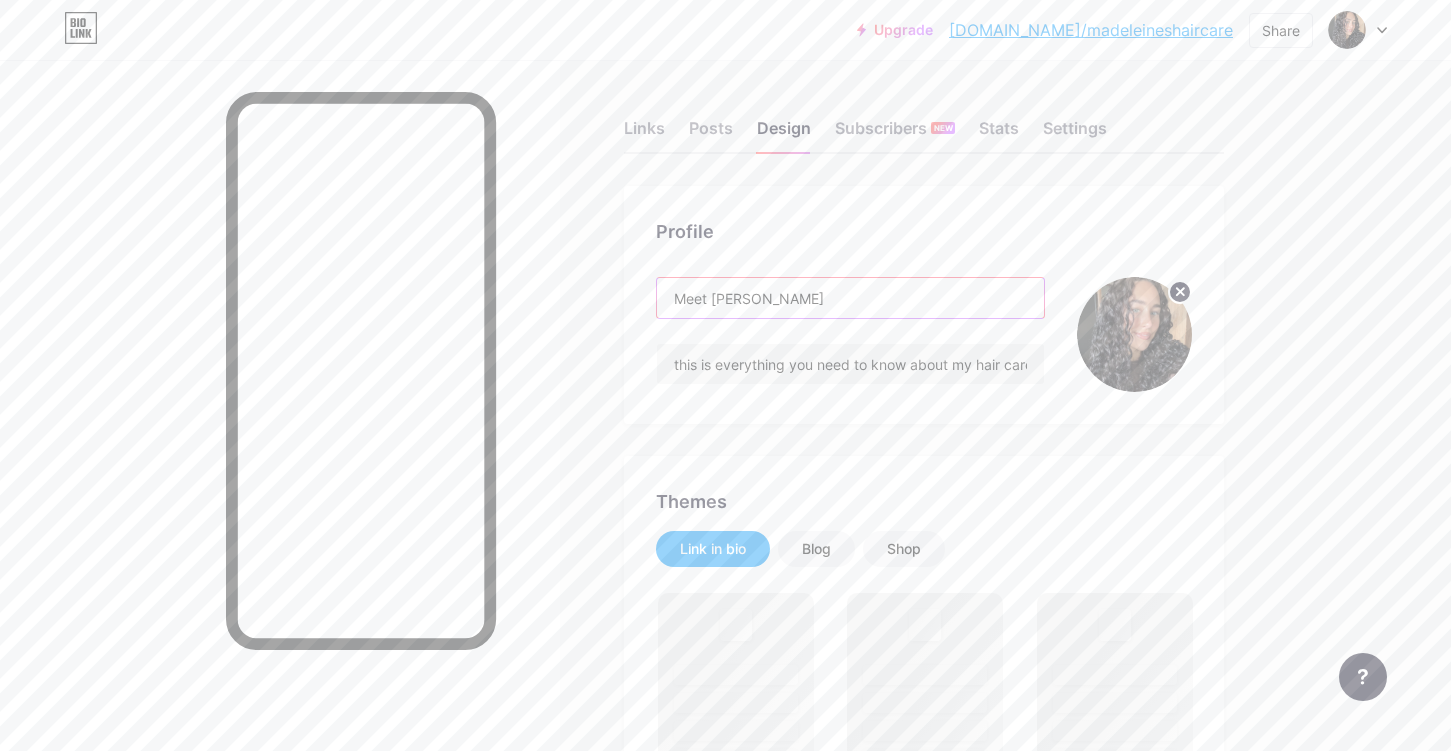click on "Meet [PERSON_NAME]" at bounding box center (850, 298) 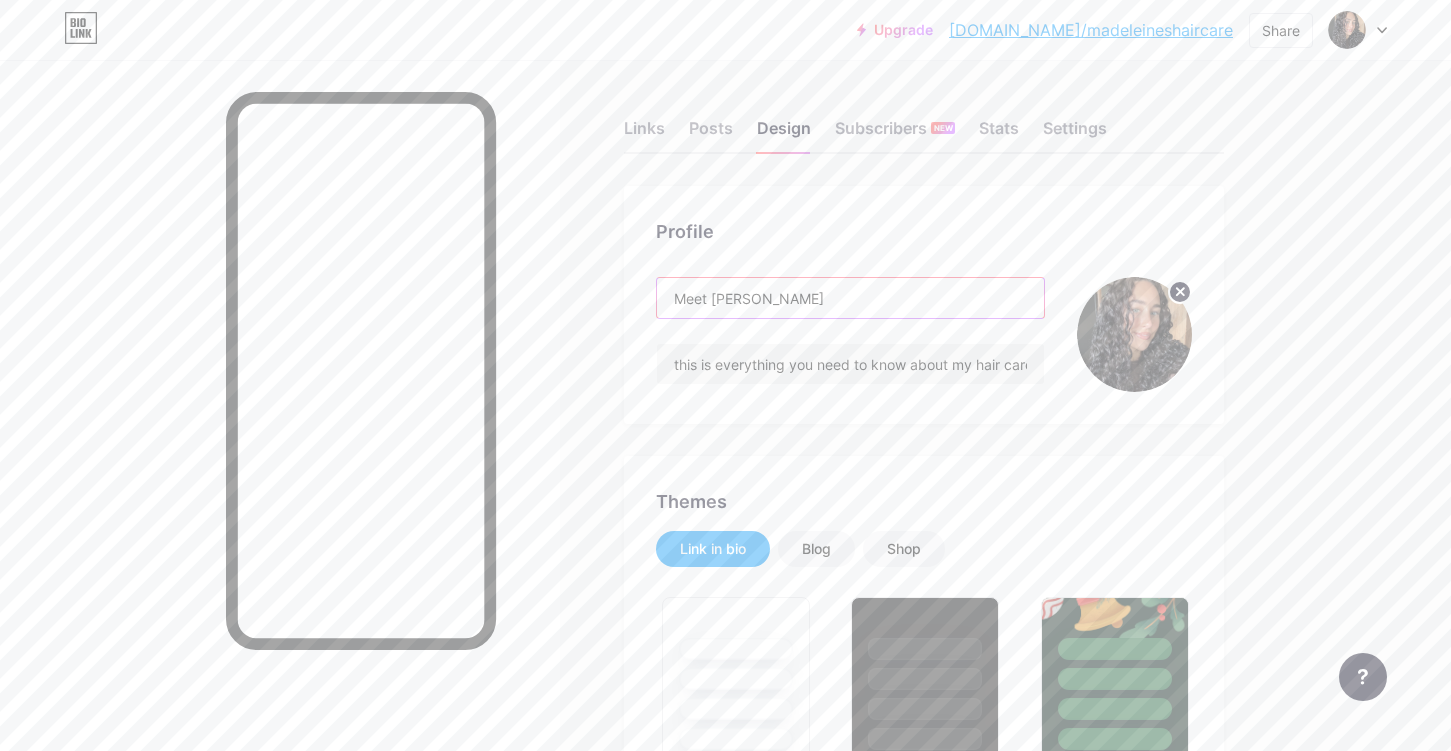 type on "H" 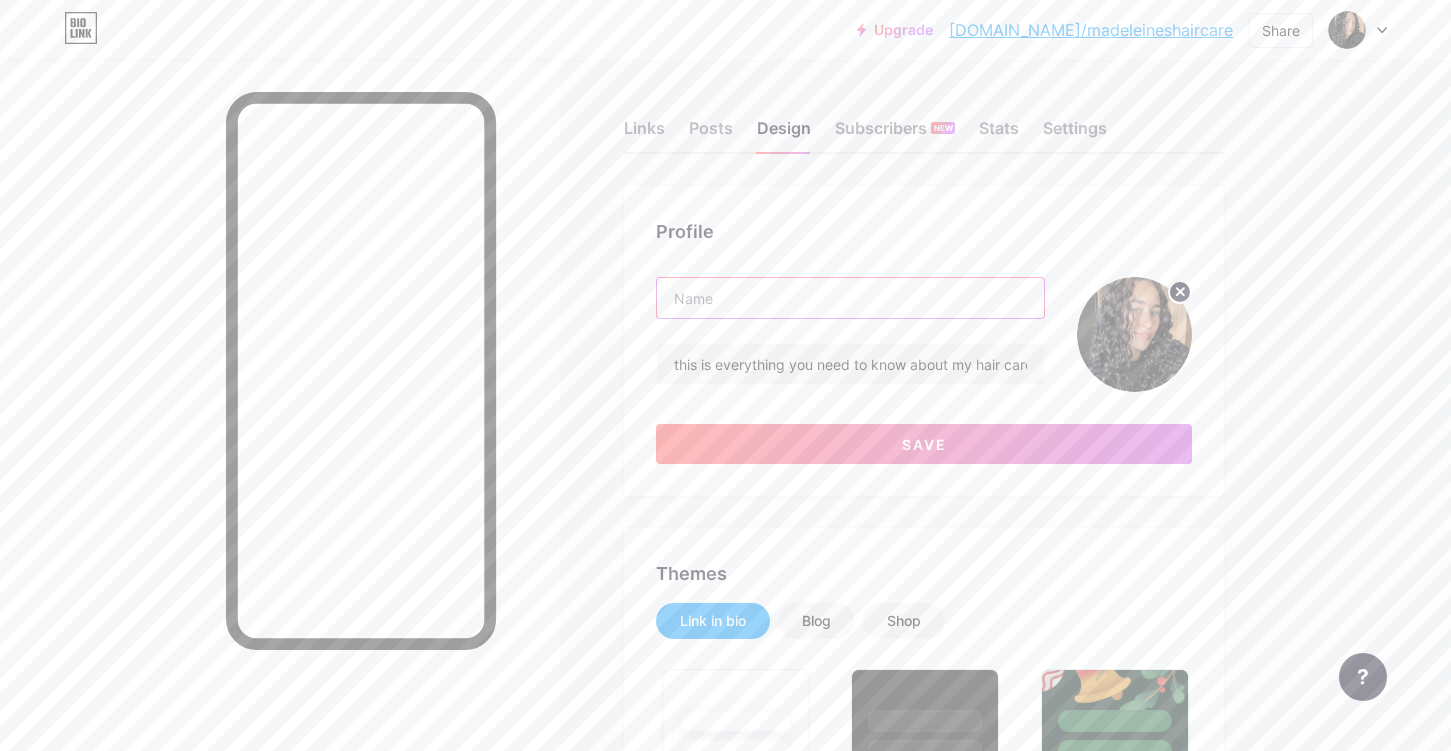 type on "m" 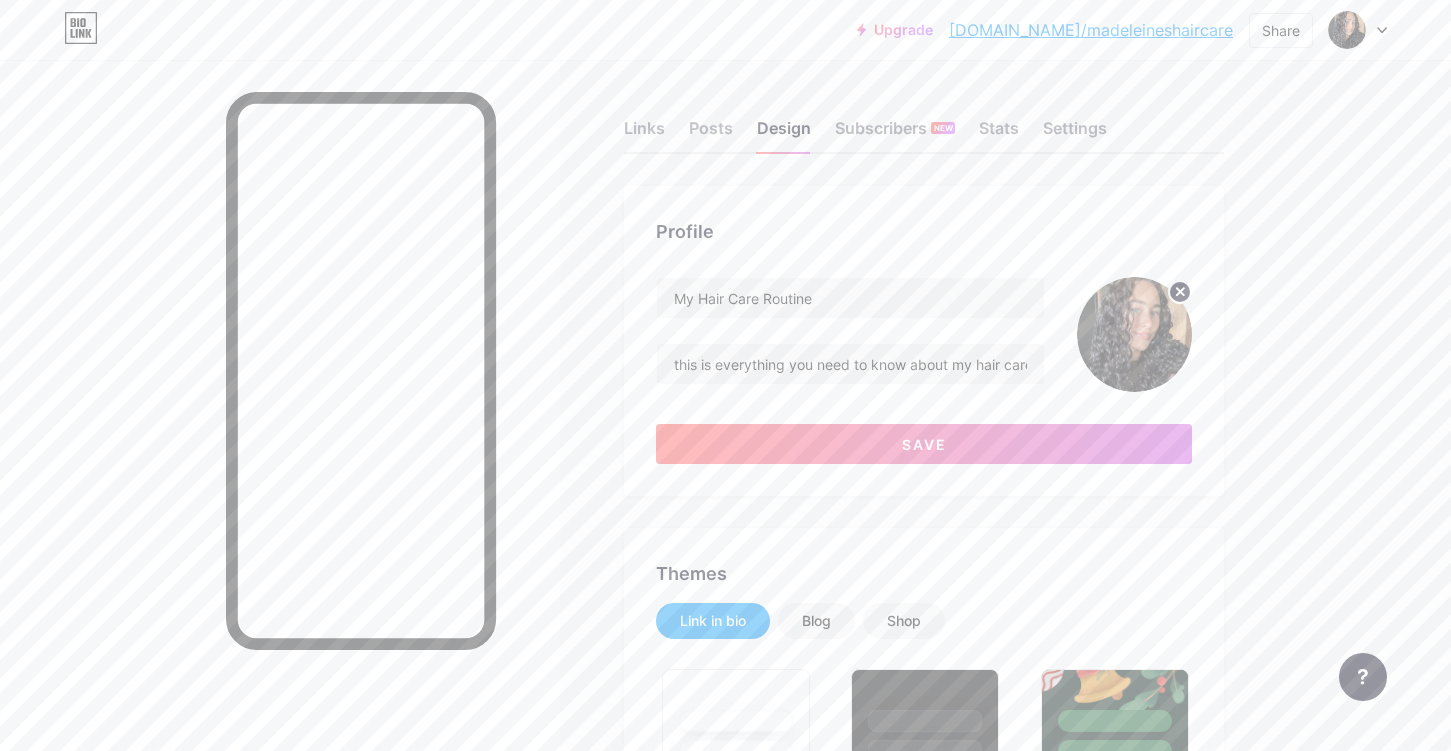 click on "Profile" at bounding box center [924, 231] 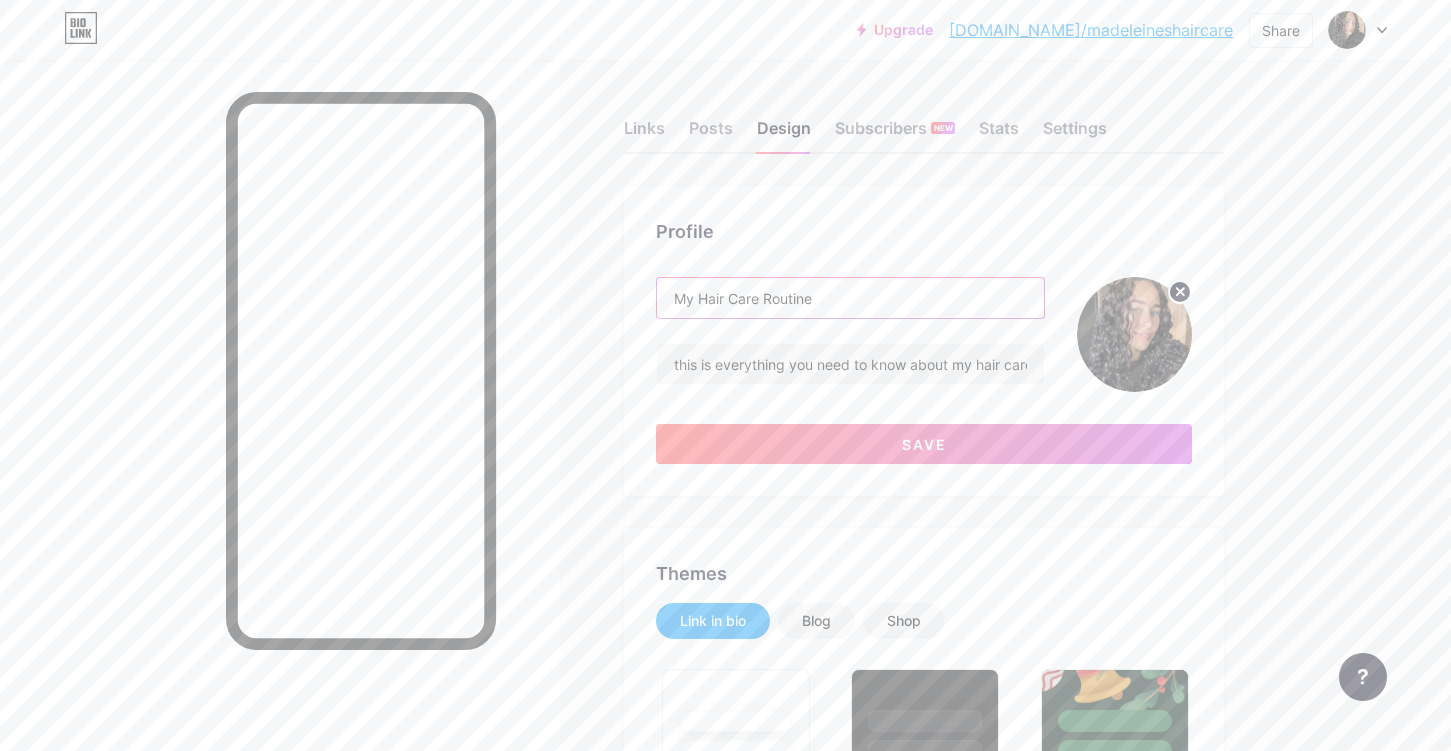 click on "My Hair Care Routine" at bounding box center (850, 298) 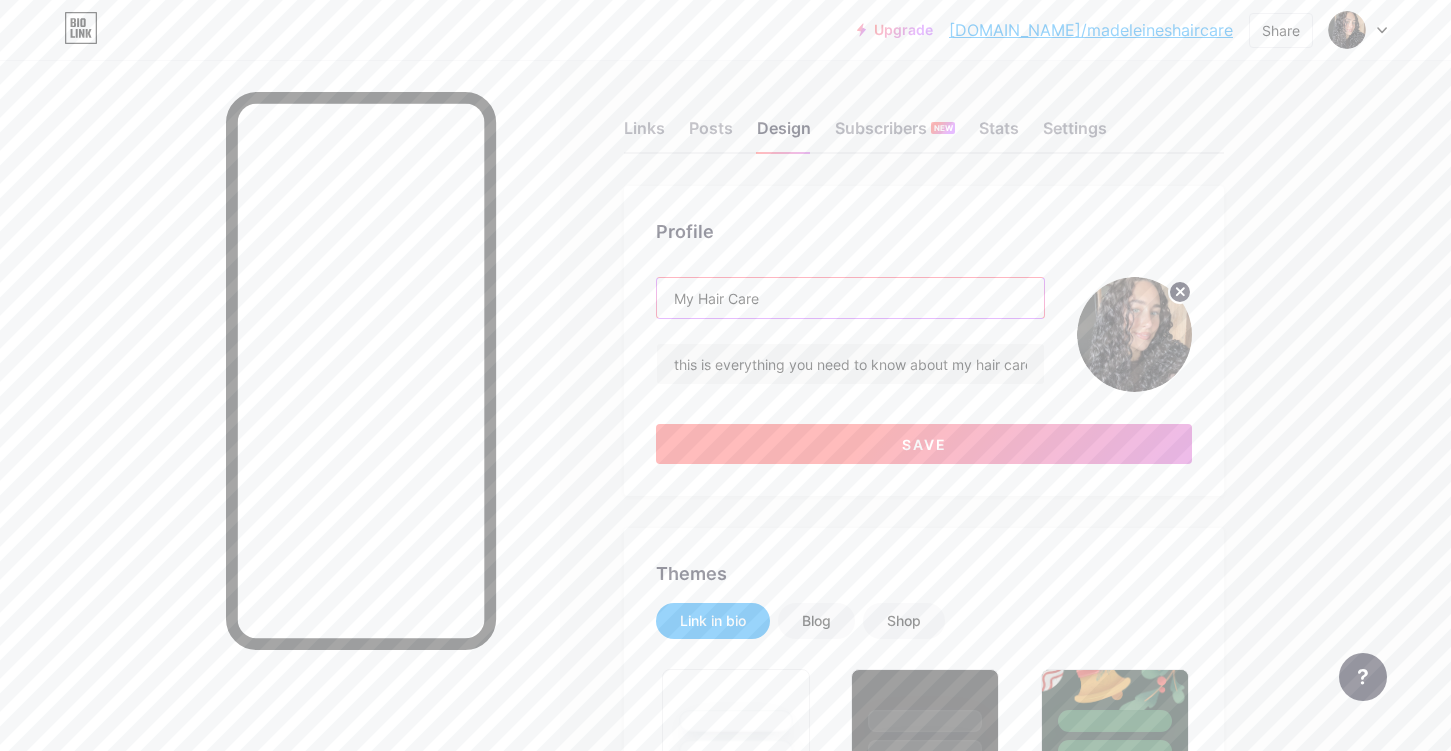 type on "My Hair Care" 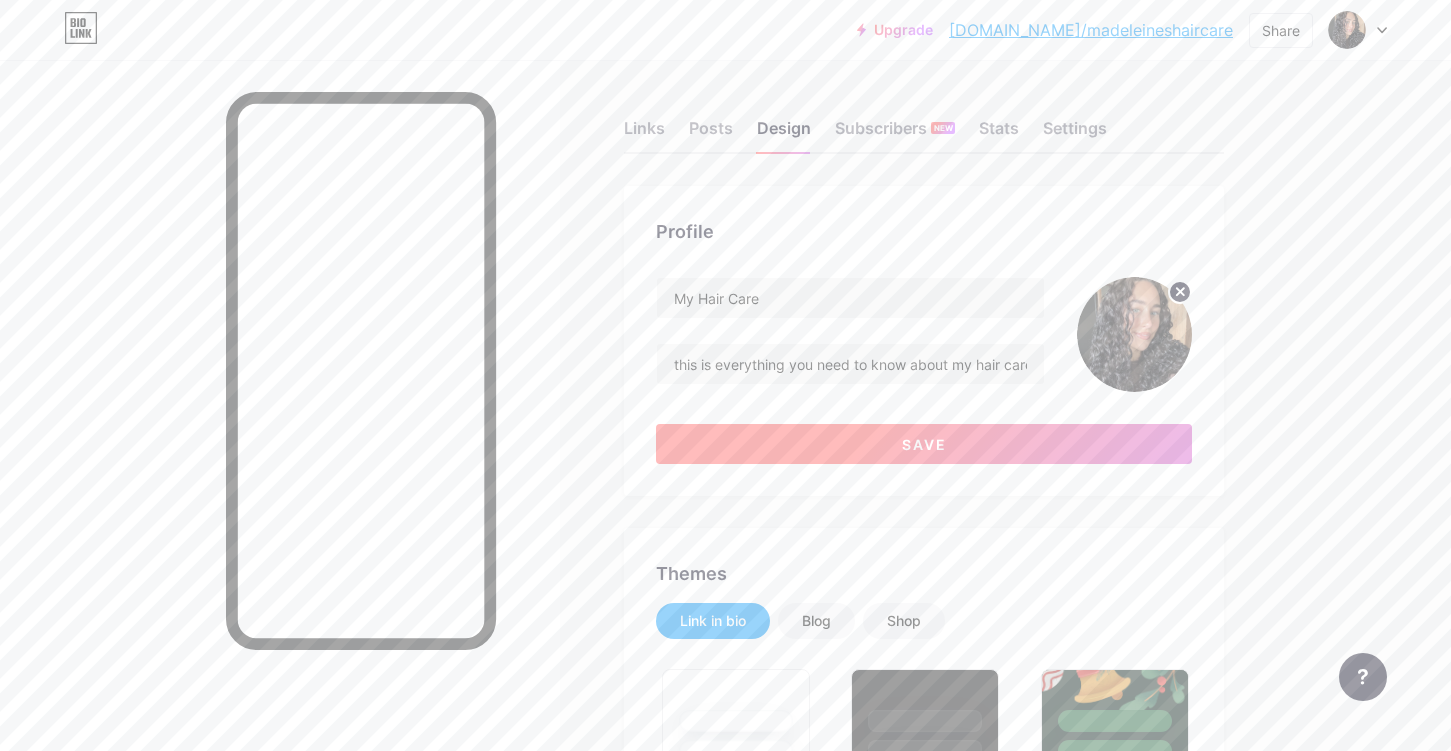 click on "Save" at bounding box center [924, 444] 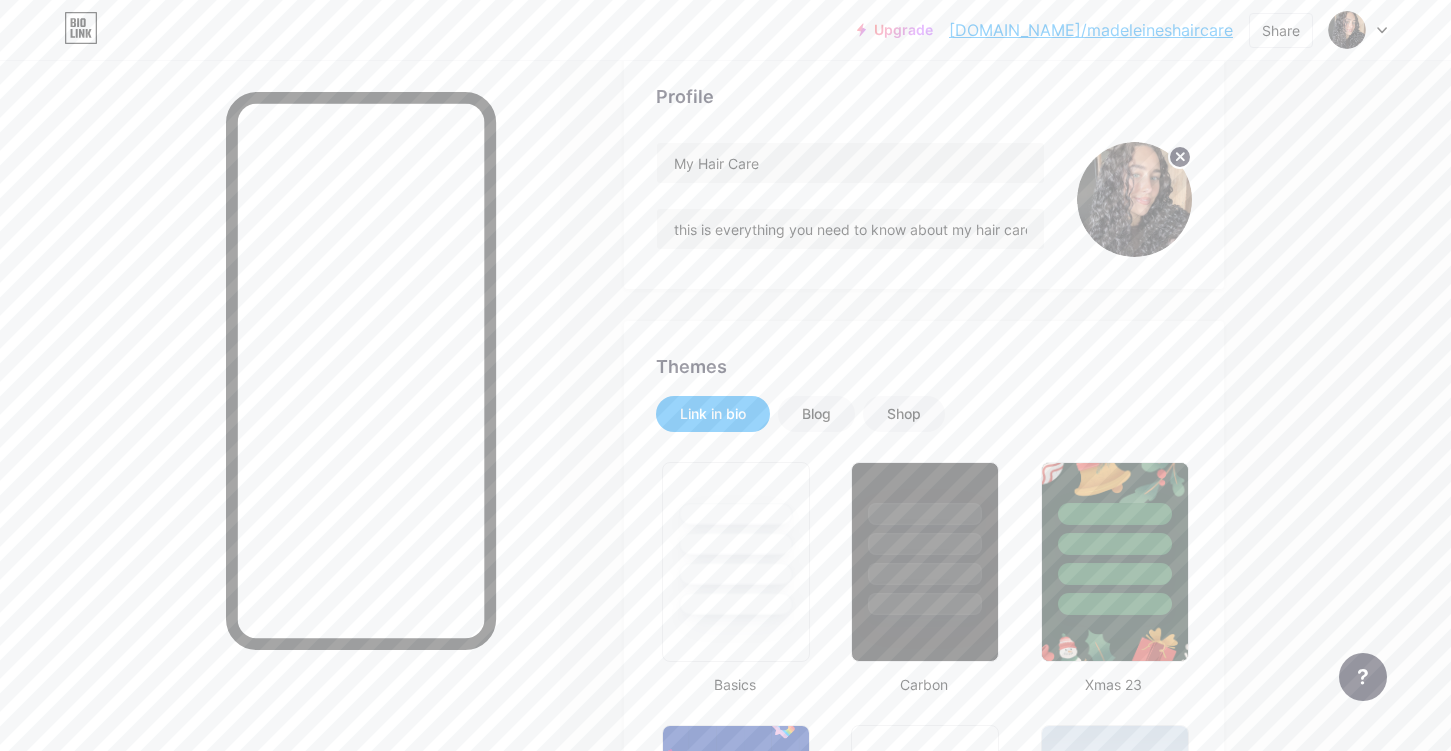 scroll, scrollTop: 0, scrollLeft: 0, axis: both 